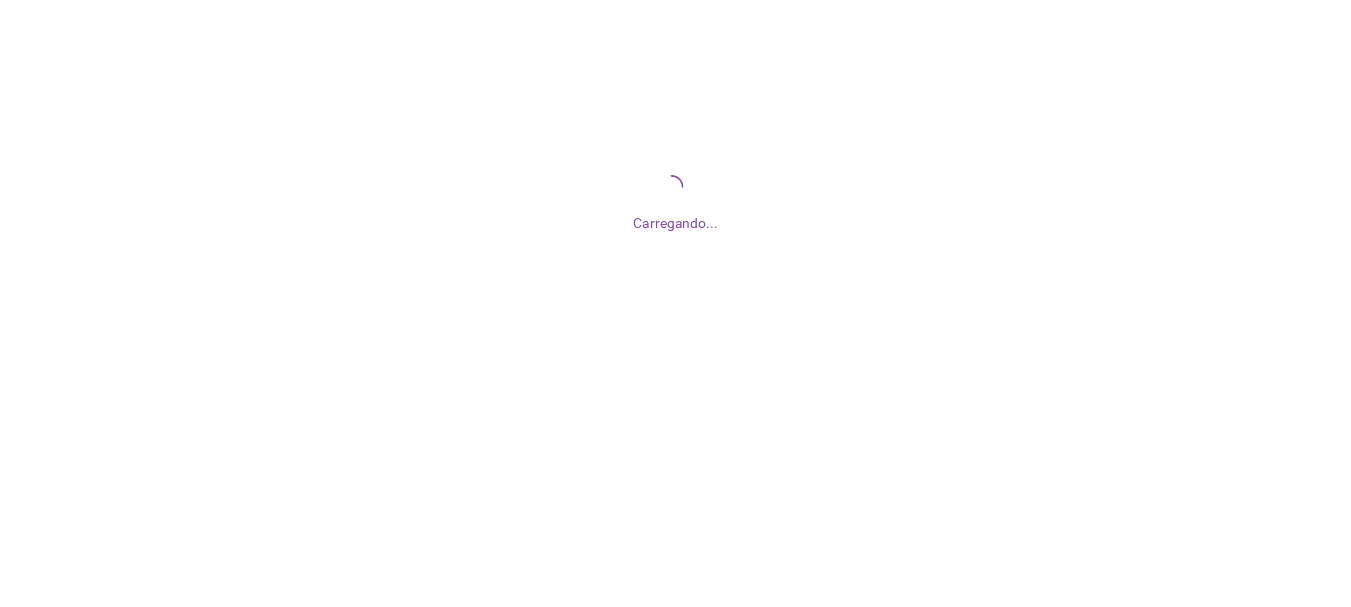 scroll, scrollTop: 0, scrollLeft: 0, axis: both 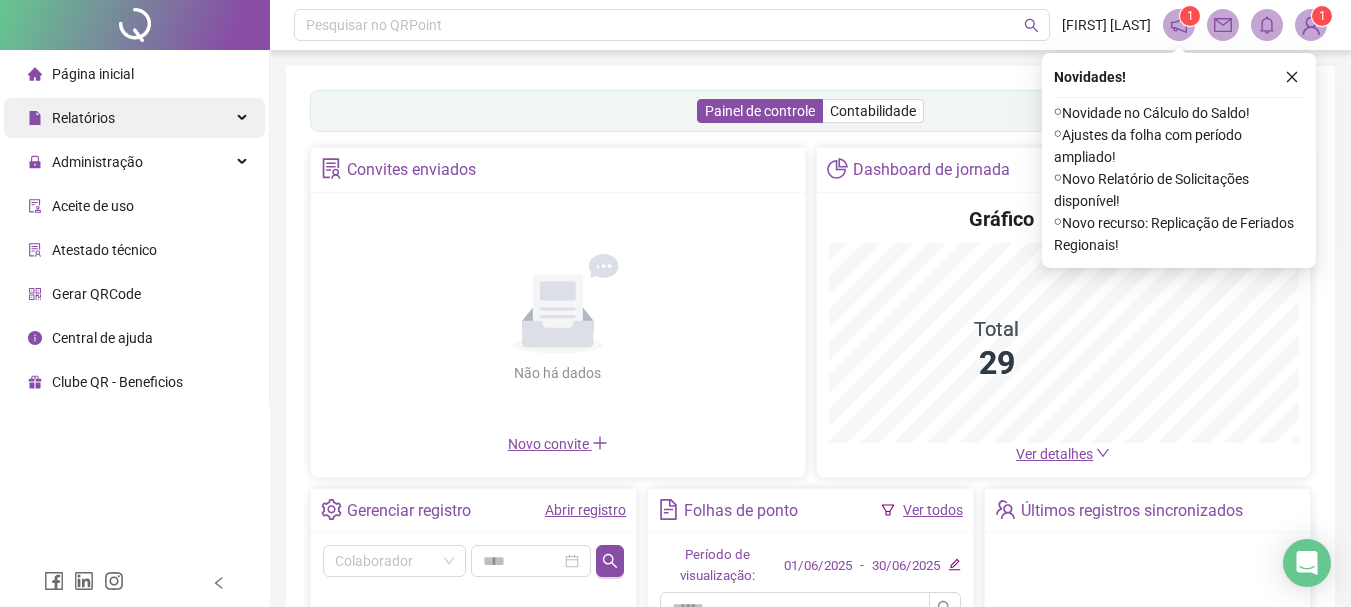 click on "Relatórios" at bounding box center [134, 118] 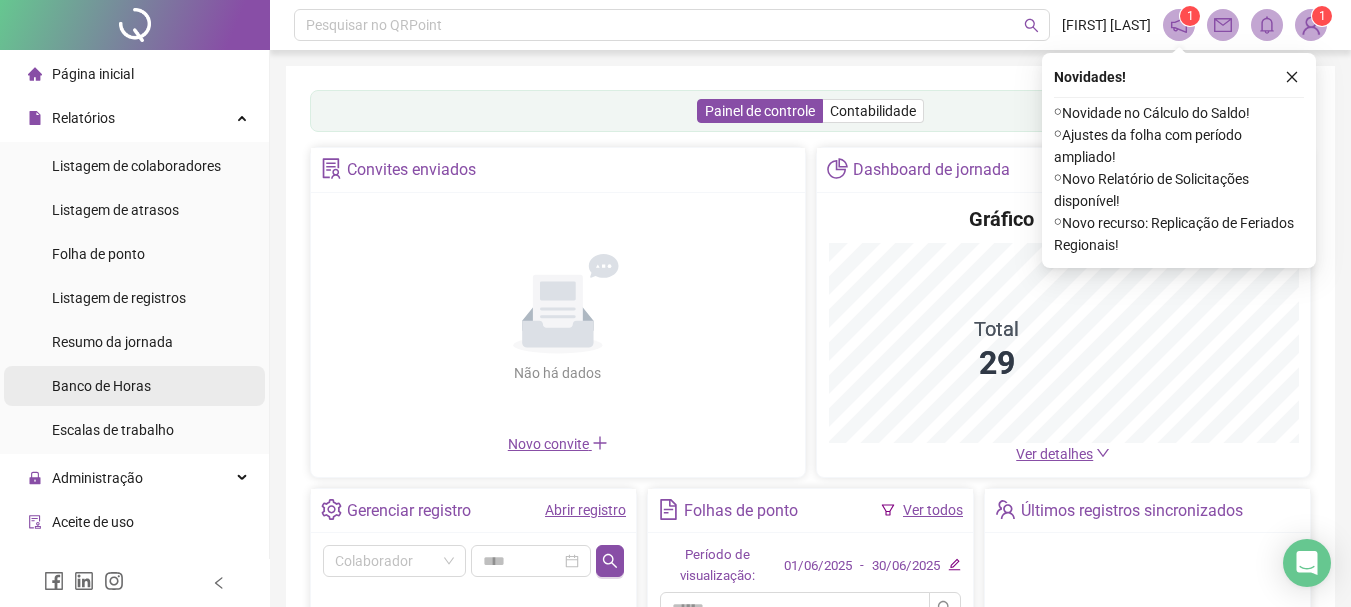 scroll, scrollTop: 100, scrollLeft: 0, axis: vertical 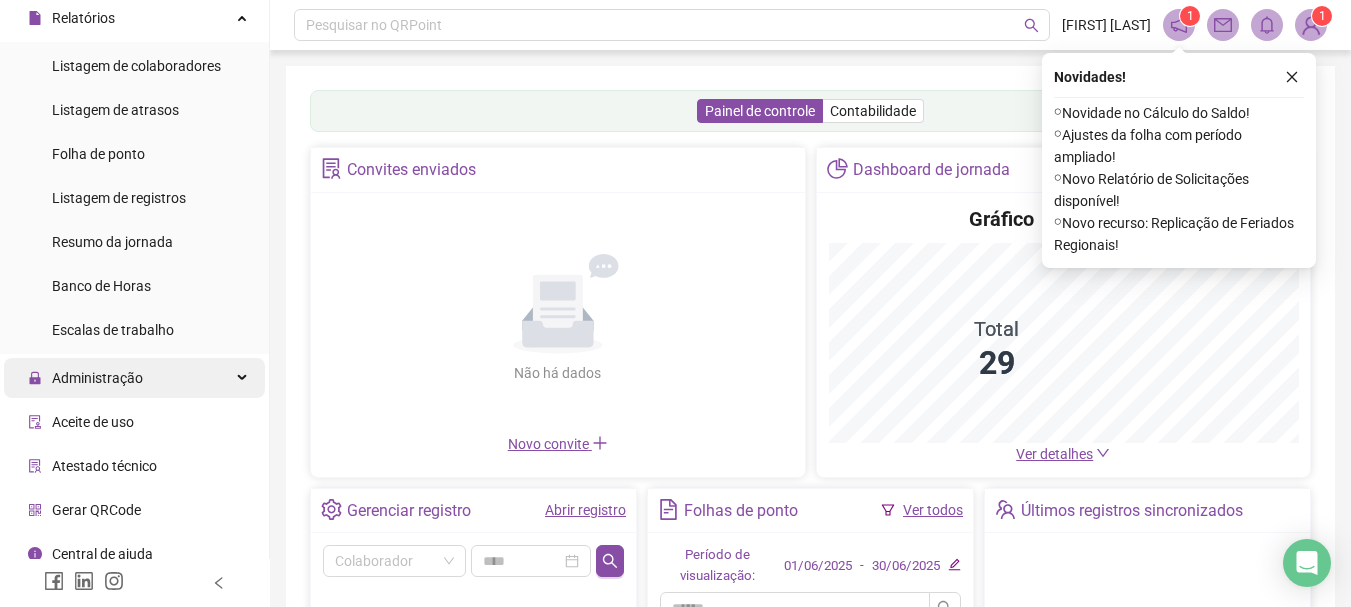 click on "Administração" at bounding box center [134, 378] 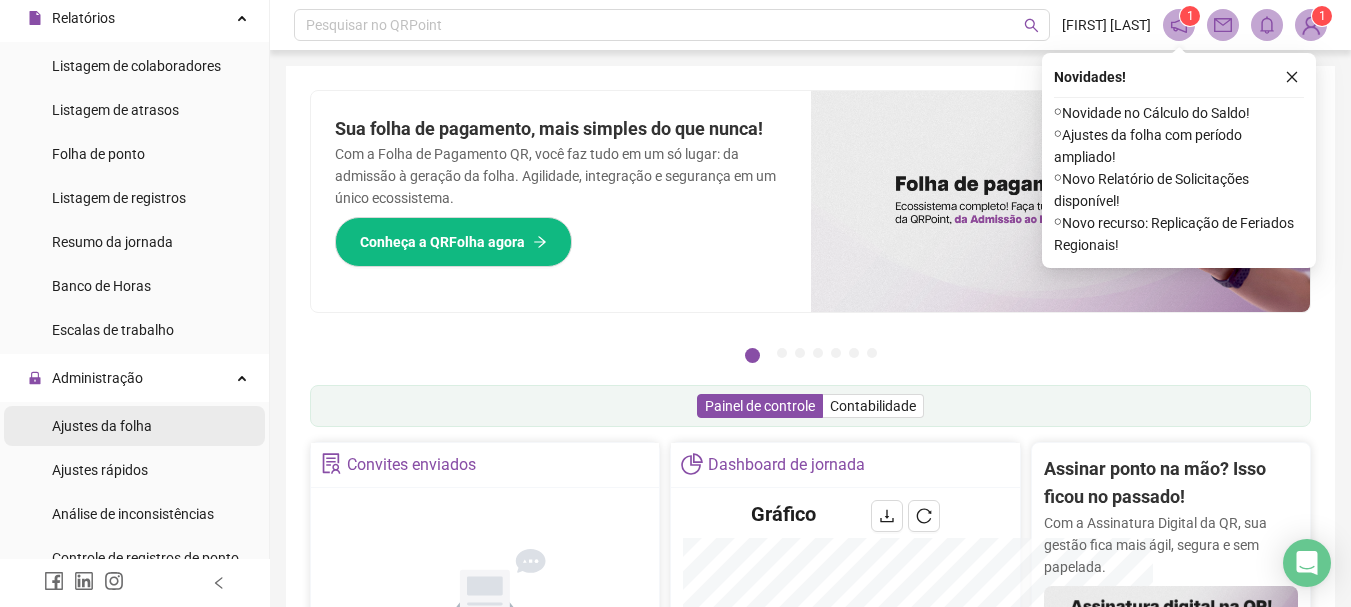 scroll, scrollTop: 200, scrollLeft: 0, axis: vertical 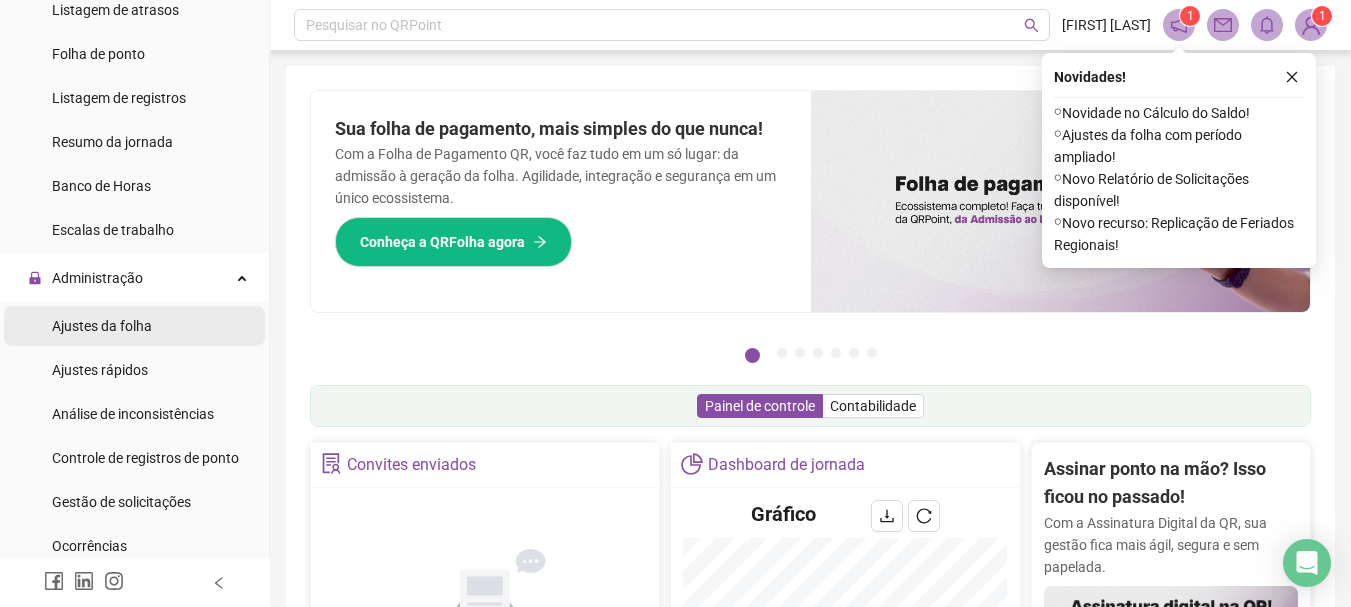 click on "Ajustes da folha" at bounding box center (102, 326) 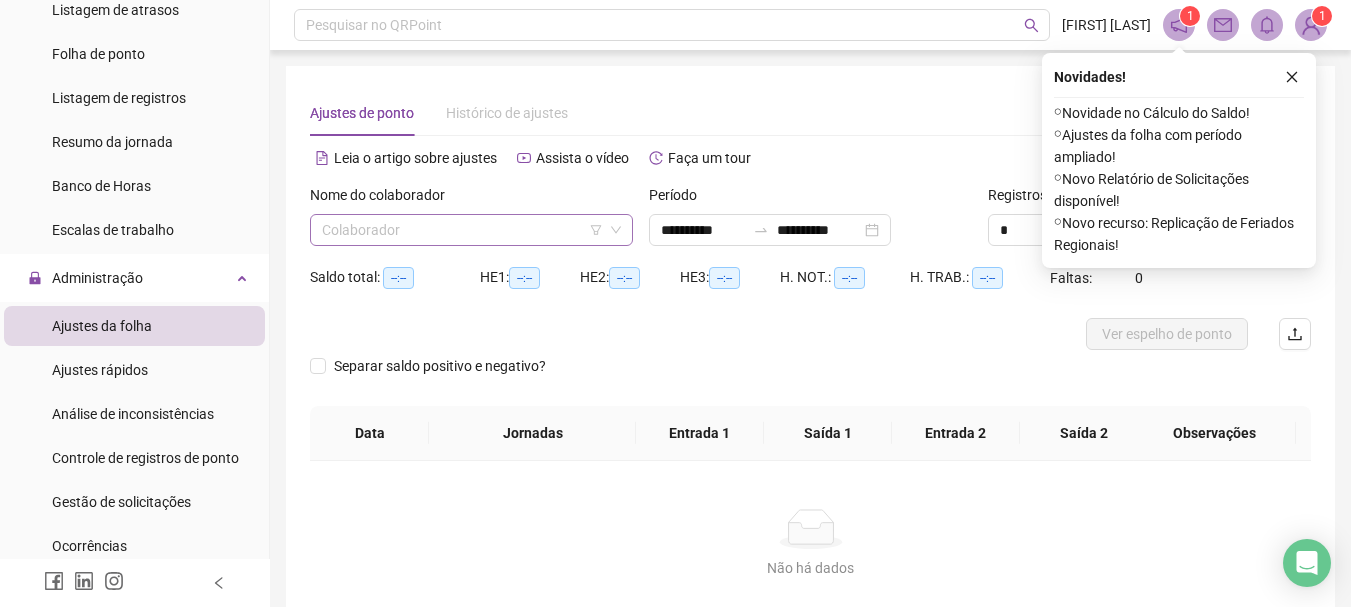 click at bounding box center (465, 230) 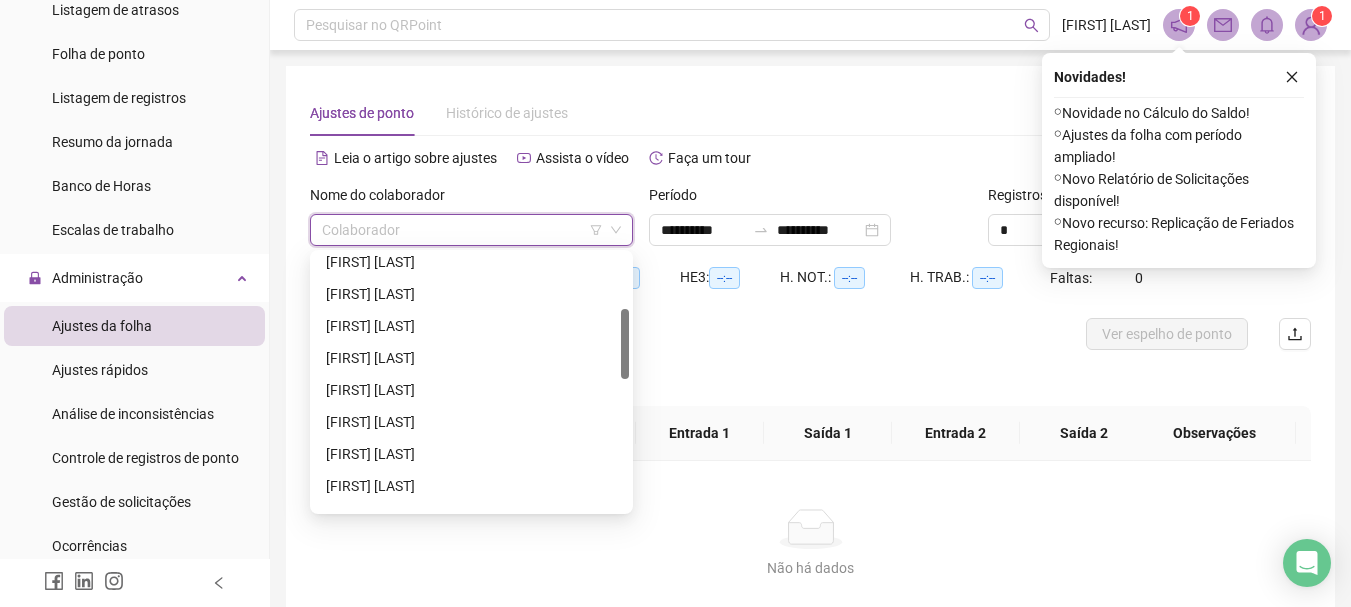 scroll, scrollTop: 300, scrollLeft: 0, axis: vertical 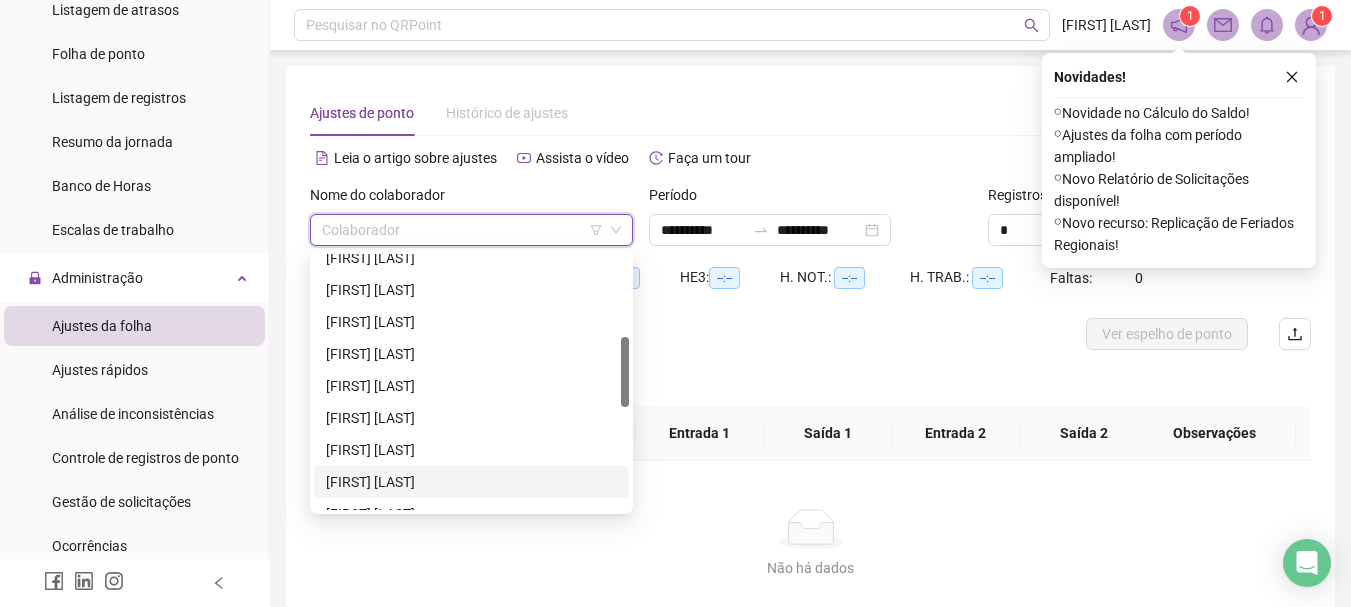 click on "[FIRST] [LAST]" at bounding box center [471, 482] 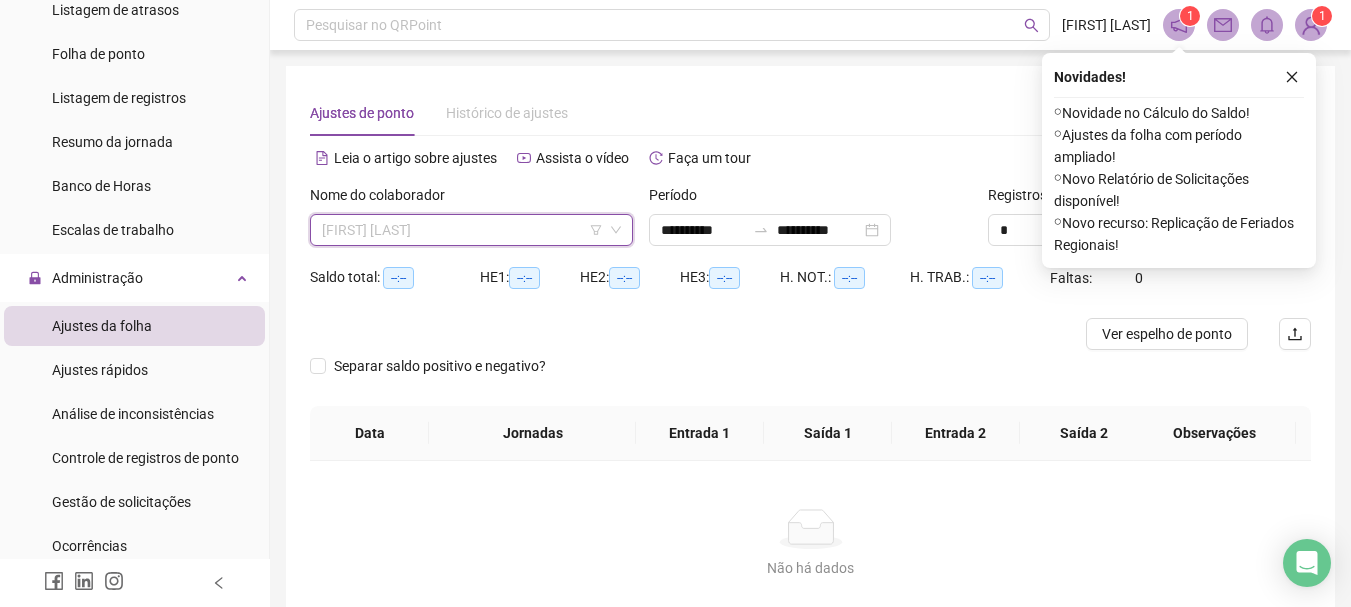 click on "[FIRST] [LAST]" at bounding box center (471, 230) 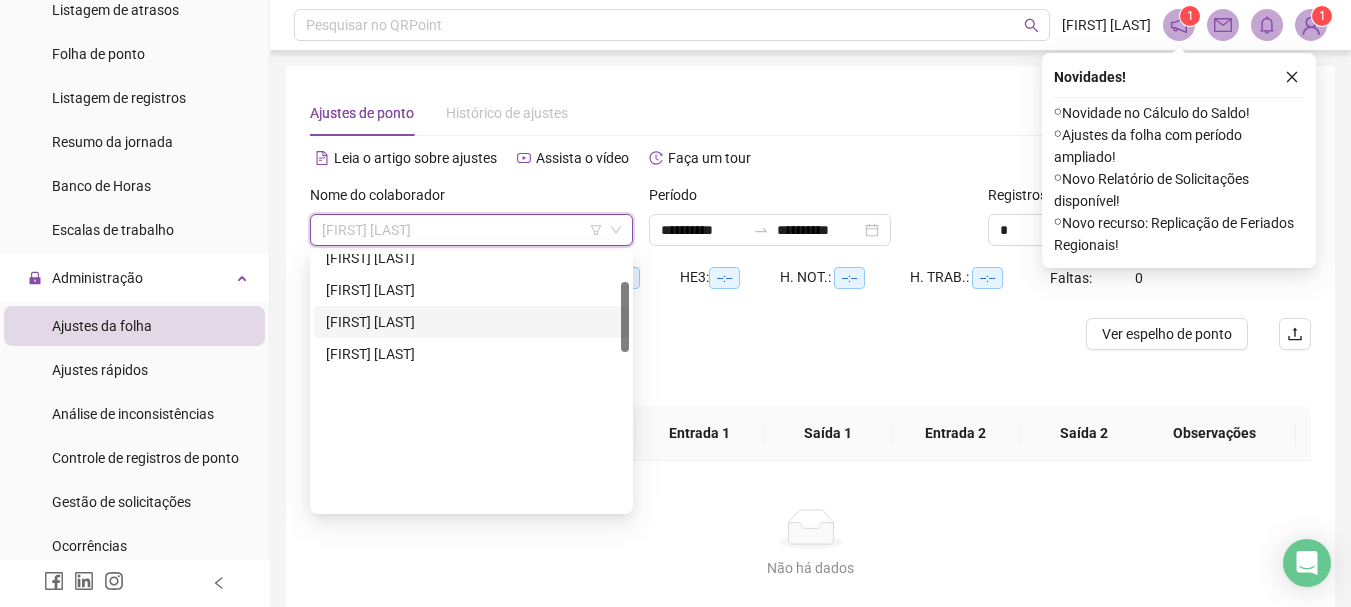 scroll, scrollTop: 0, scrollLeft: 0, axis: both 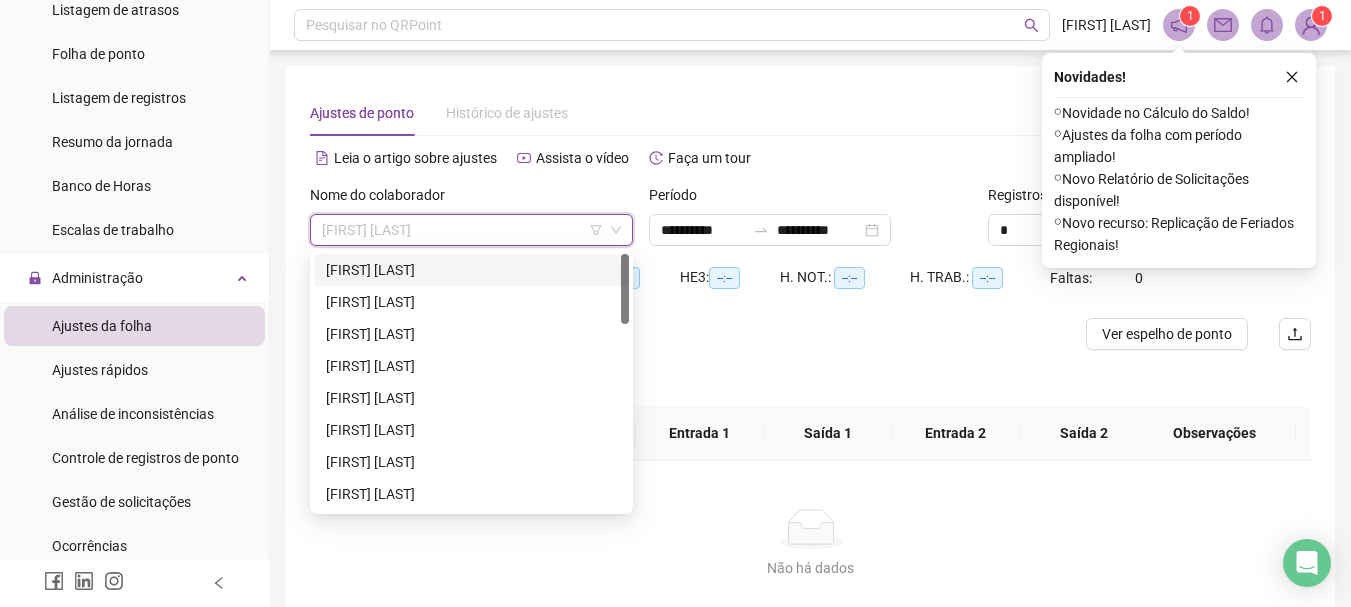 click on "[FIRST] [LAST]" at bounding box center [471, 270] 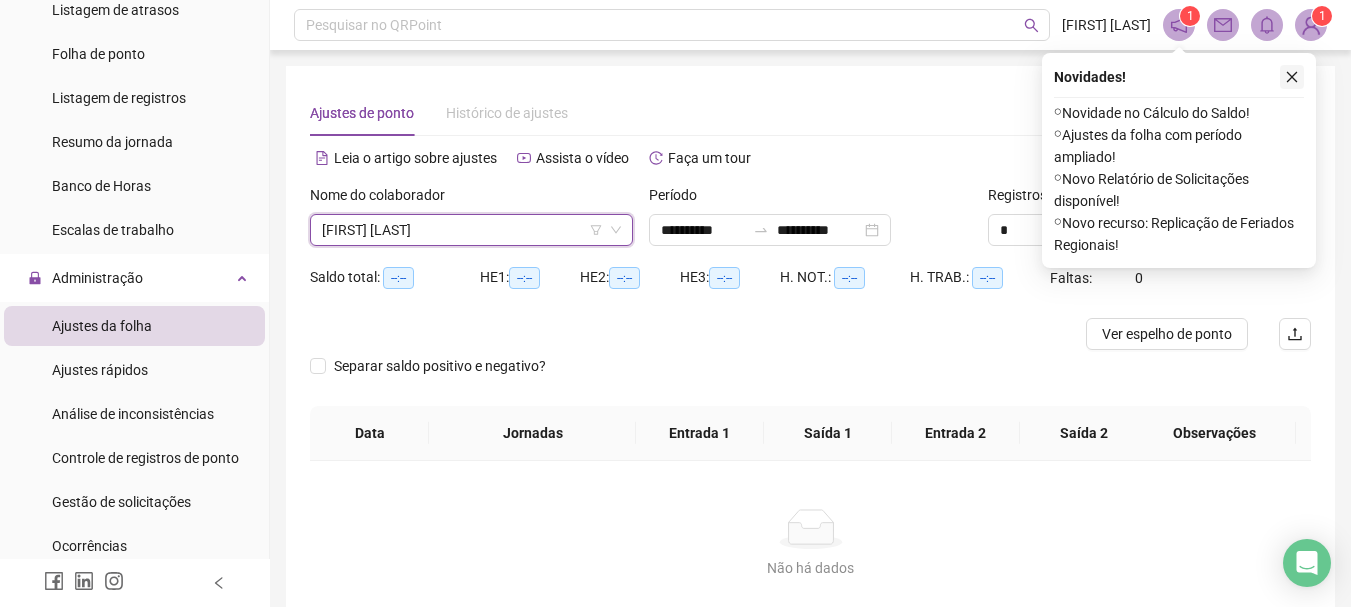 click 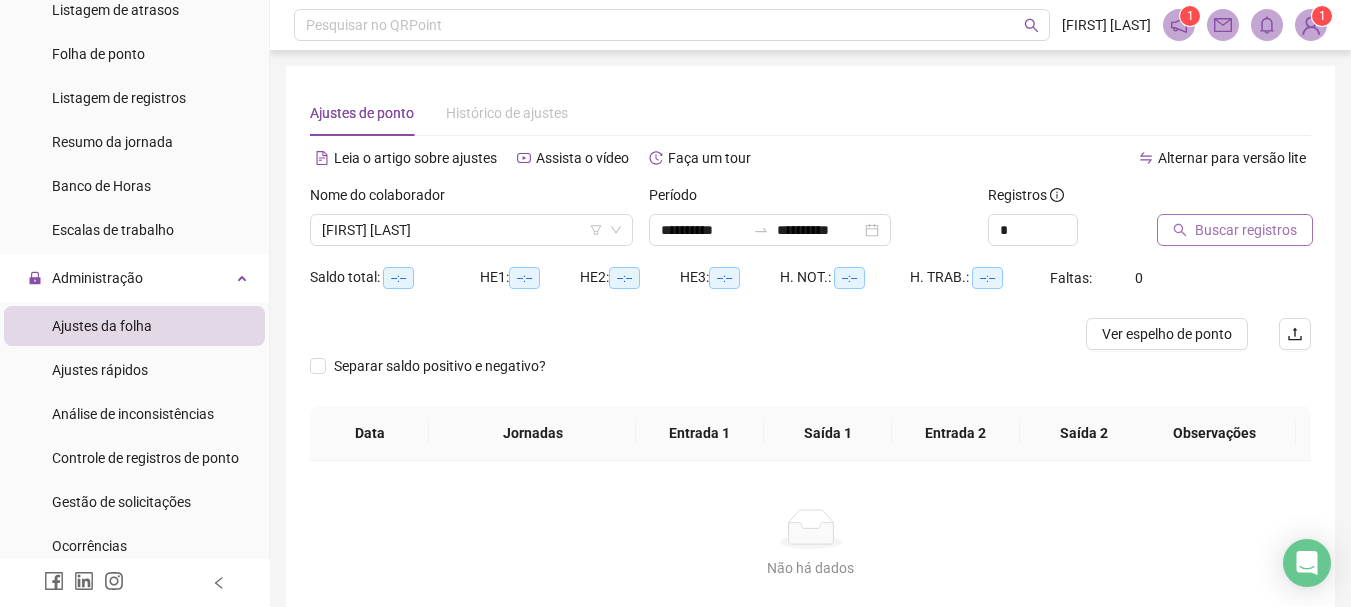 click on "Buscar registros" at bounding box center [1246, 230] 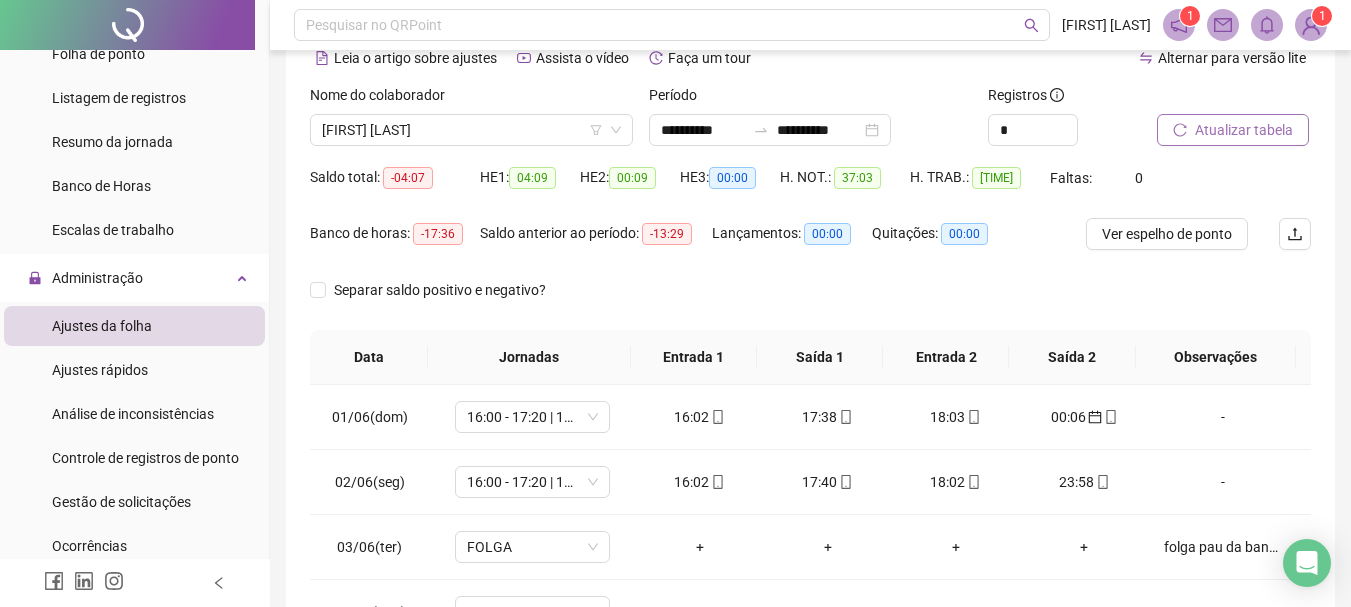 scroll, scrollTop: 200, scrollLeft: 0, axis: vertical 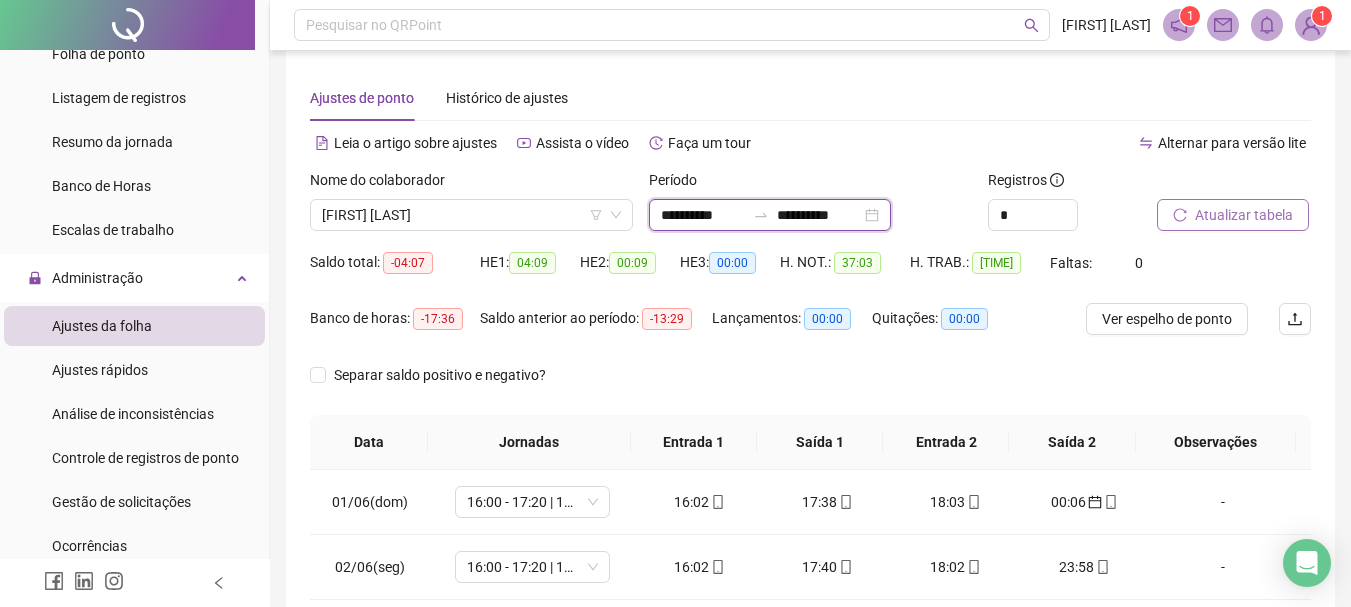 click on "**********" at bounding box center [819, 215] 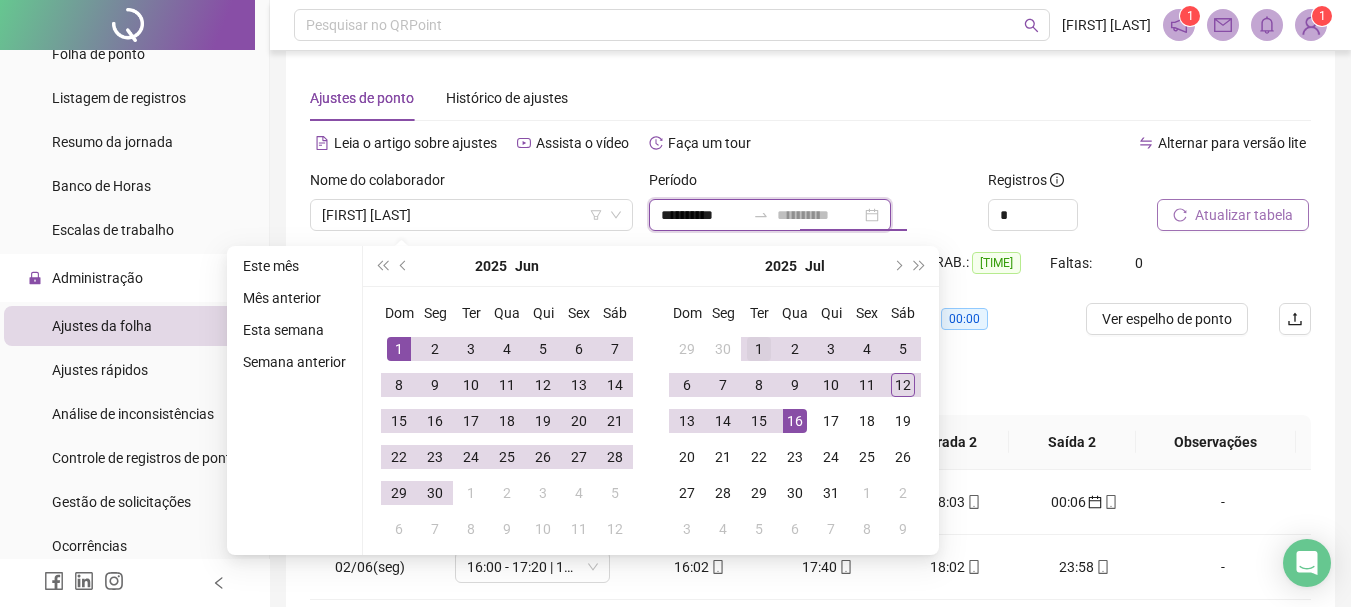 type on "**********" 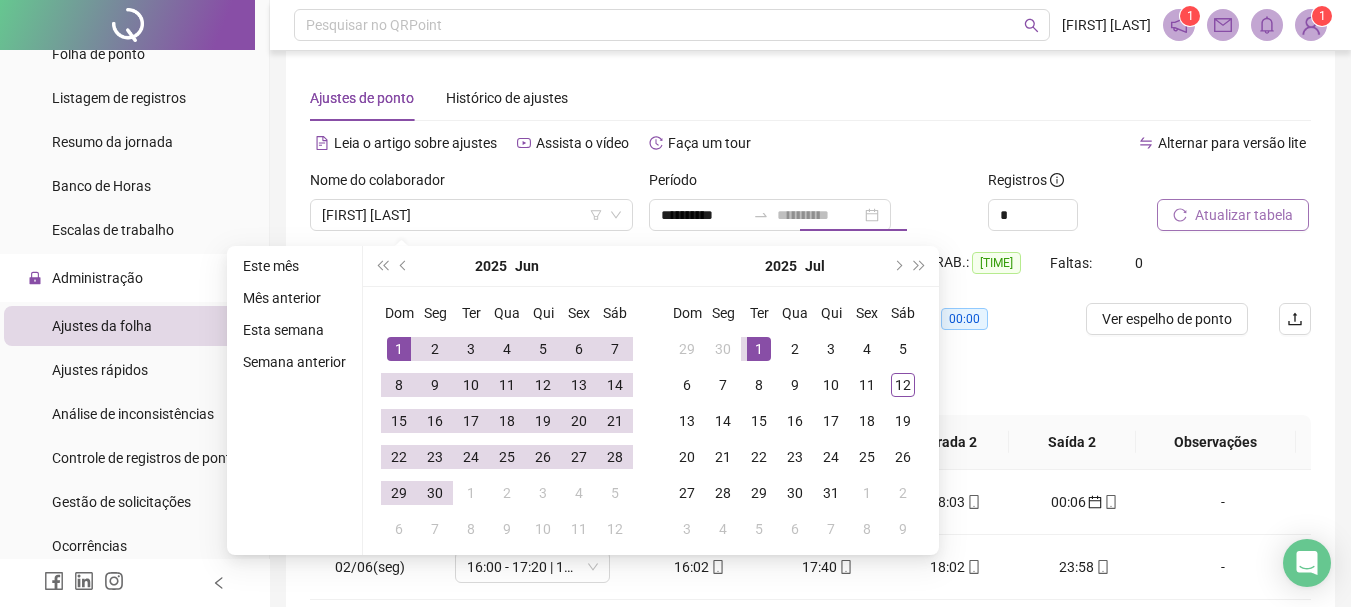 click on "1" at bounding box center (759, 349) 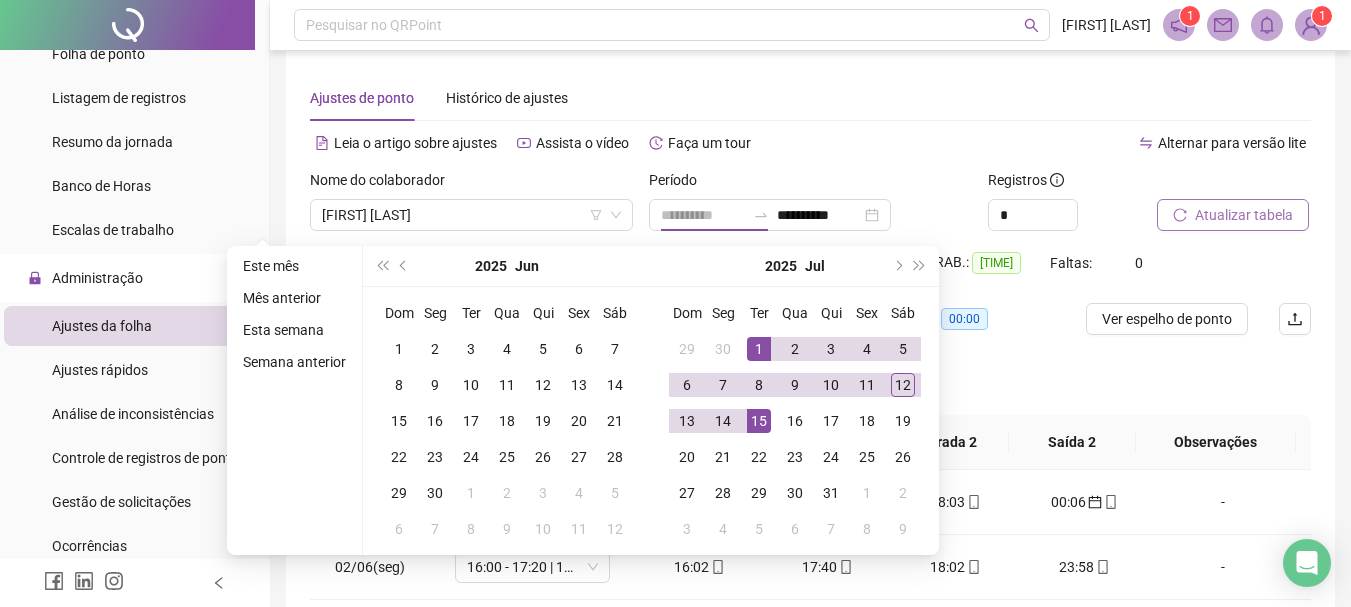 click on "15" at bounding box center [759, 421] 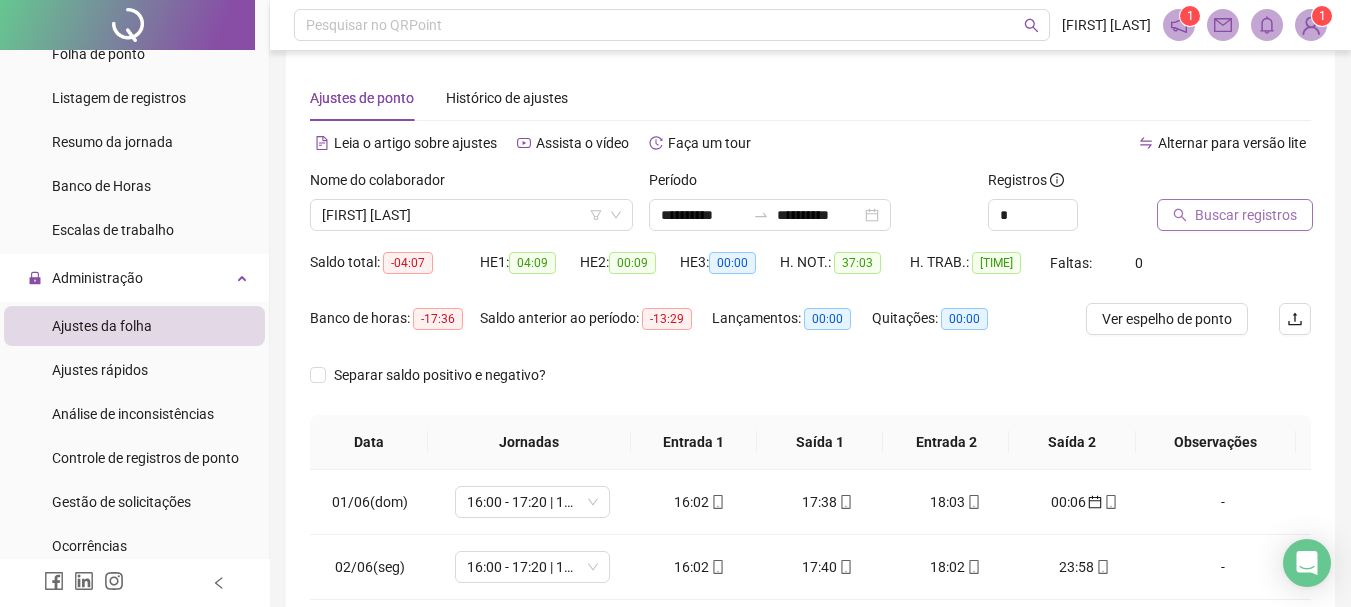 click on "Buscar registros" at bounding box center [1246, 215] 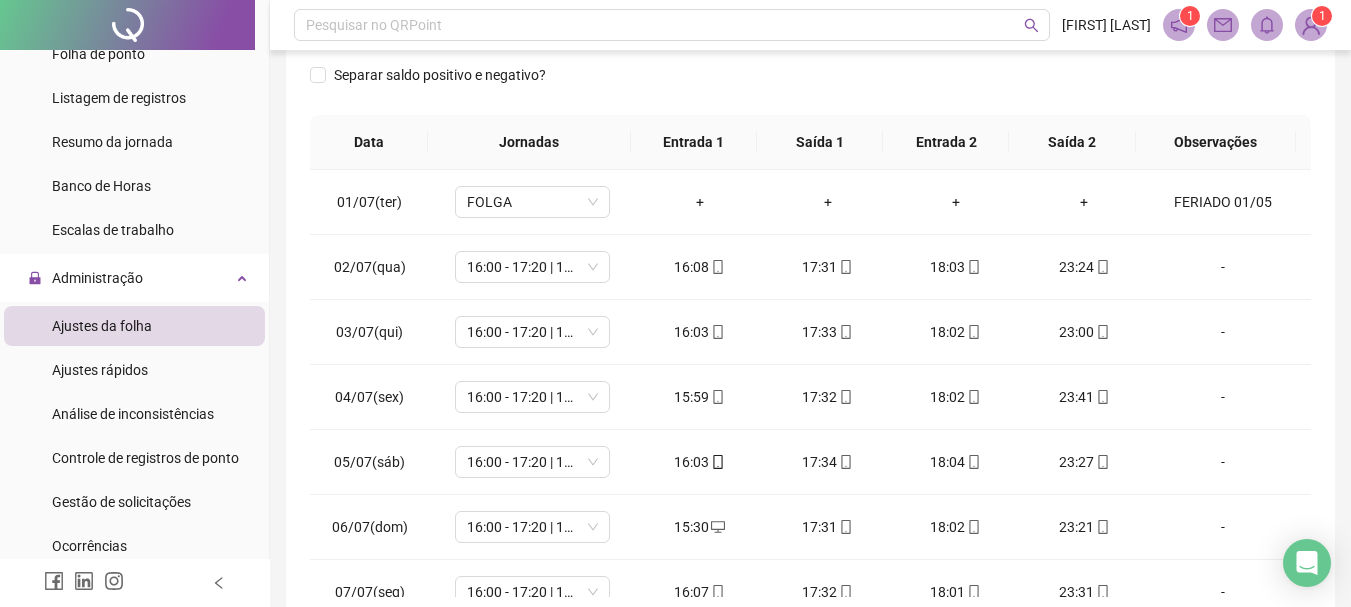 scroll, scrollTop: 415, scrollLeft: 0, axis: vertical 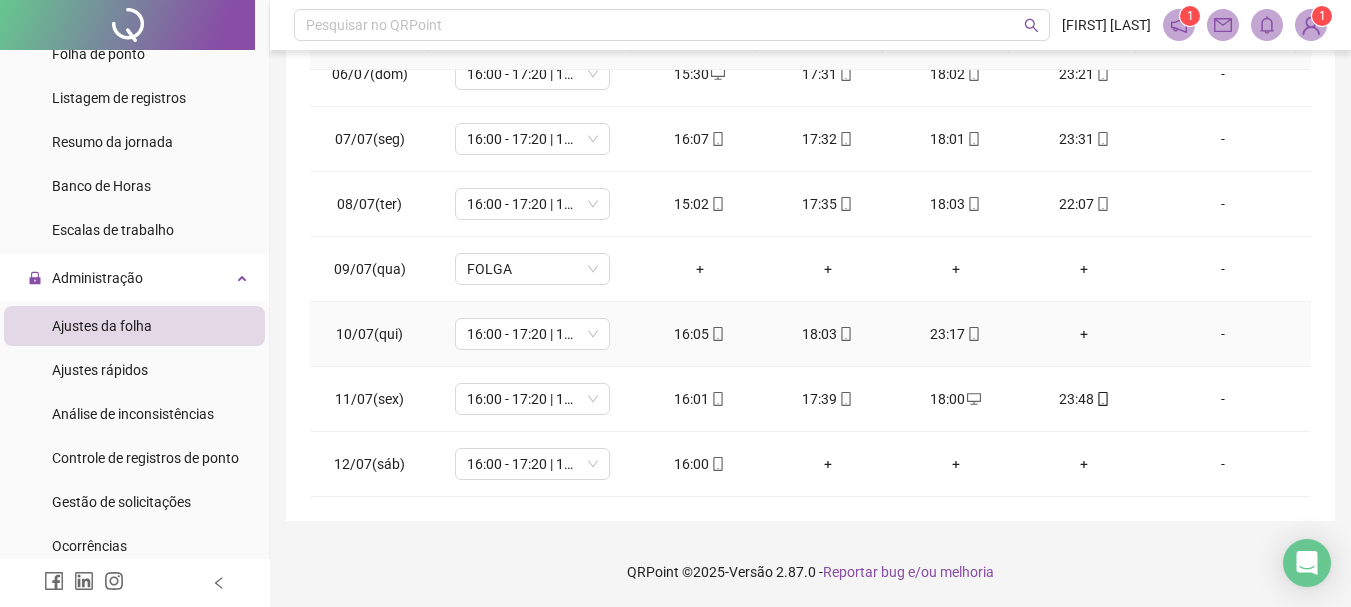 click on "+" at bounding box center (1084, 334) 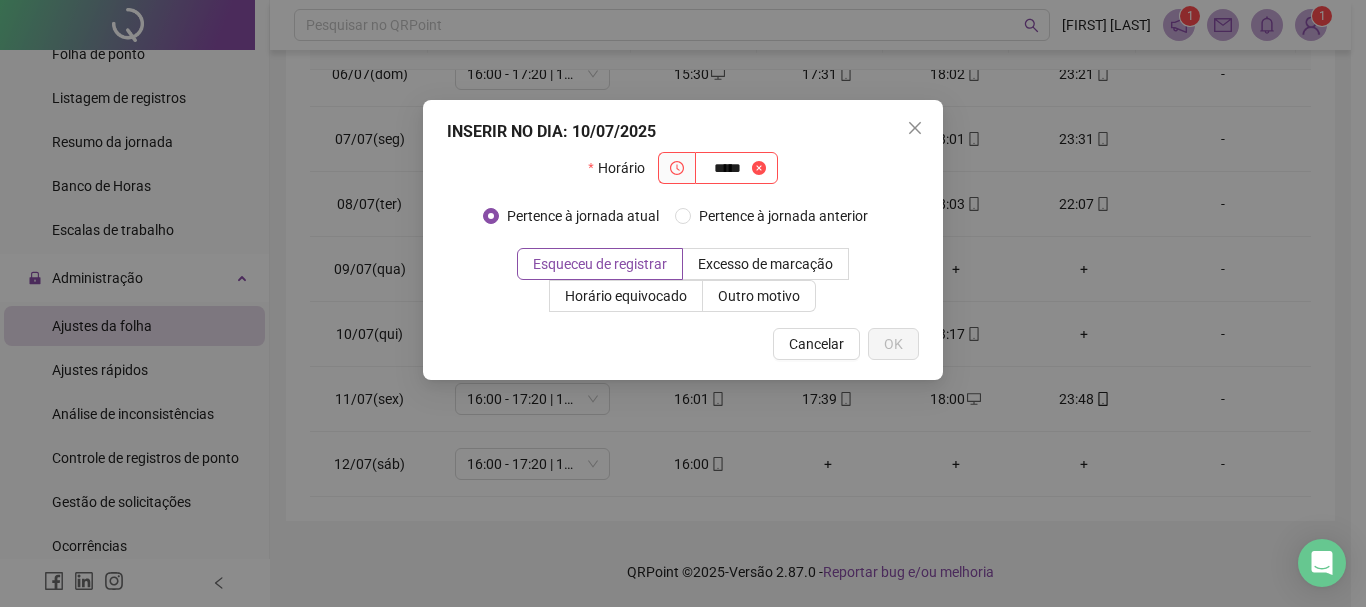 type on "*****" 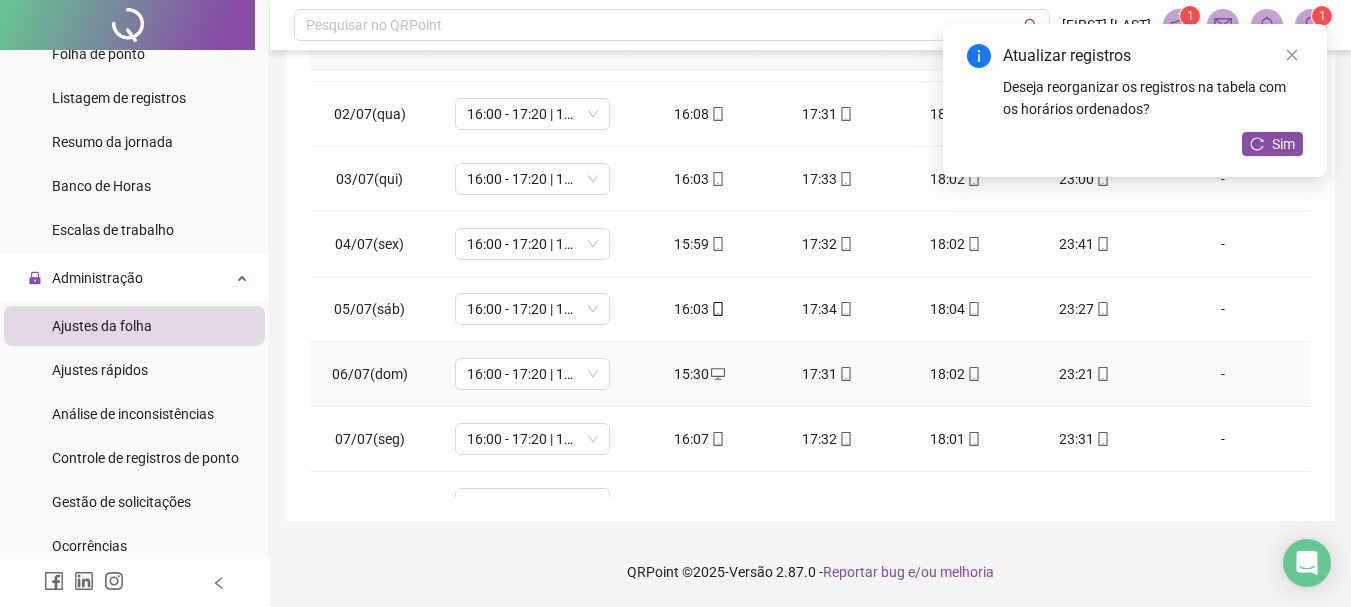 scroll, scrollTop: 0, scrollLeft: 0, axis: both 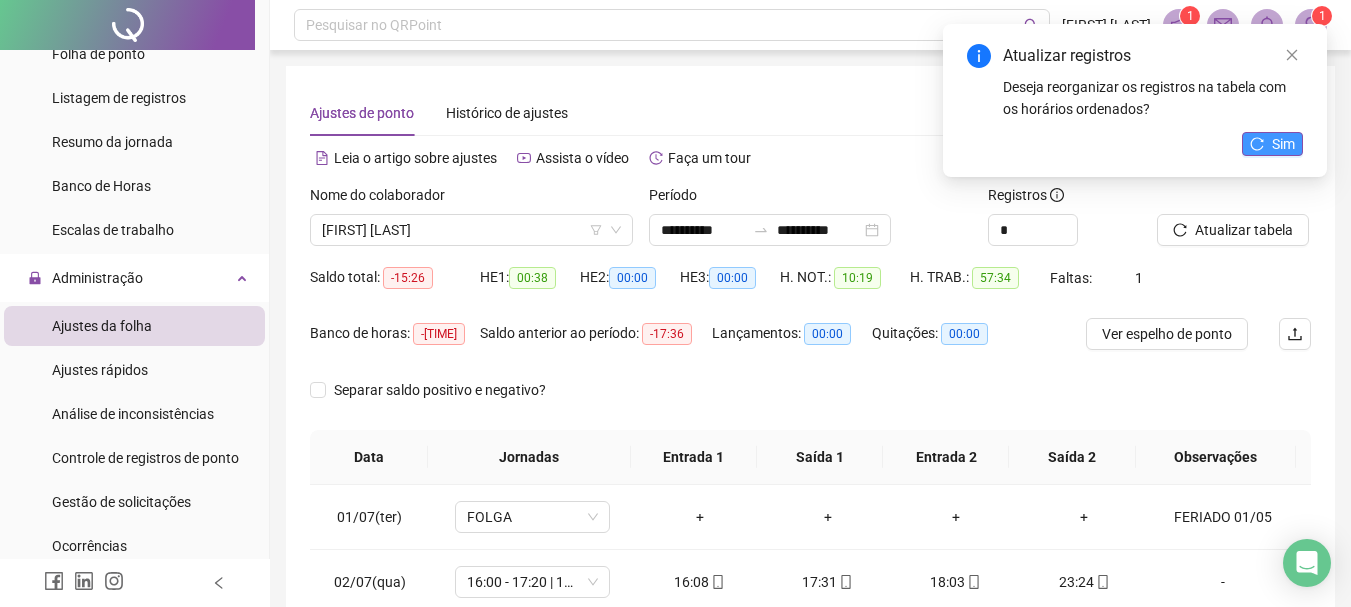 click on "Sim" at bounding box center [1272, 144] 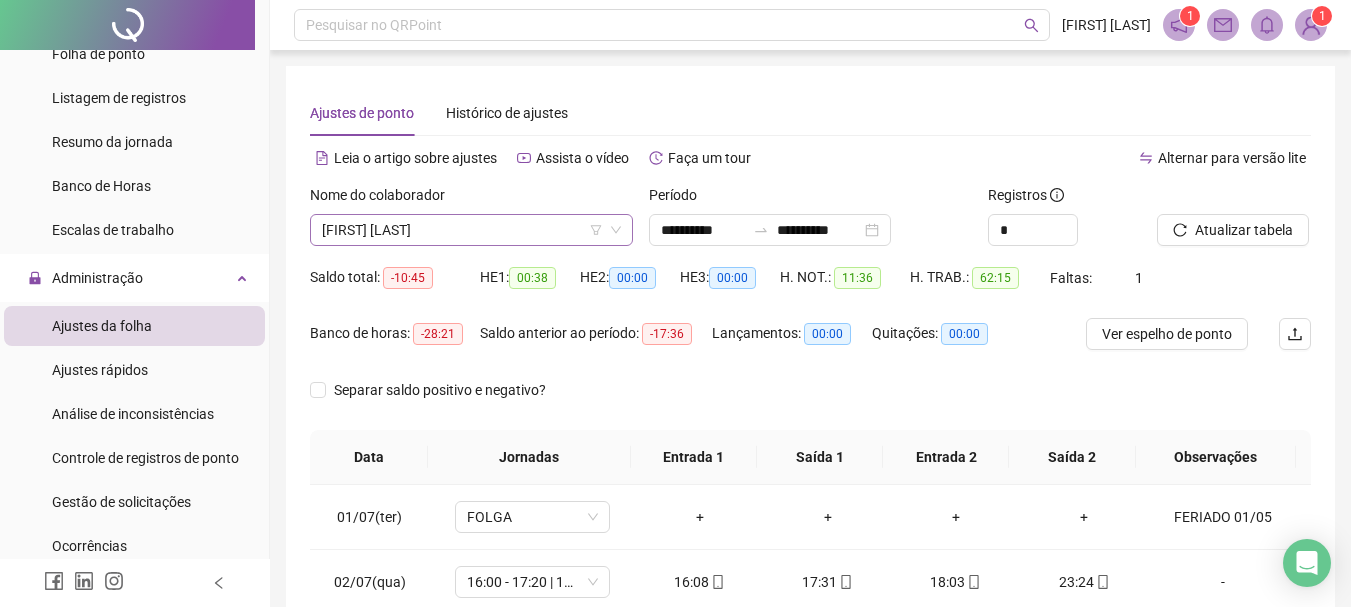 click on "[FIRST] [LAST]" at bounding box center (471, 230) 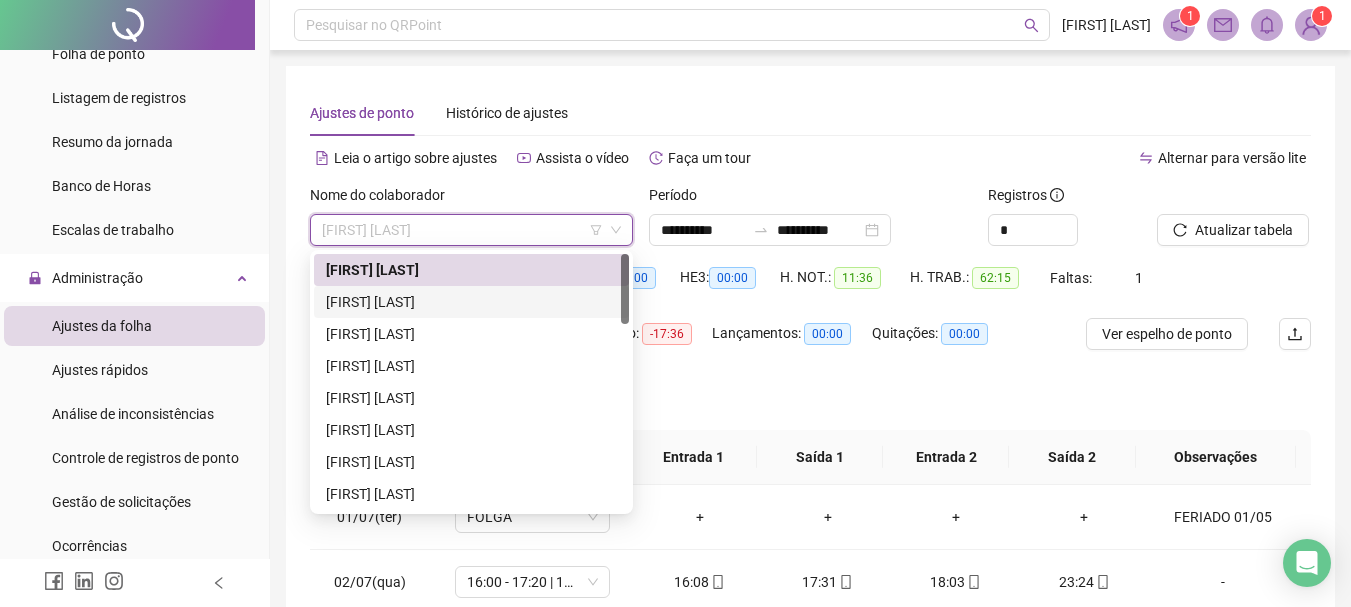click on "[FIRST] [LAST]" at bounding box center [471, 302] 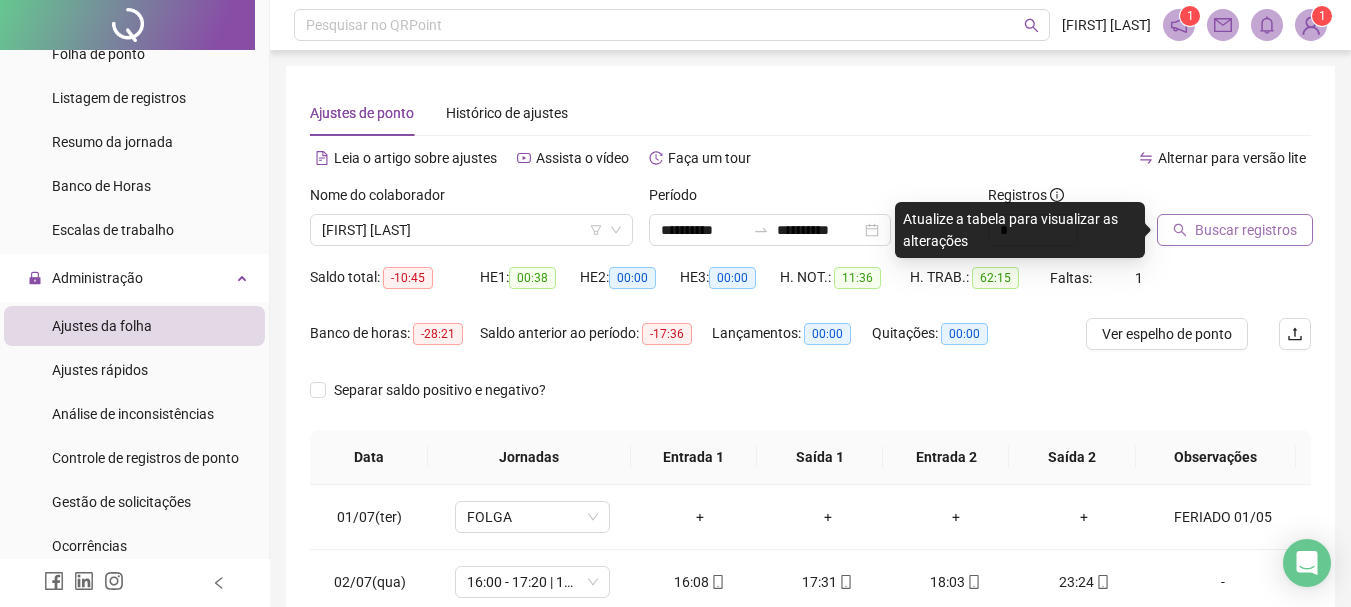 click on "Buscar registros" at bounding box center [1246, 230] 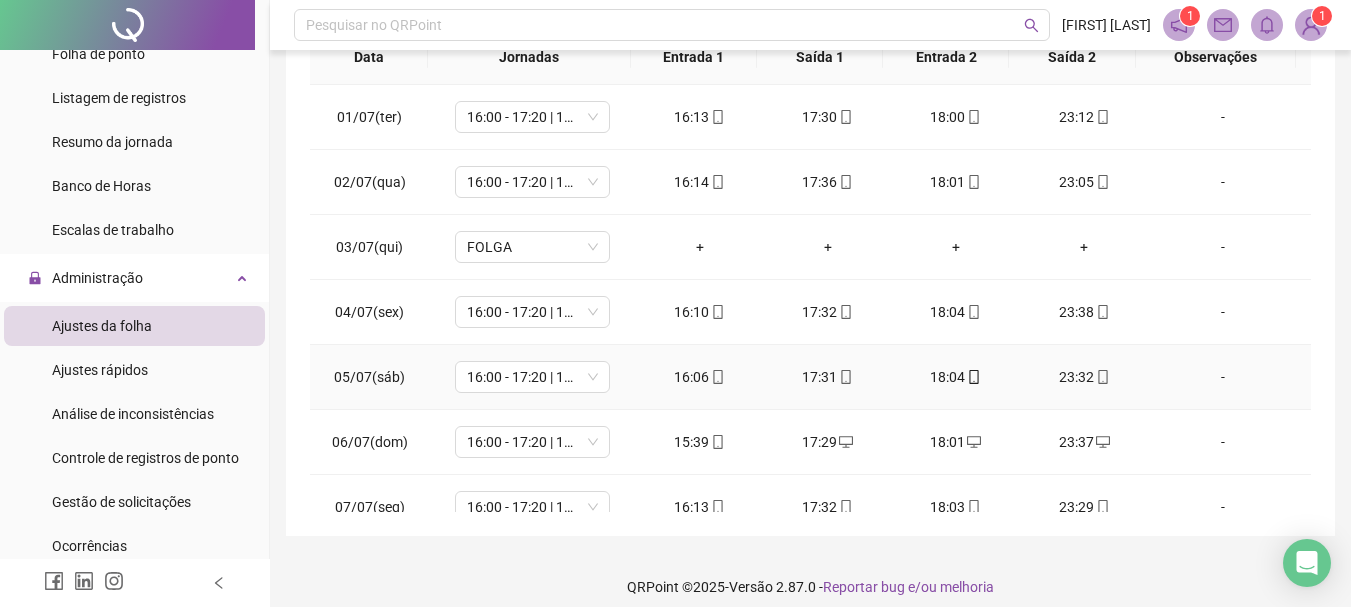 scroll, scrollTop: 415, scrollLeft: 0, axis: vertical 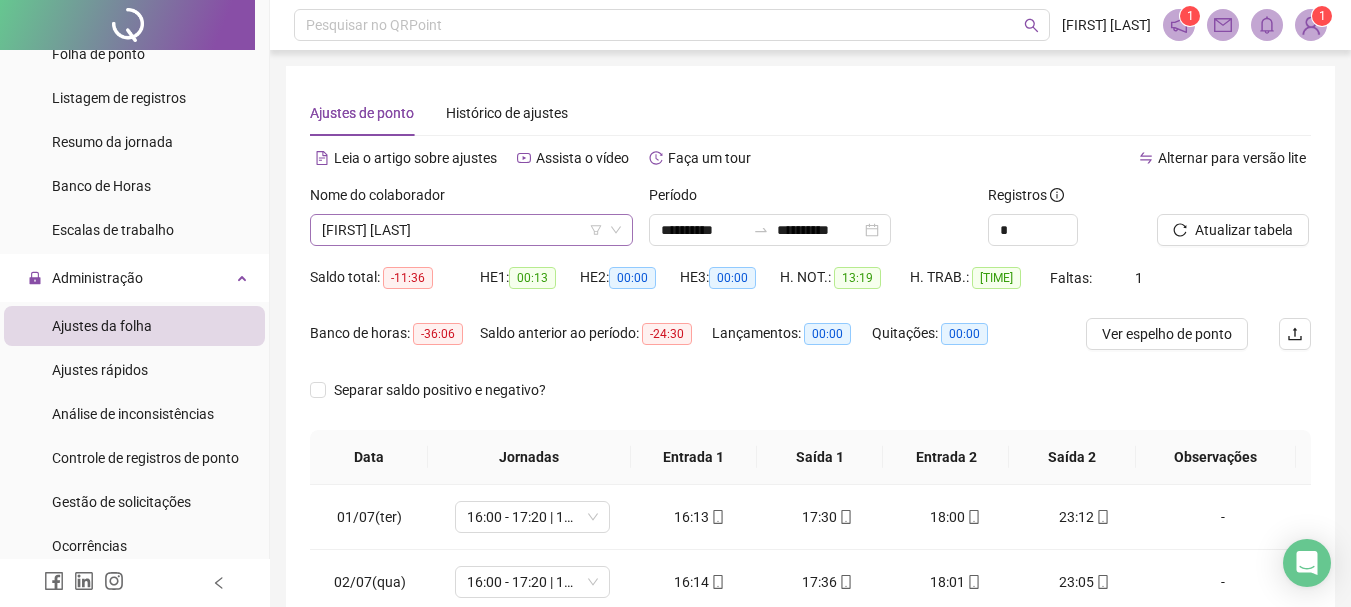 click on "[FIRST] [LAST]" at bounding box center [471, 230] 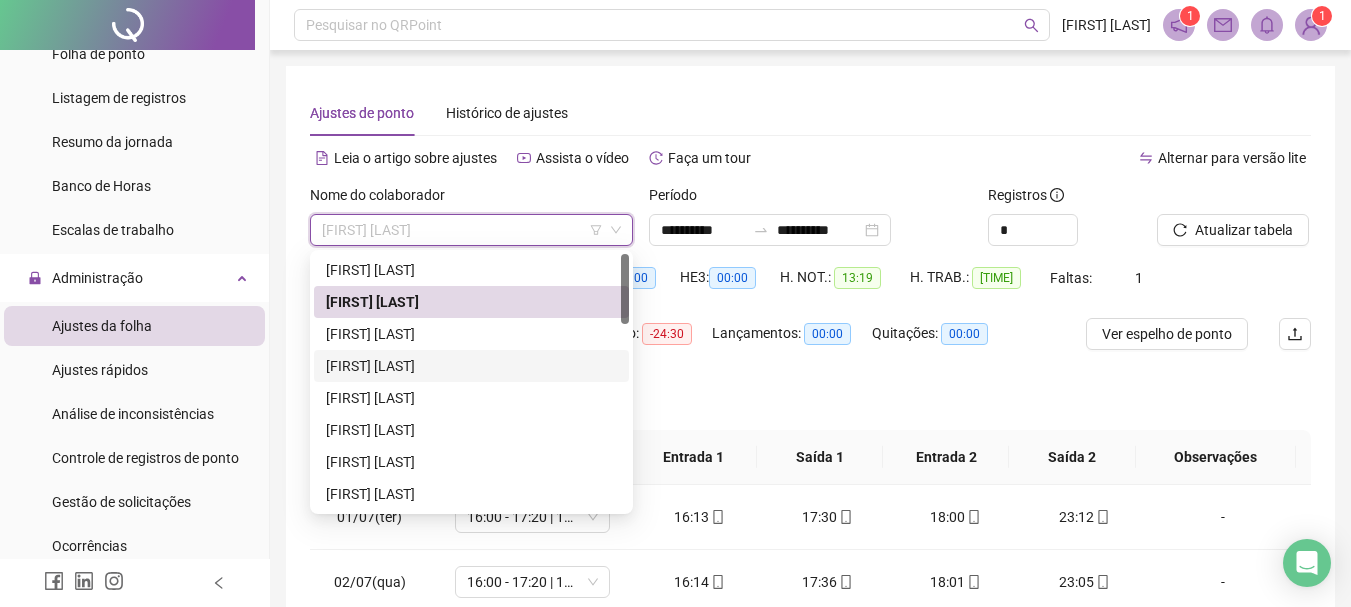click on "[FIRST] [LAST]" at bounding box center [471, 366] 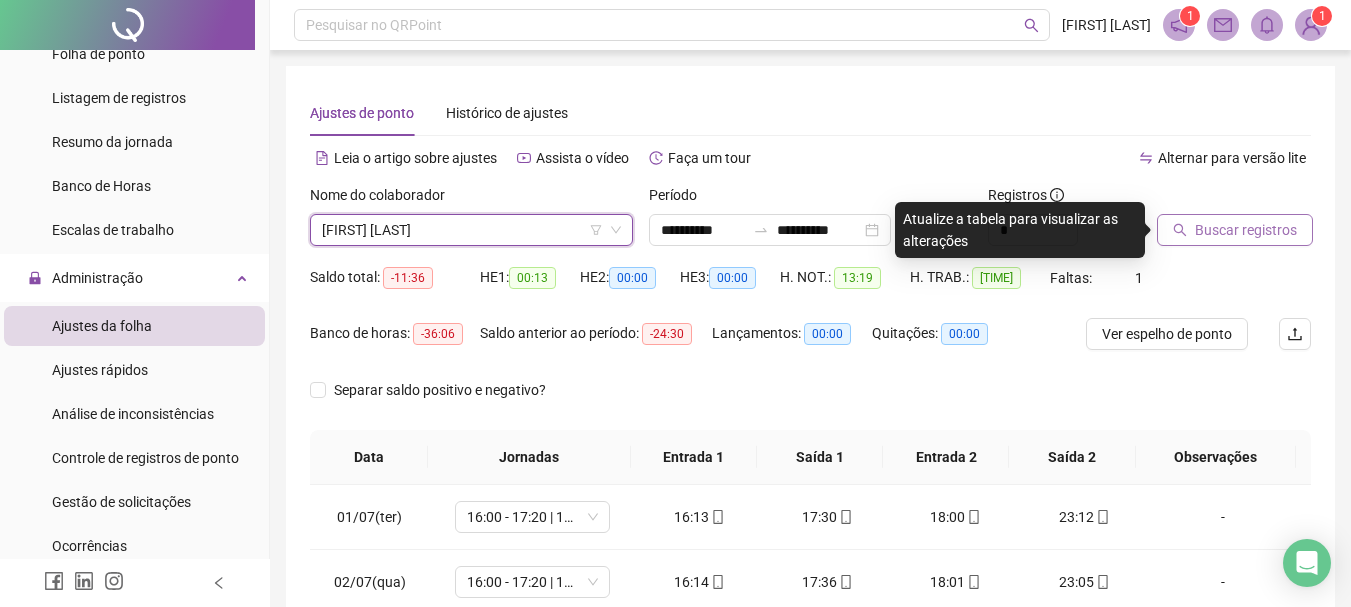 click on "Buscar registros" at bounding box center (1246, 230) 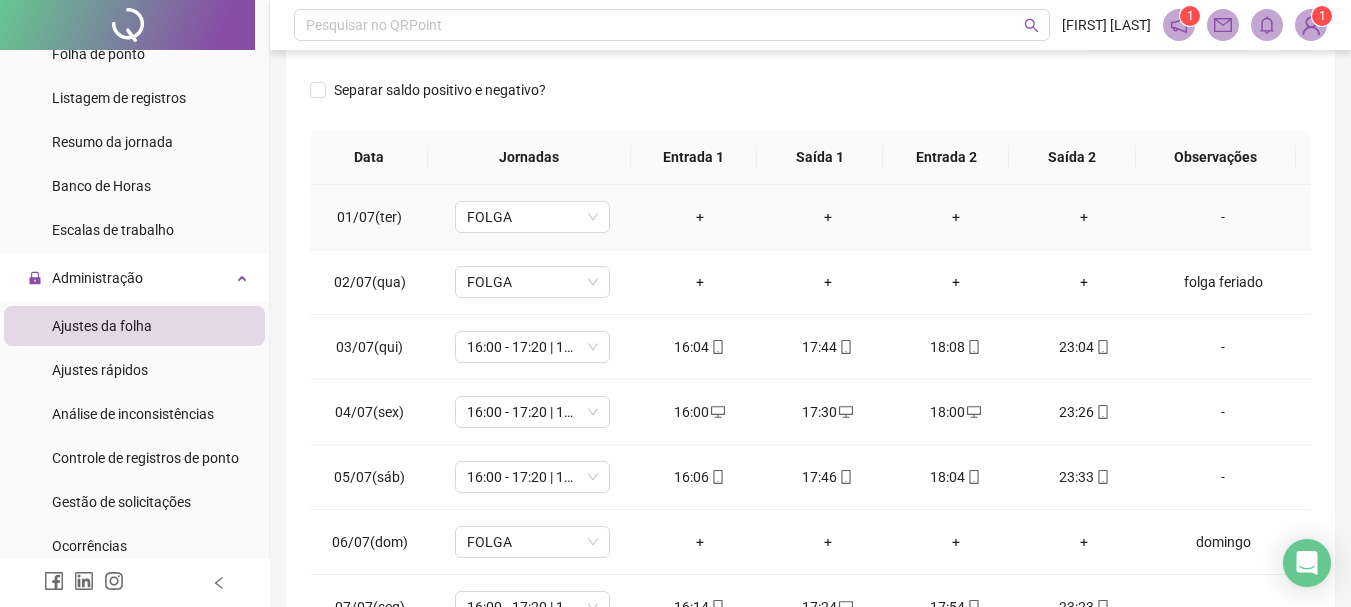 scroll, scrollTop: 415, scrollLeft: 0, axis: vertical 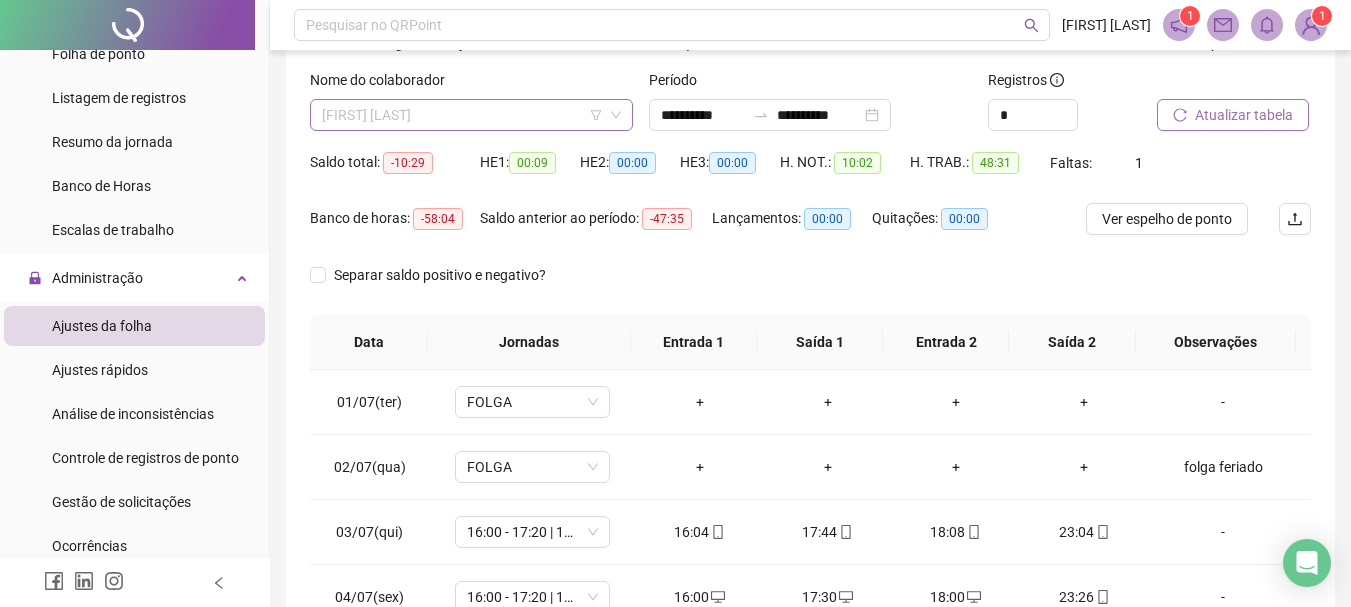 click on "[FIRST] [LAST]" at bounding box center [471, 115] 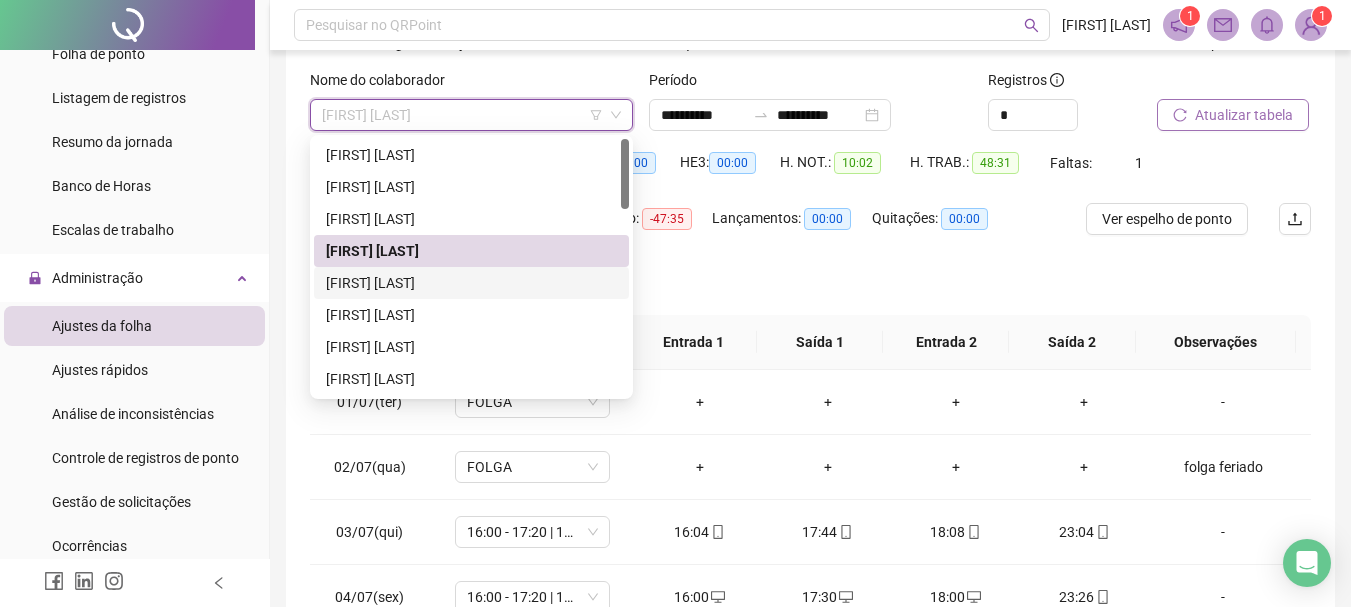 click on "[FIRST] [LAST]" at bounding box center (471, 283) 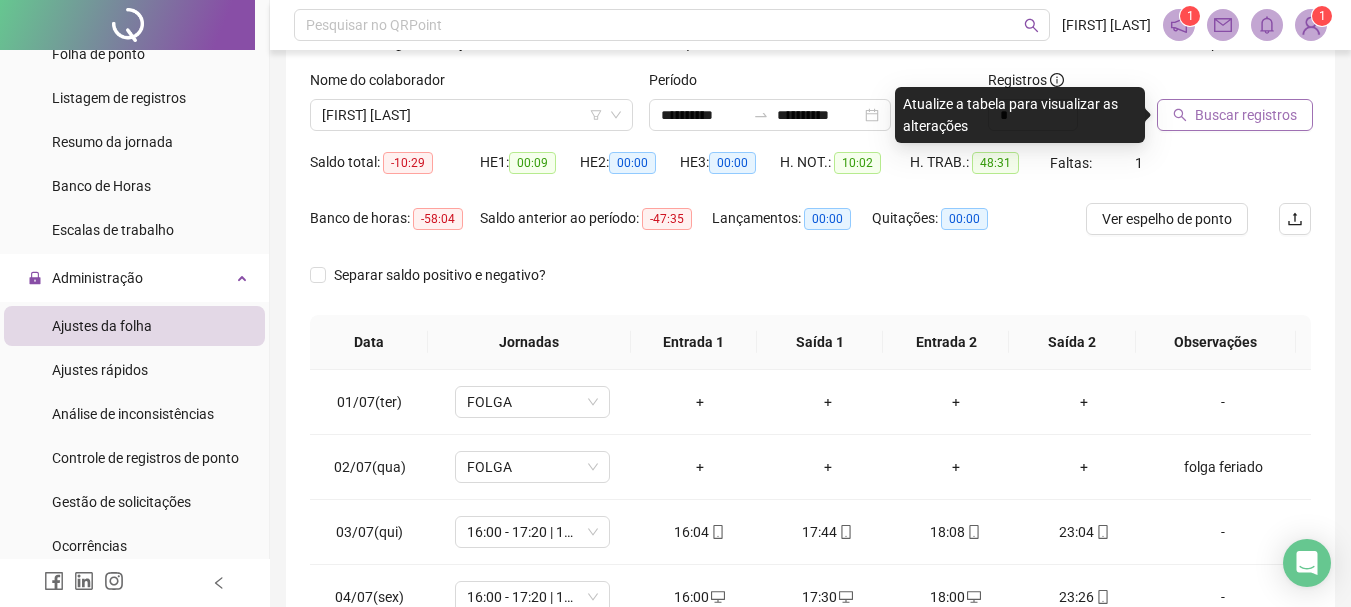 click on "Buscar registros" at bounding box center [1246, 115] 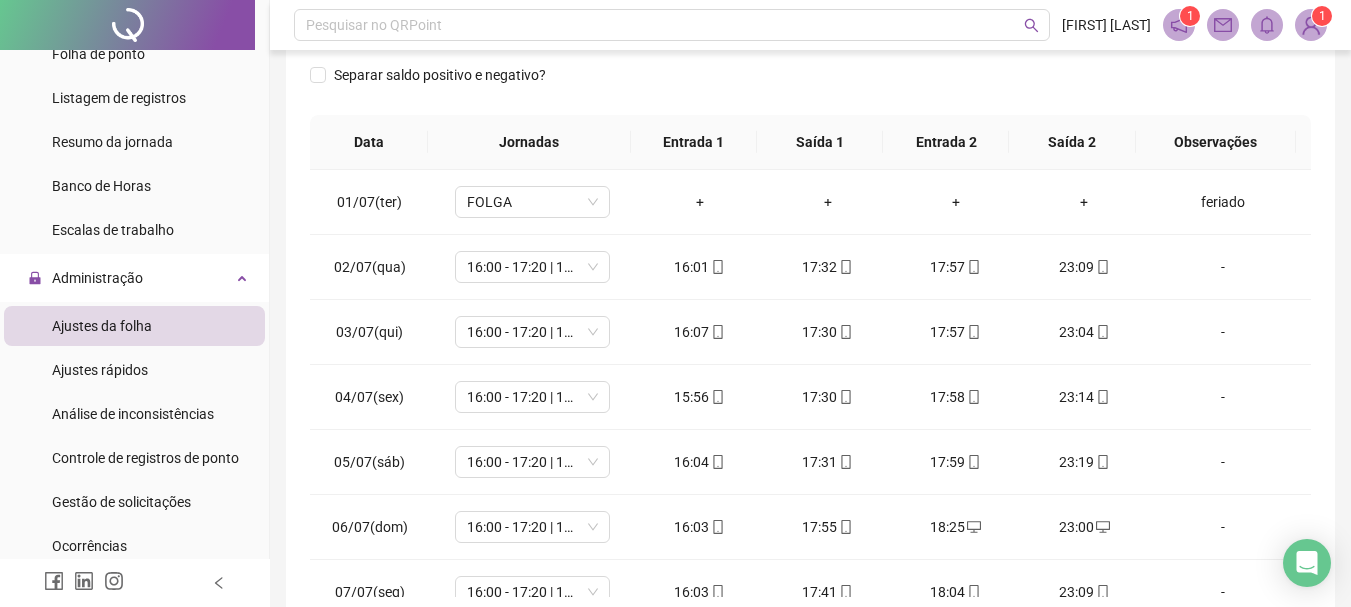 scroll, scrollTop: 415, scrollLeft: 0, axis: vertical 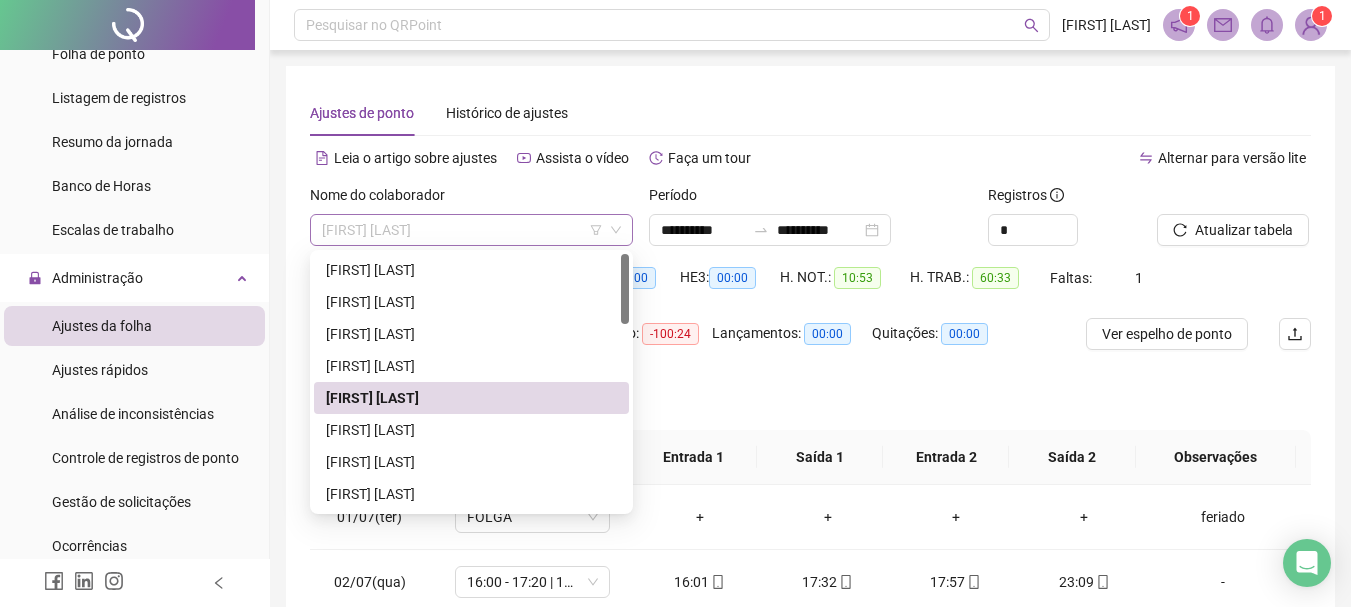 click on "[FIRST] [LAST]" at bounding box center [471, 230] 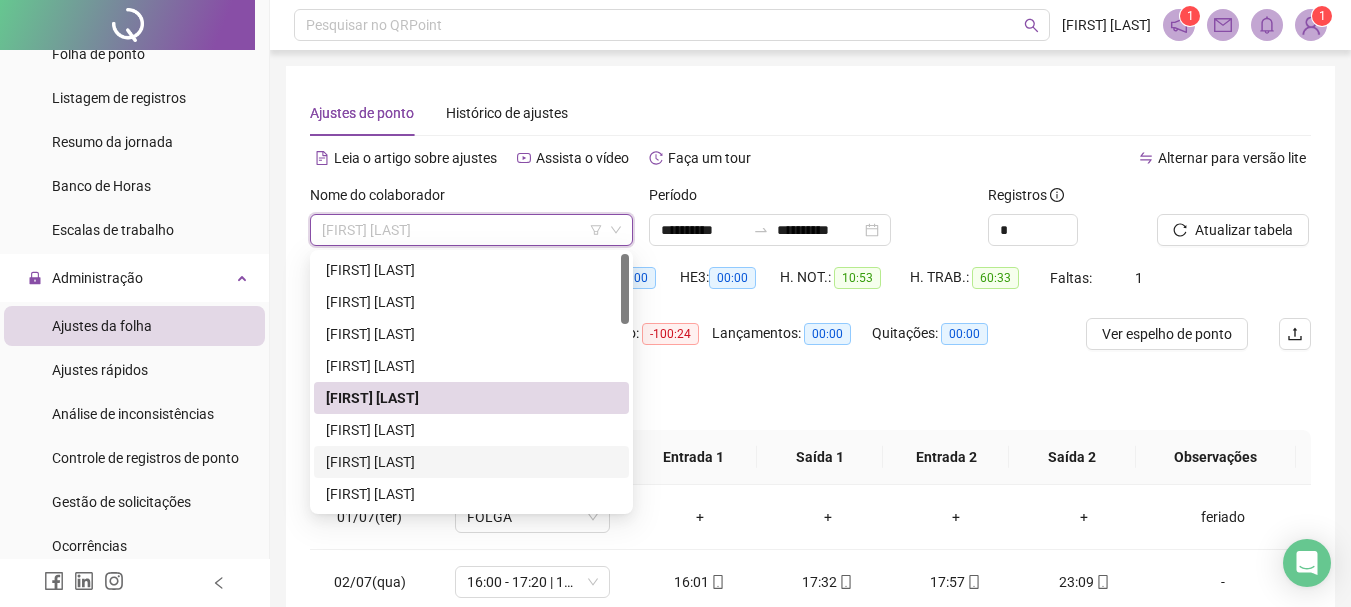 click on "[FIRST] [LAST]" at bounding box center [471, 462] 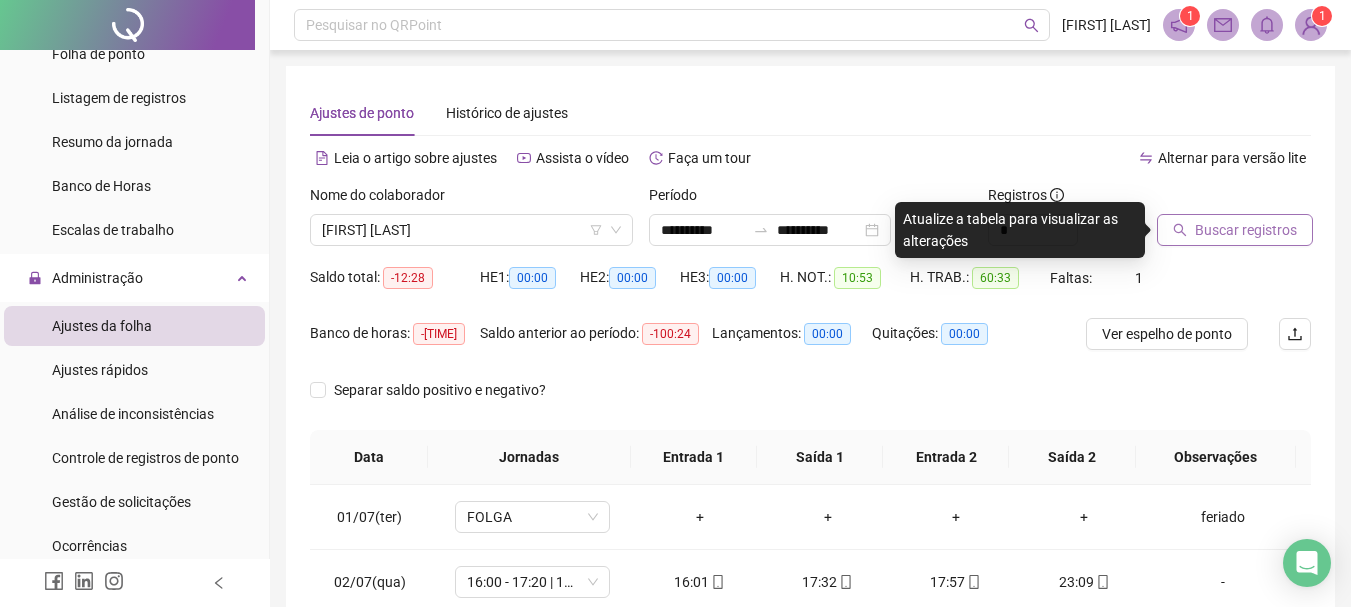 click on "Buscar registros" at bounding box center [1246, 230] 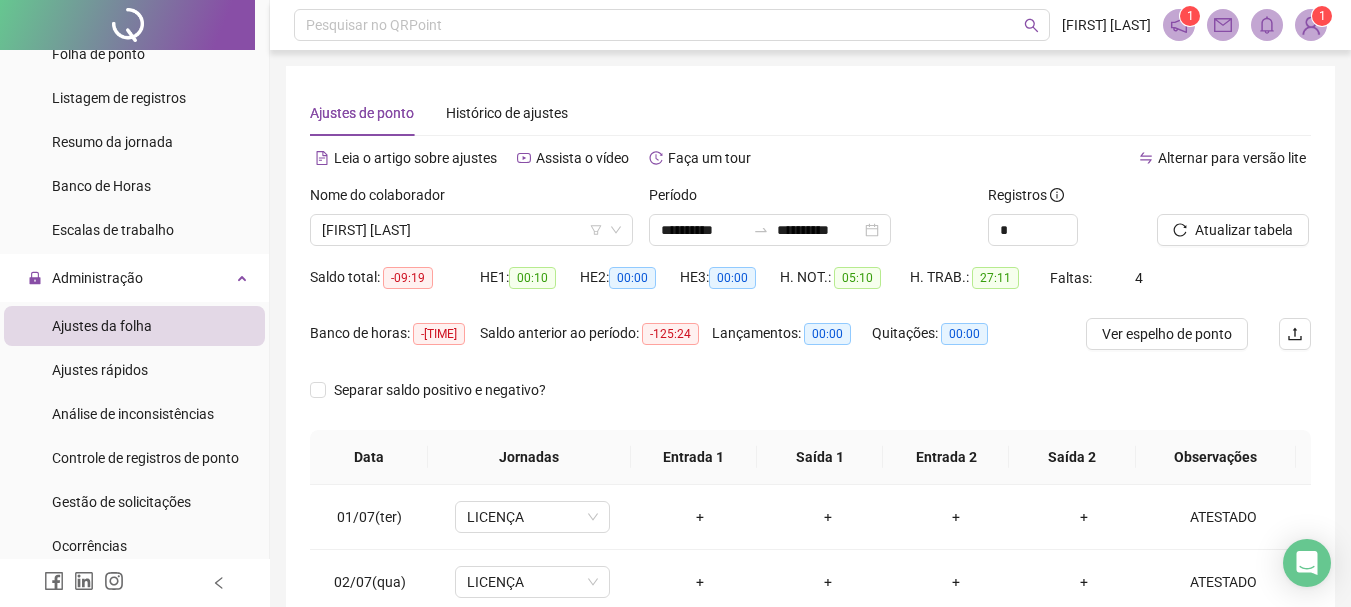 scroll, scrollTop: 300, scrollLeft: 0, axis: vertical 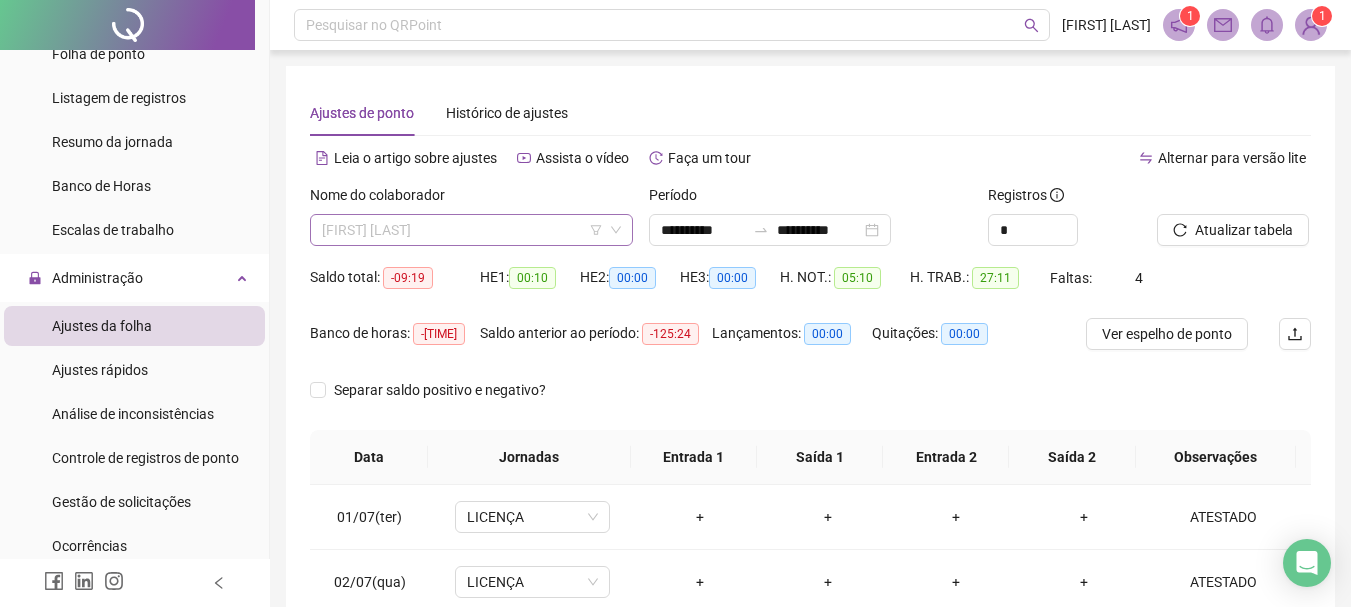 click on "[FIRST] [LAST]" at bounding box center (471, 230) 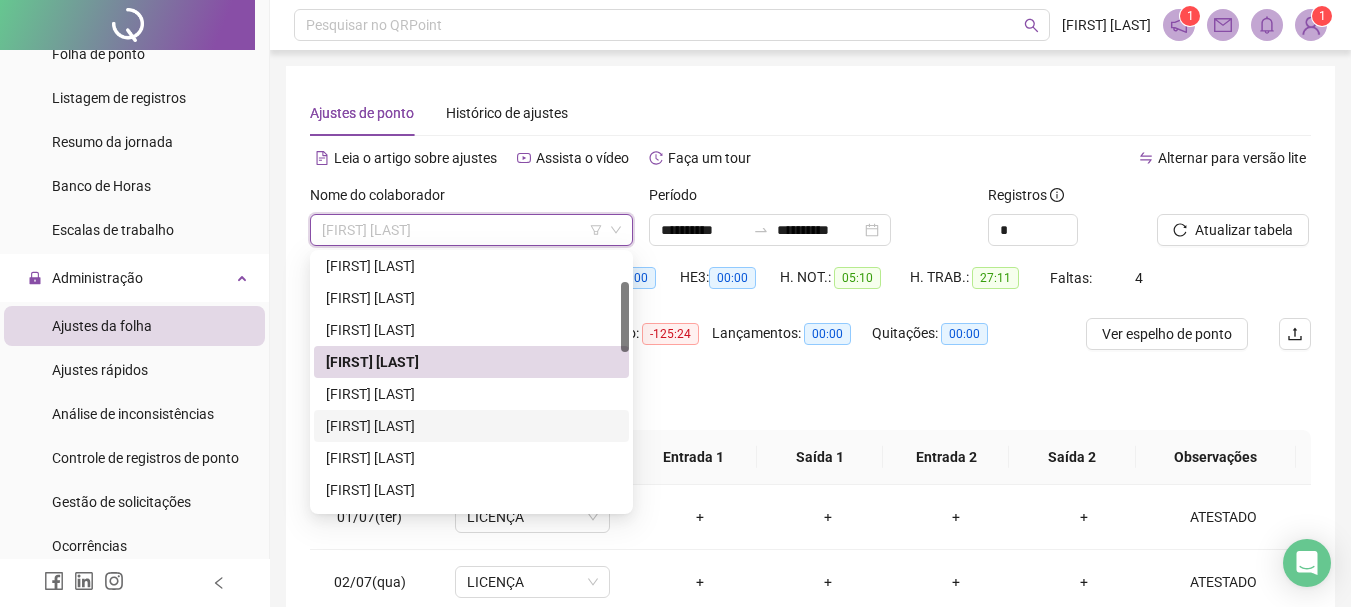 click on "[FIRST] [LAST]" at bounding box center (471, 426) 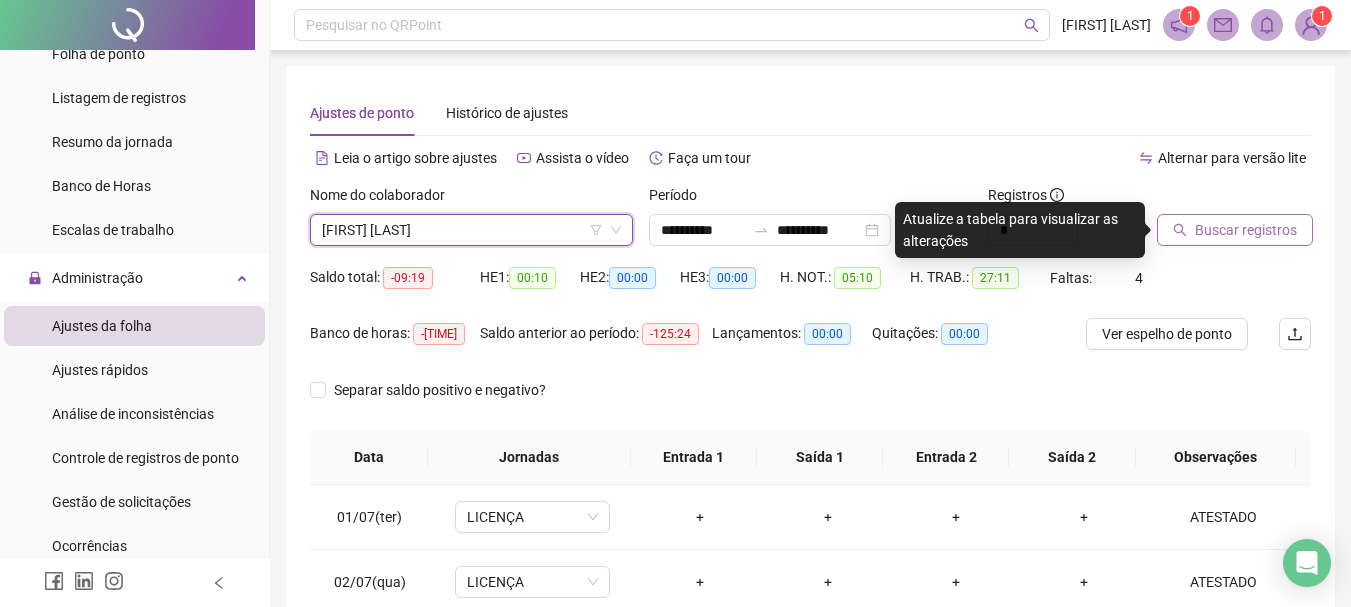 click on "Buscar registros" at bounding box center [1246, 230] 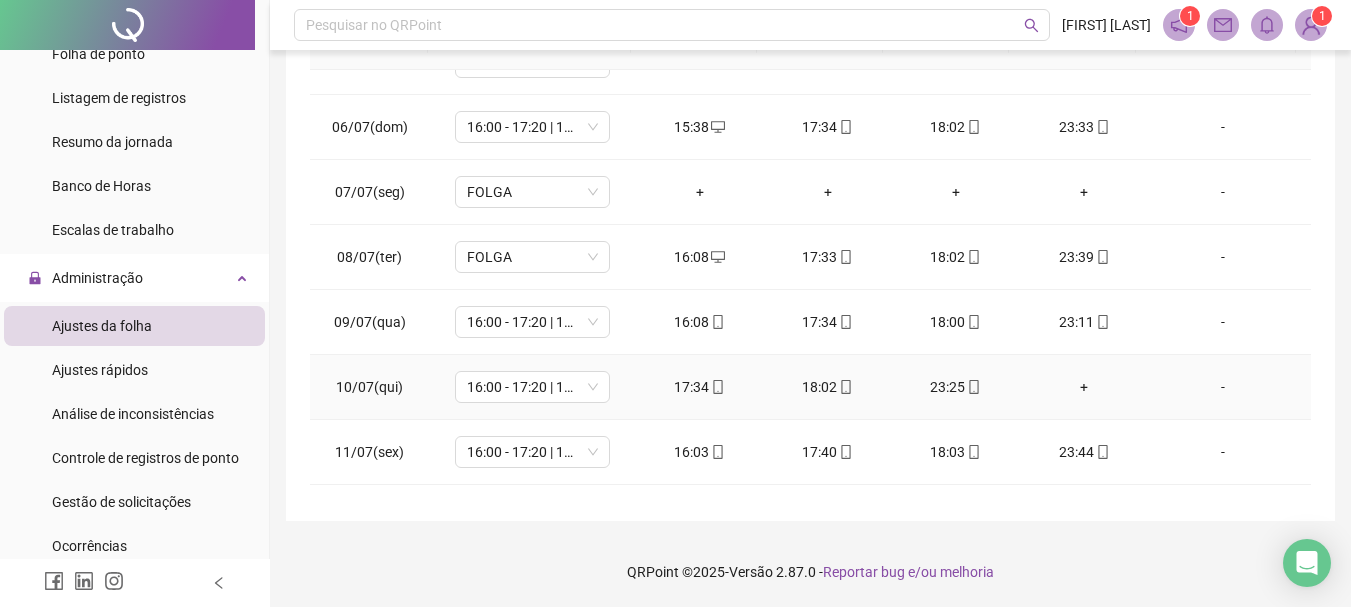 click on "+" at bounding box center [1084, 387] 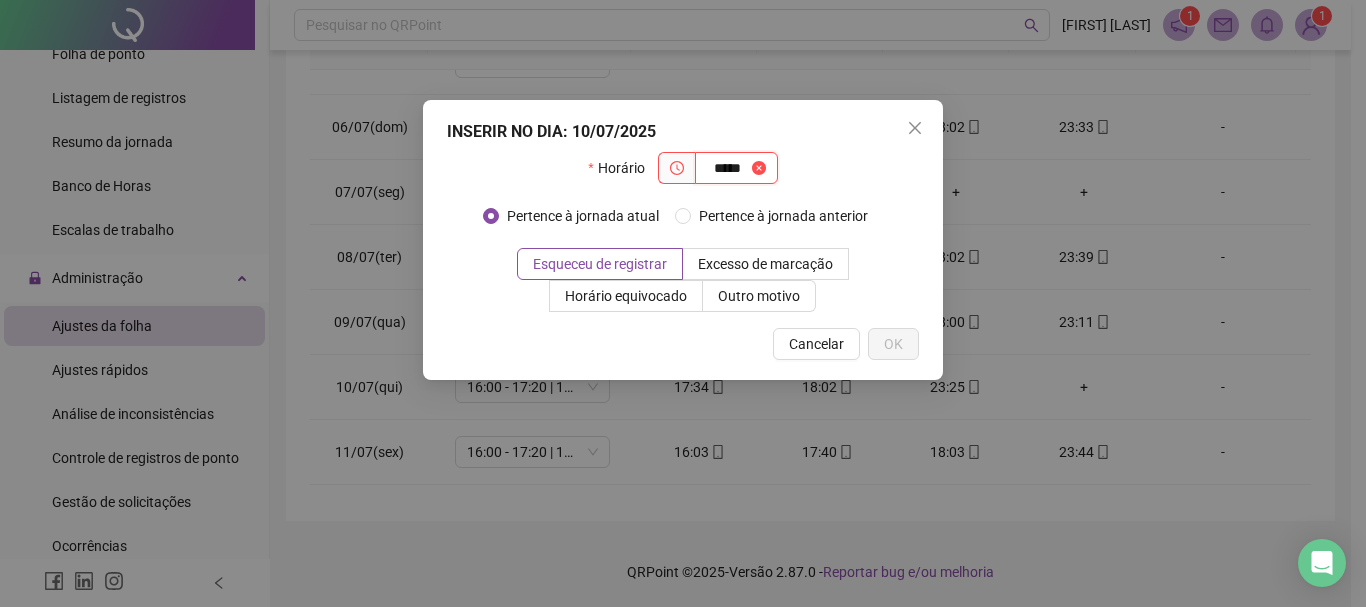 type on "*****" 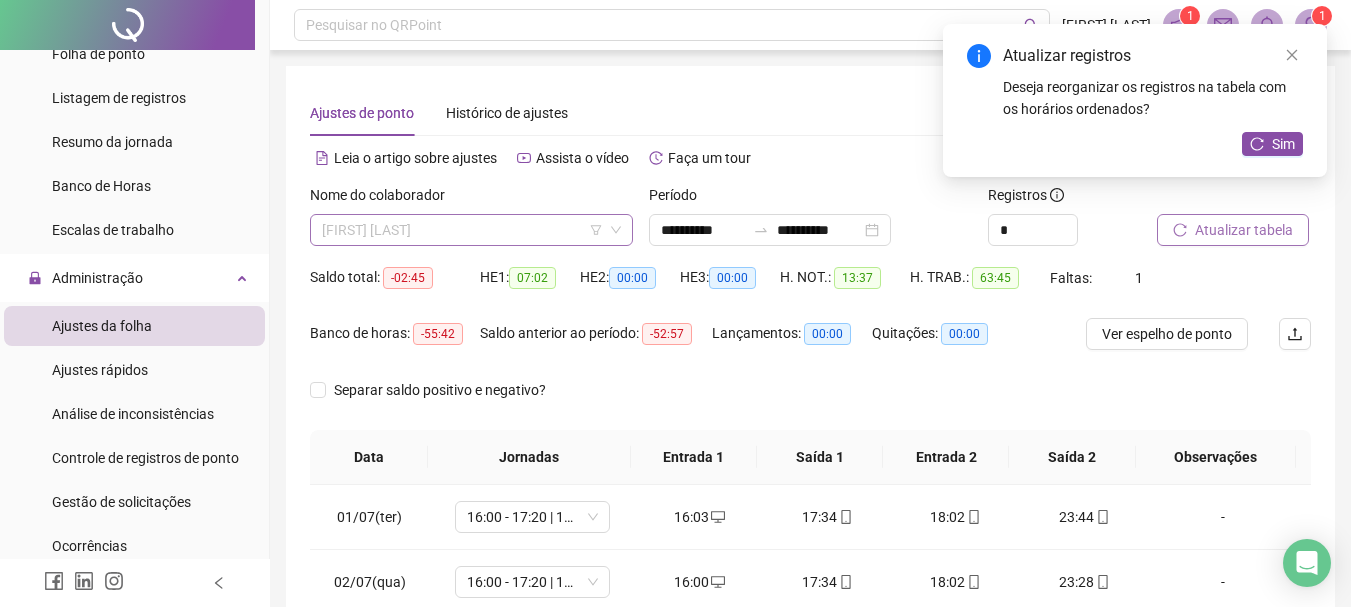 click on "[FIRST] [LAST]" at bounding box center [471, 230] 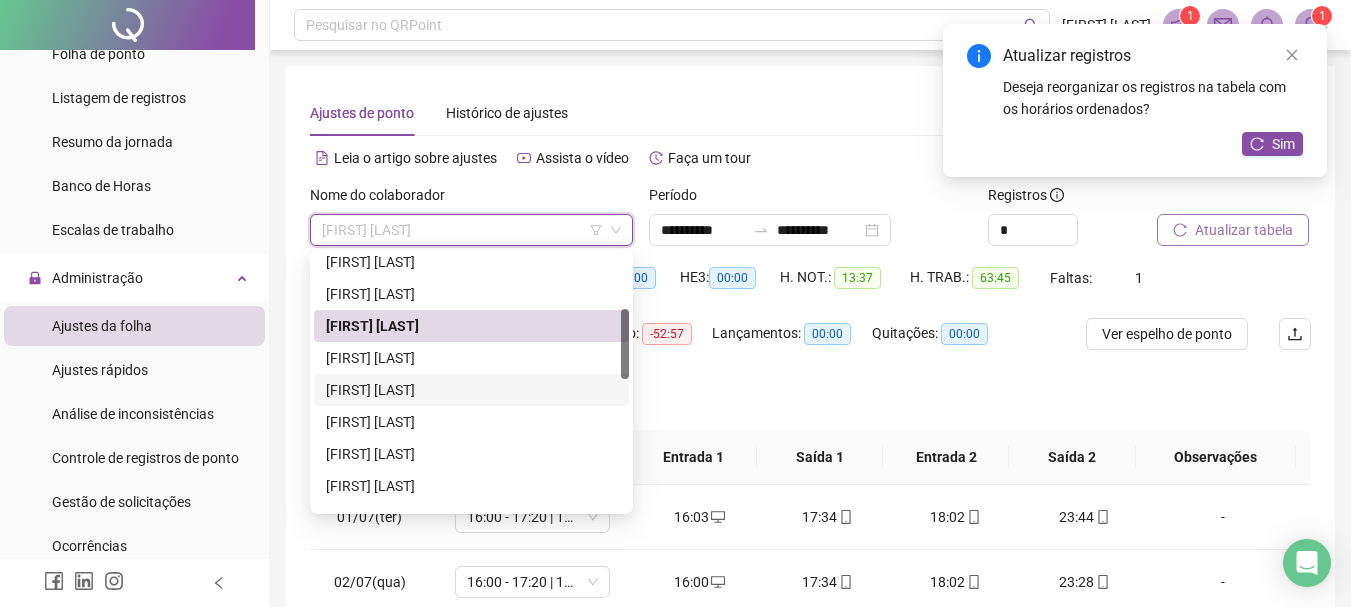 click on "[FIRST] [LAST]" at bounding box center (471, 390) 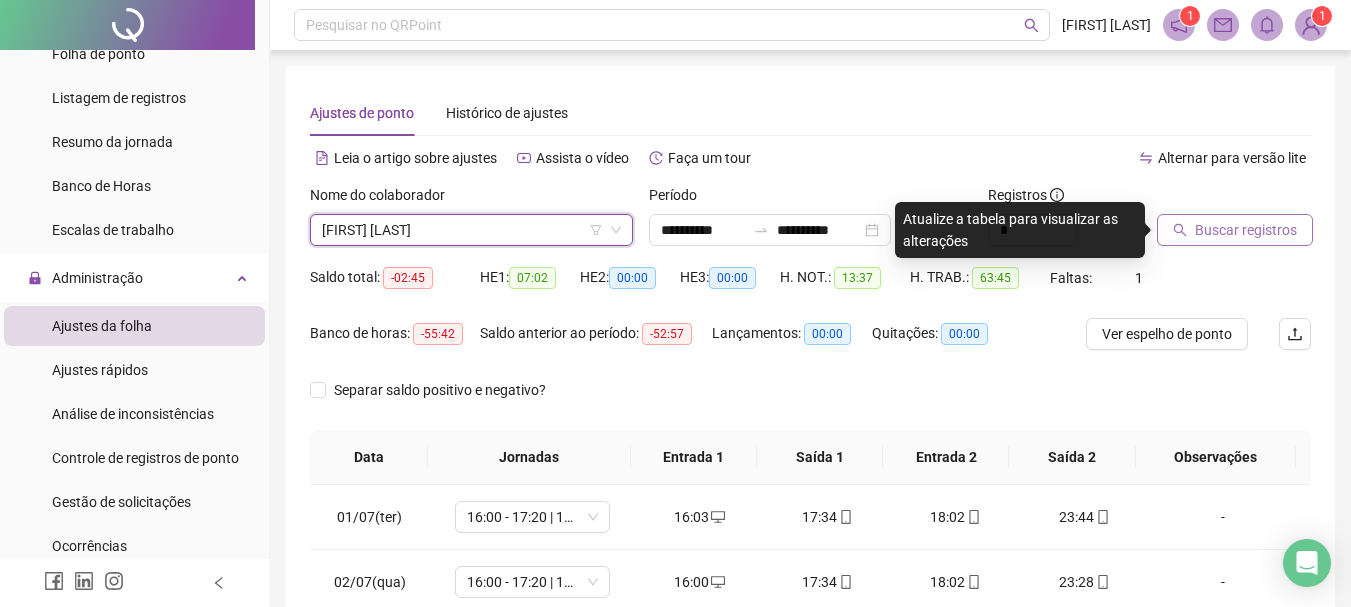 click on "[FIRST] [LAST]" at bounding box center (471, 230) 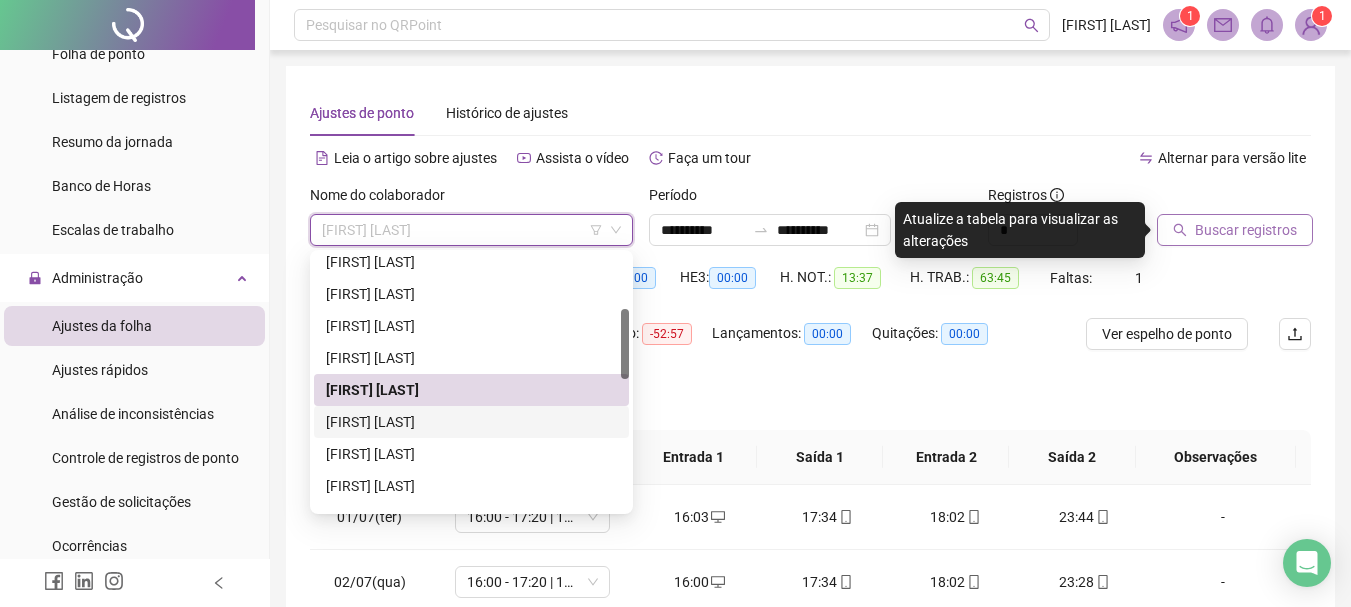 click on "[FIRST] [LAST]" at bounding box center [471, 422] 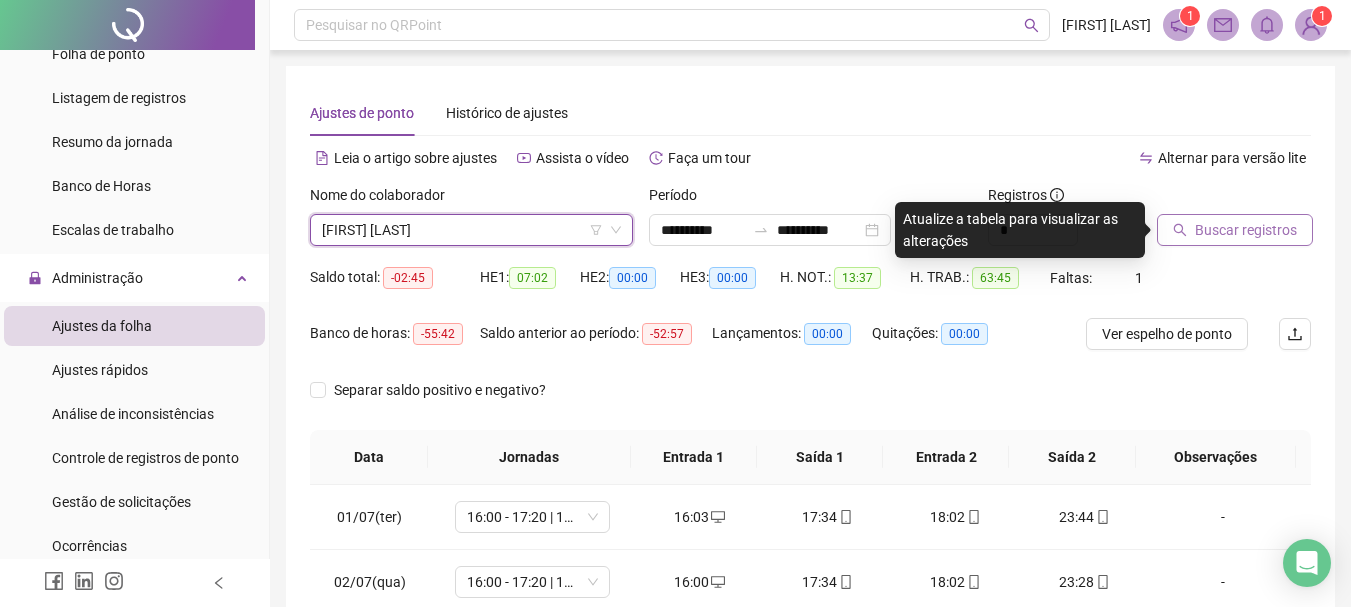 click on "Buscar registros" at bounding box center (1246, 230) 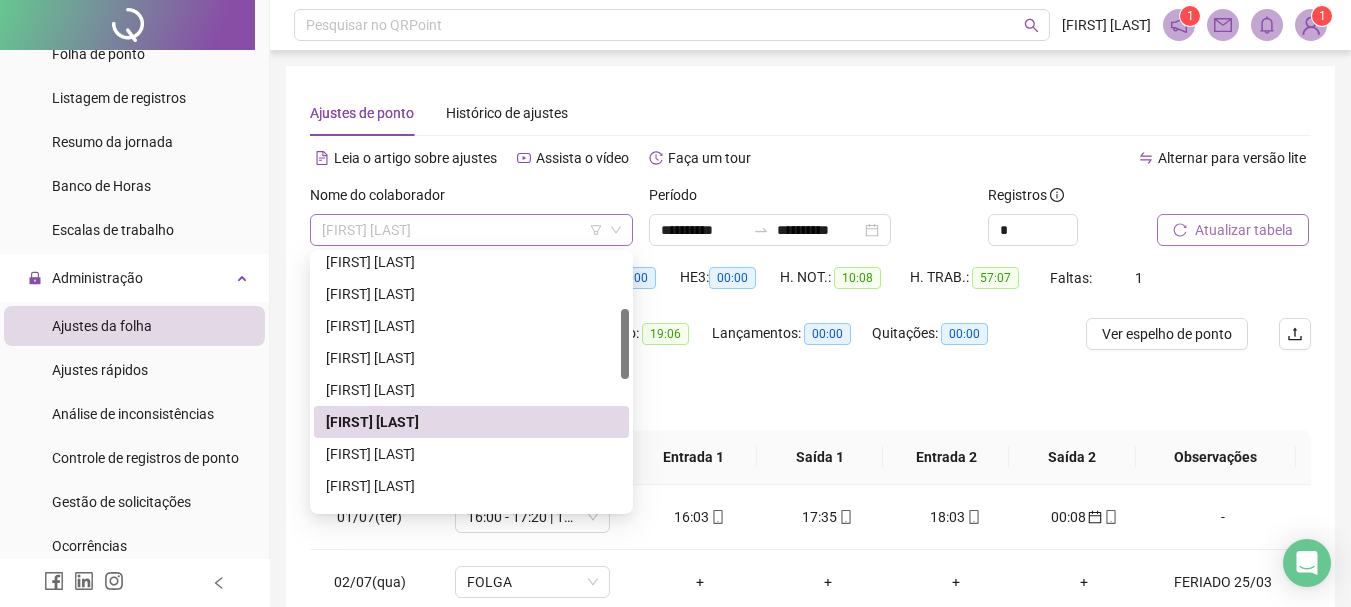 click on "[FIRST] [LAST]" at bounding box center (471, 230) 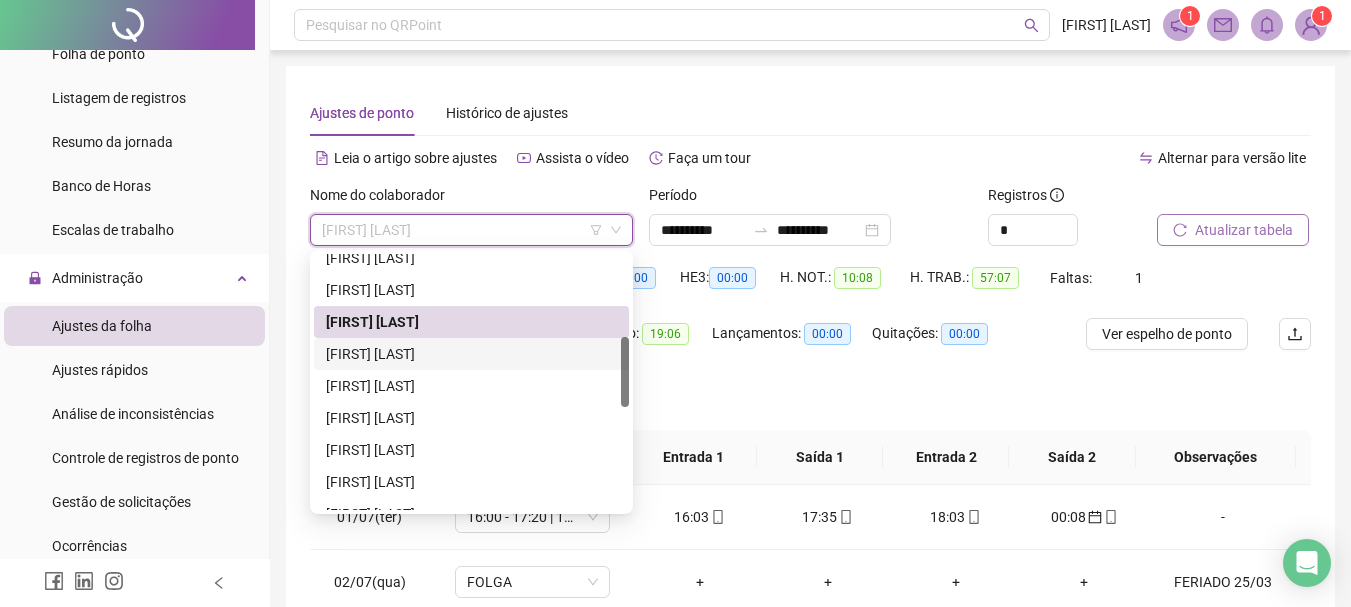 click on "[FIRST] [LAST]" at bounding box center [471, 354] 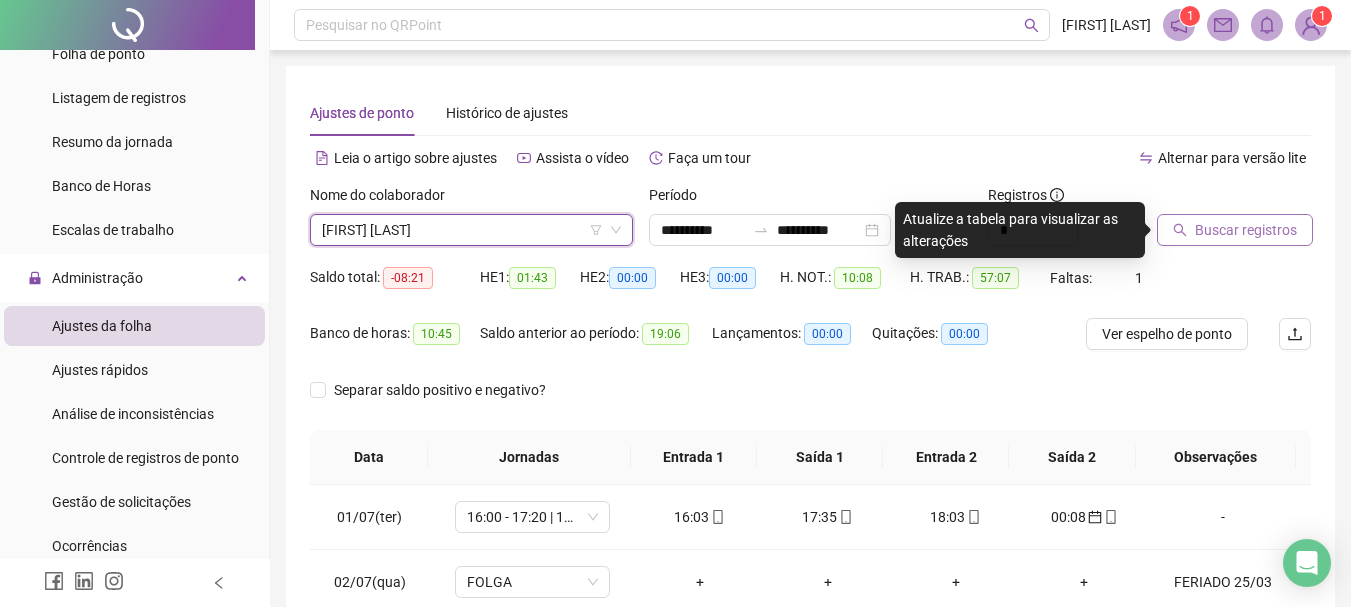 click on "Buscar registros" at bounding box center [1246, 230] 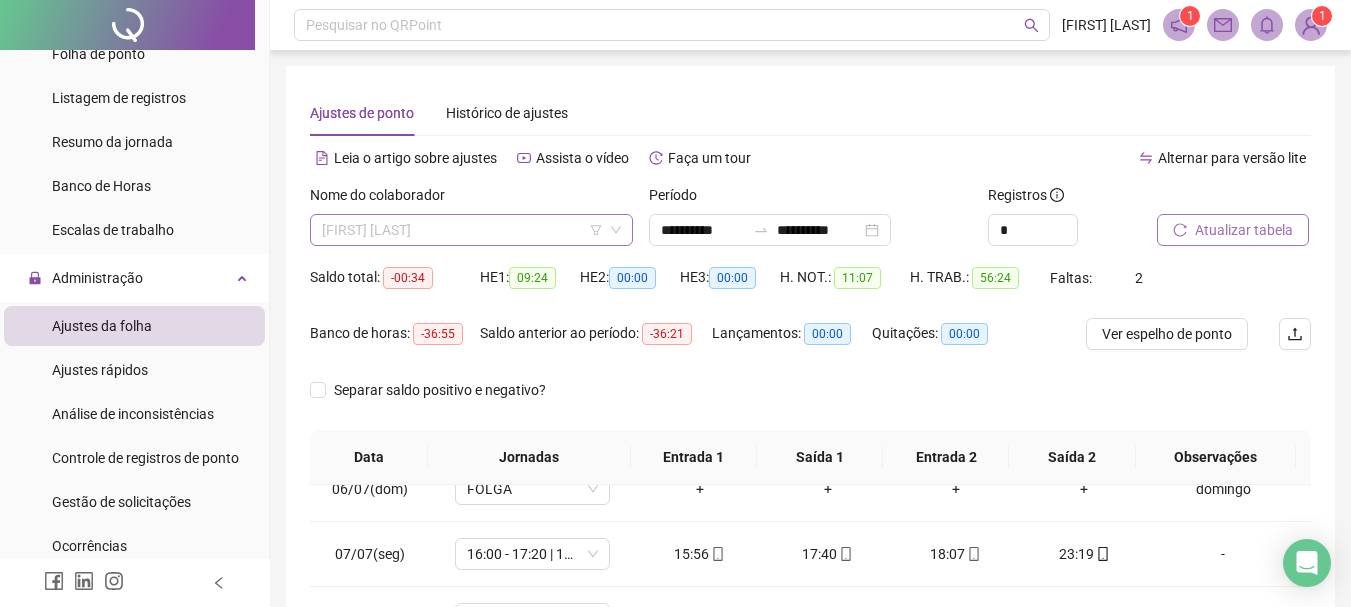 click on "[FIRST] [LAST]" at bounding box center [471, 230] 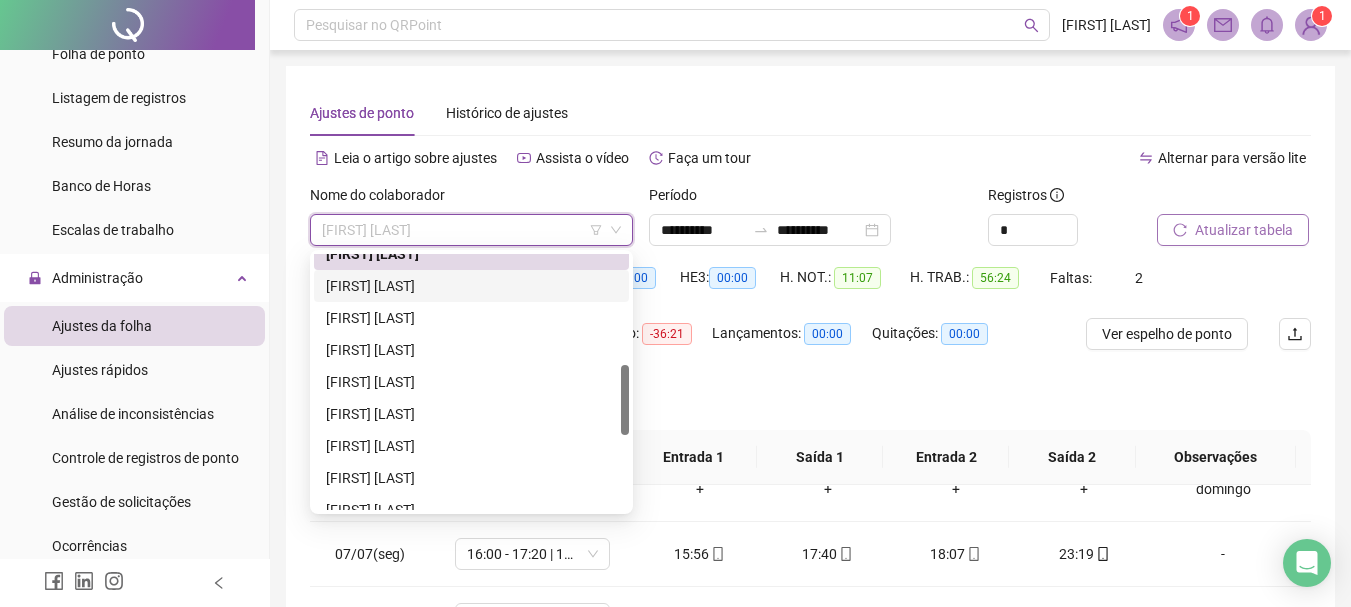 click on "[FIRST] [LAST]" at bounding box center [471, 286] 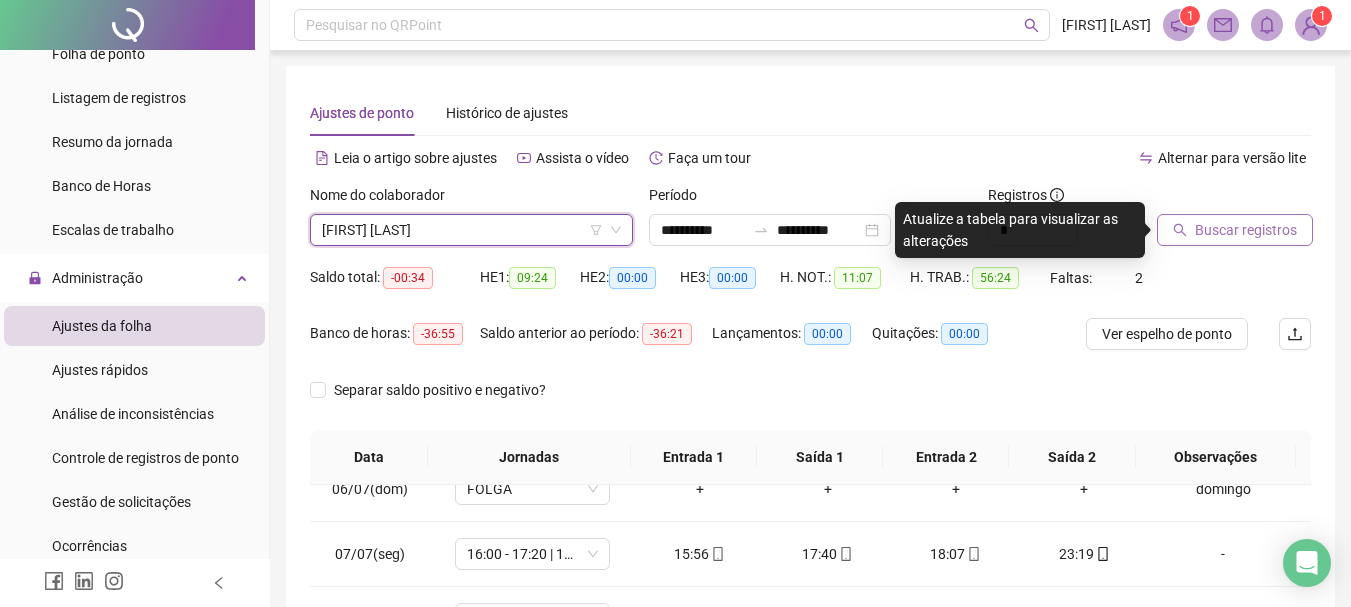 click on "Buscar registros" at bounding box center [1246, 230] 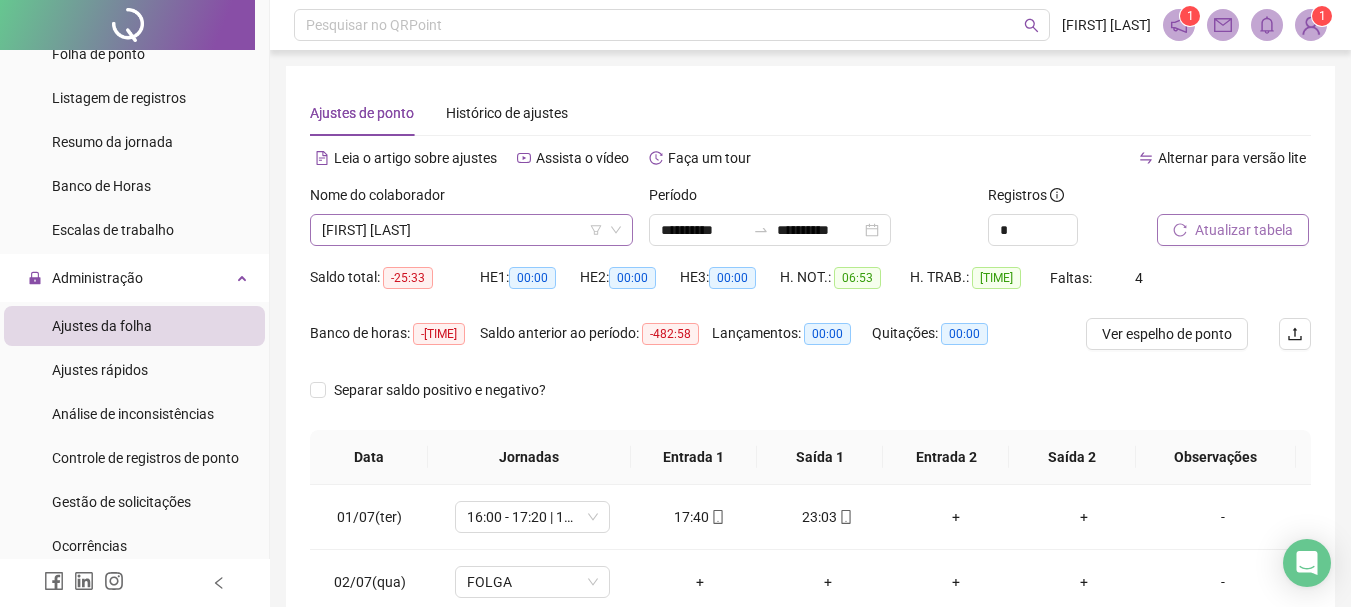 click on "[FIRST] [LAST]" at bounding box center (471, 230) 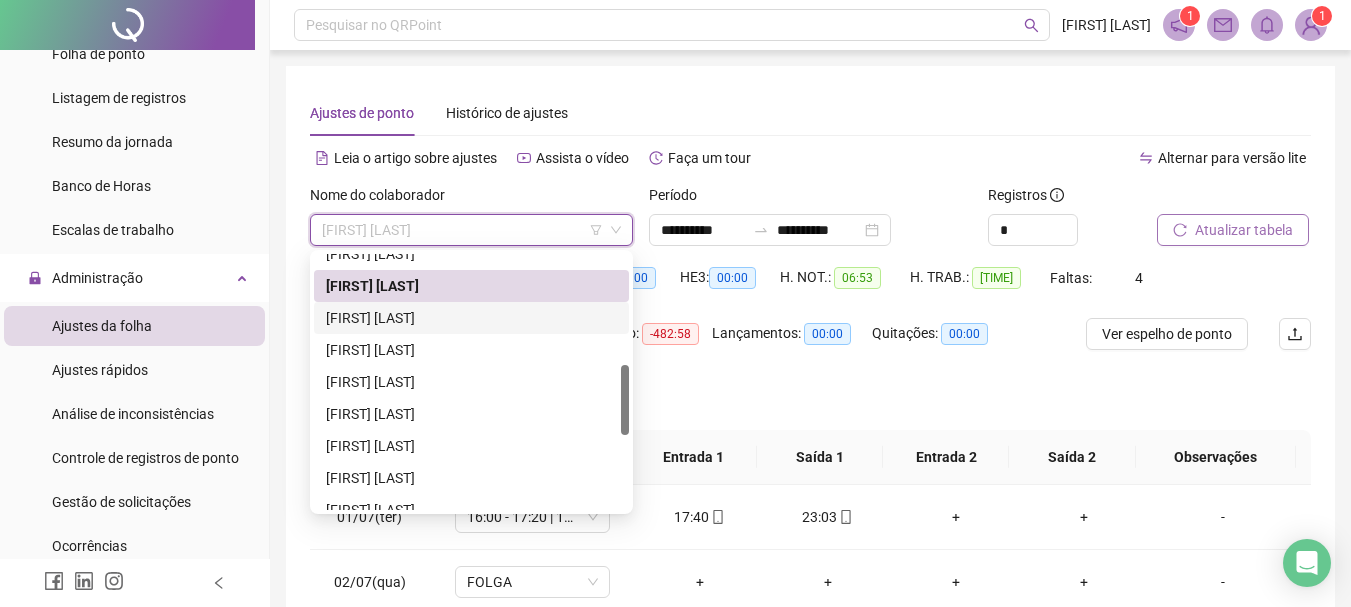 click on "[FIRST] [LAST]" at bounding box center [471, 318] 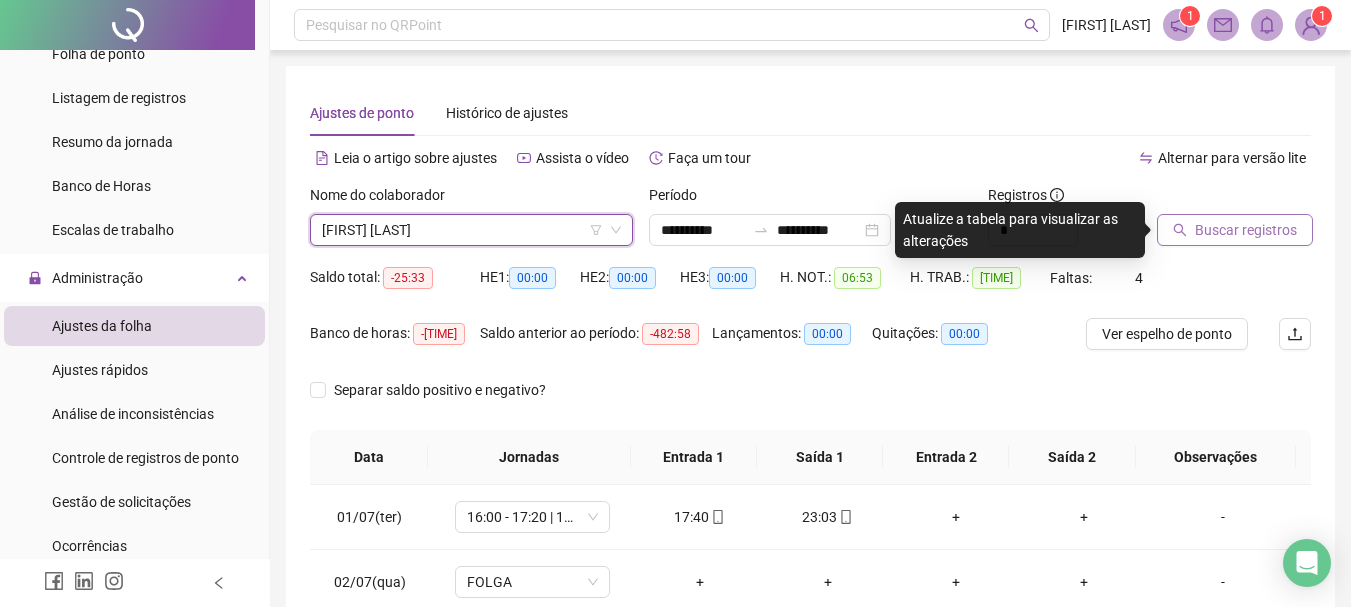 click on "Buscar registros" at bounding box center [1235, 230] 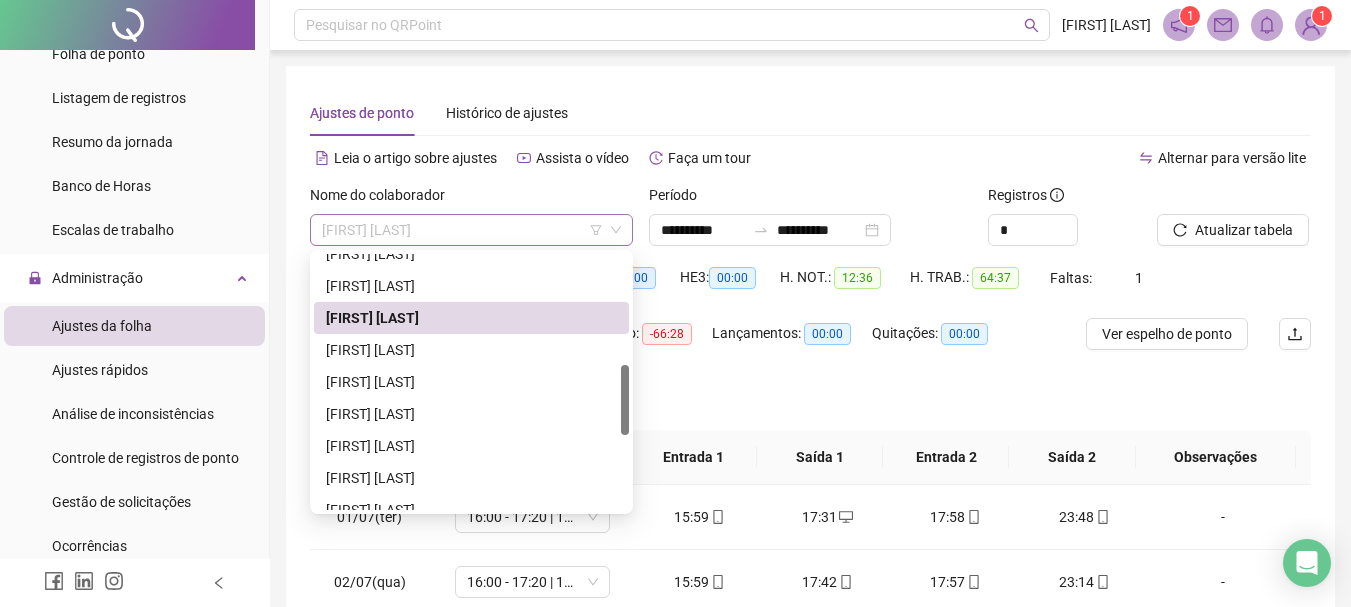 click on "[FIRST] [LAST]" at bounding box center (471, 230) 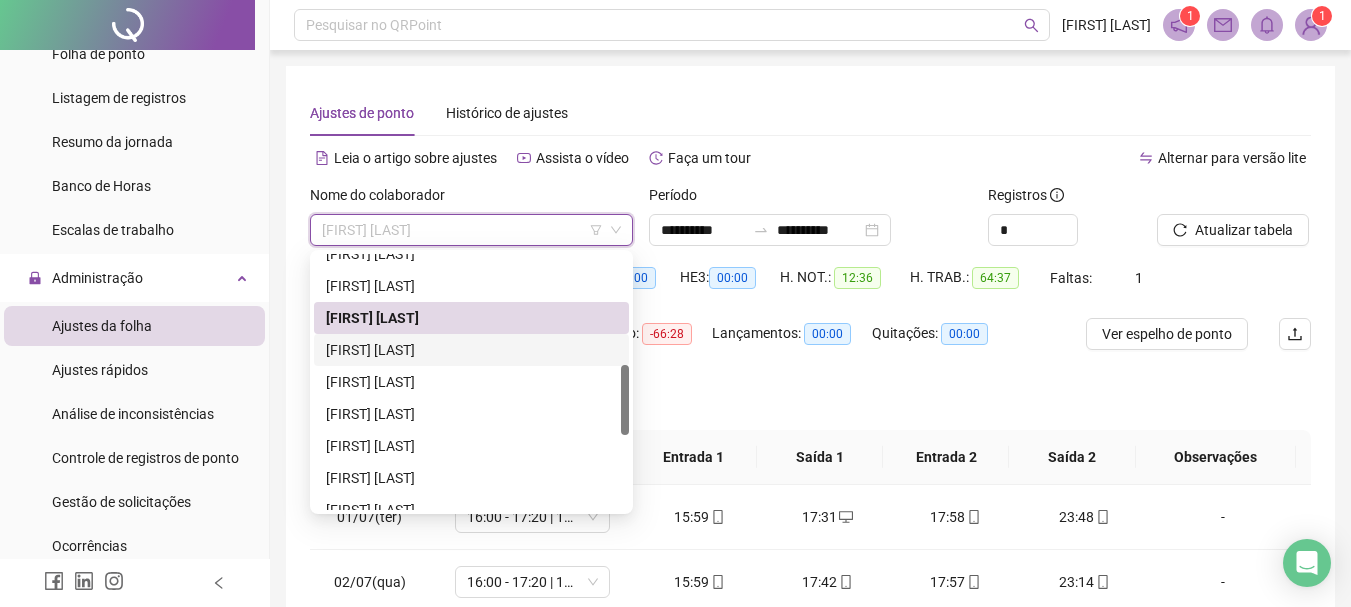 click on "[FIRST] [LAST]" at bounding box center (471, 350) 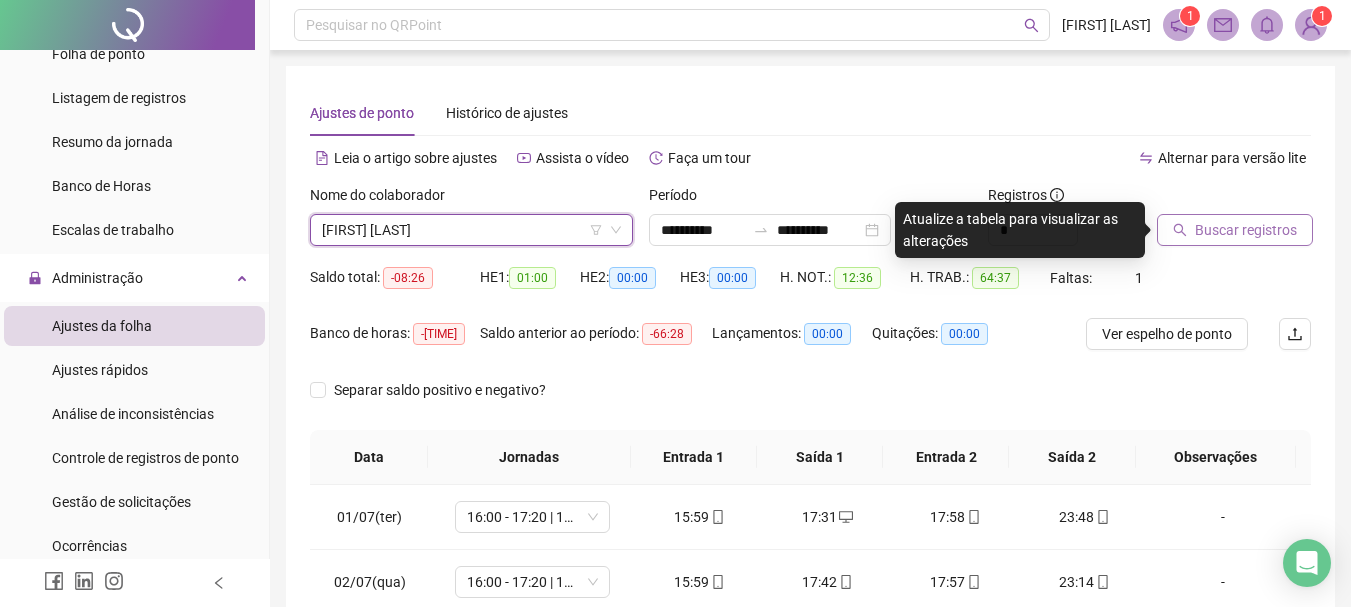 click on "Buscar registros" at bounding box center (1246, 230) 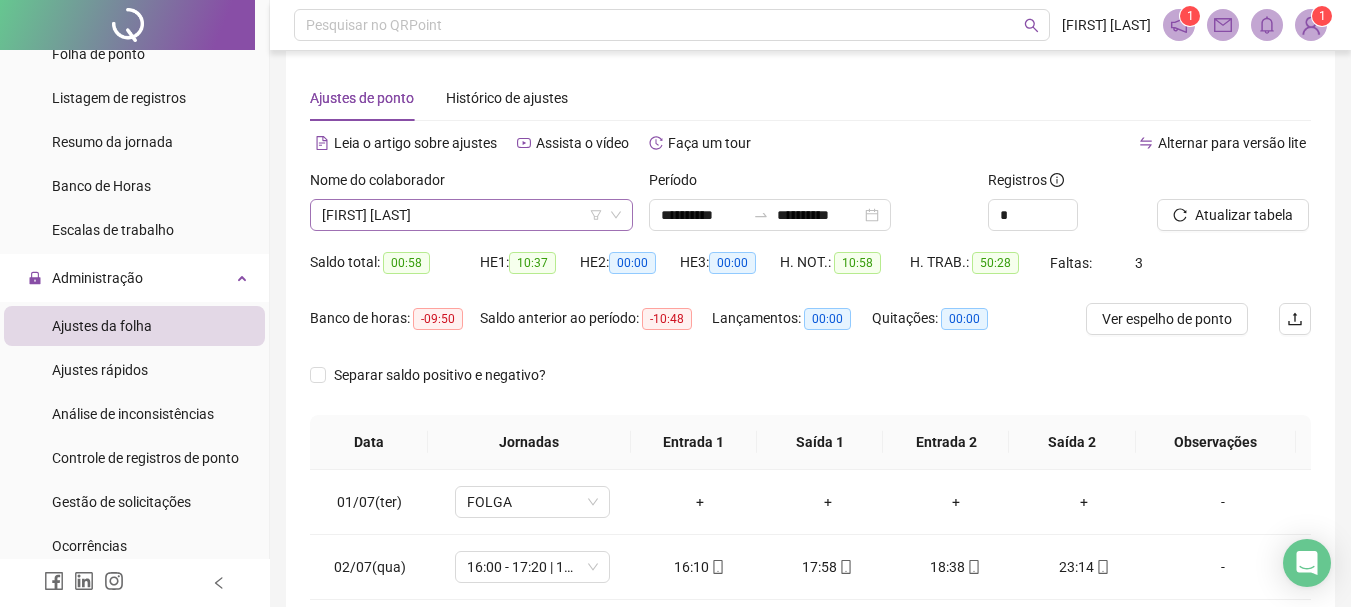 click on "[FIRST] [LAST]" at bounding box center [471, 215] 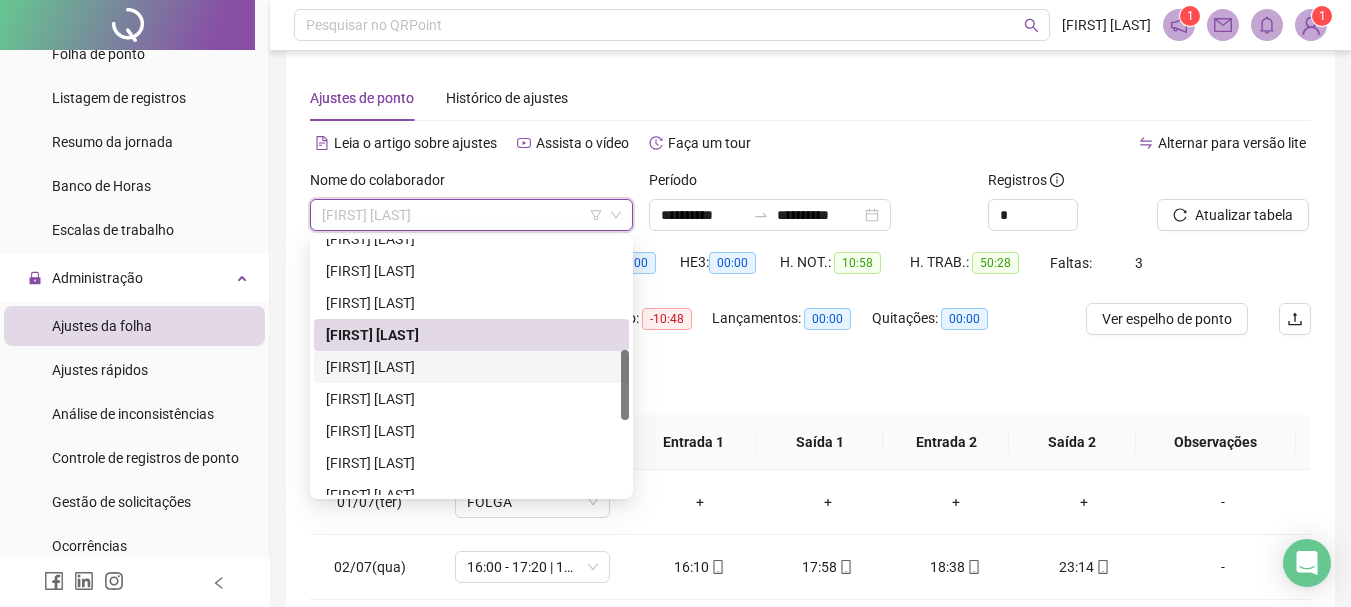 click on "[FIRST] [LAST]" at bounding box center (471, 367) 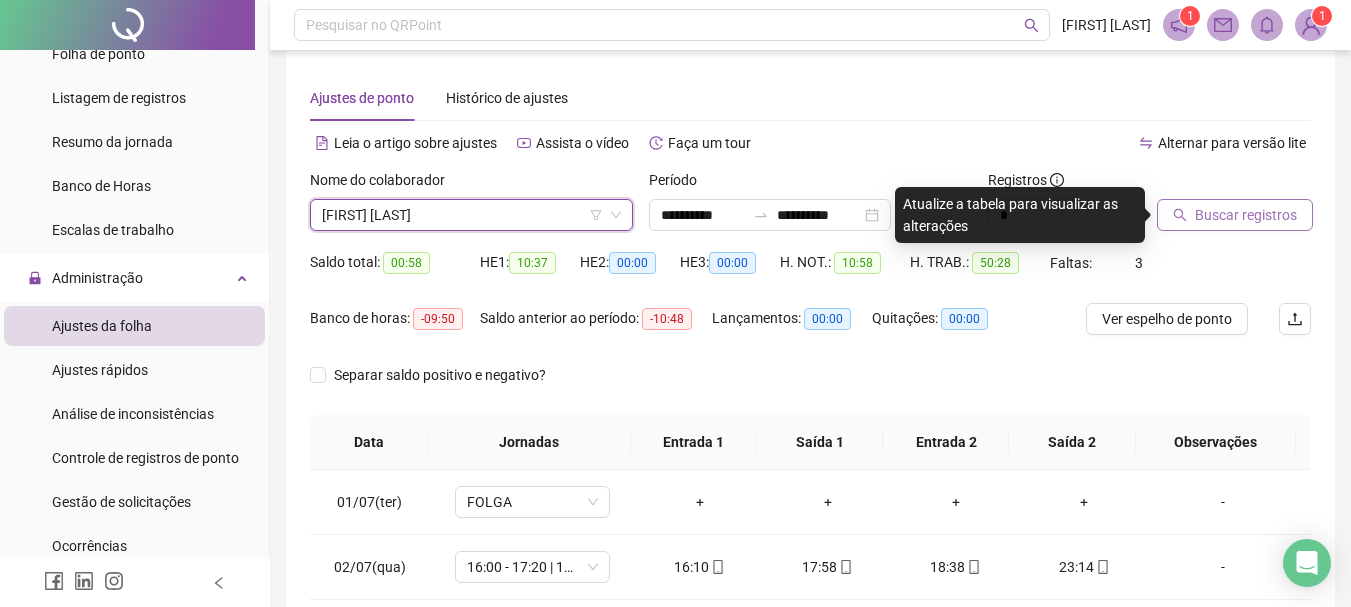 click on "Buscar registros" at bounding box center [1246, 215] 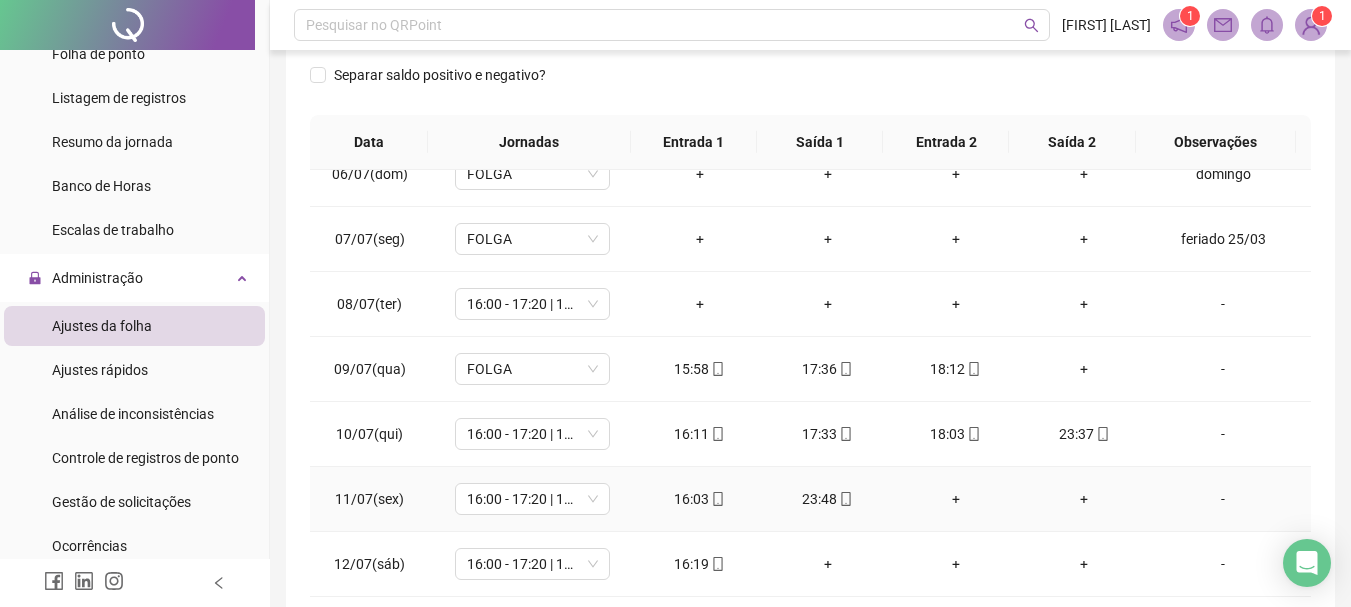 drag, startPoint x: 952, startPoint y: 498, endPoint x: 933, endPoint y: 490, distance: 20.615528 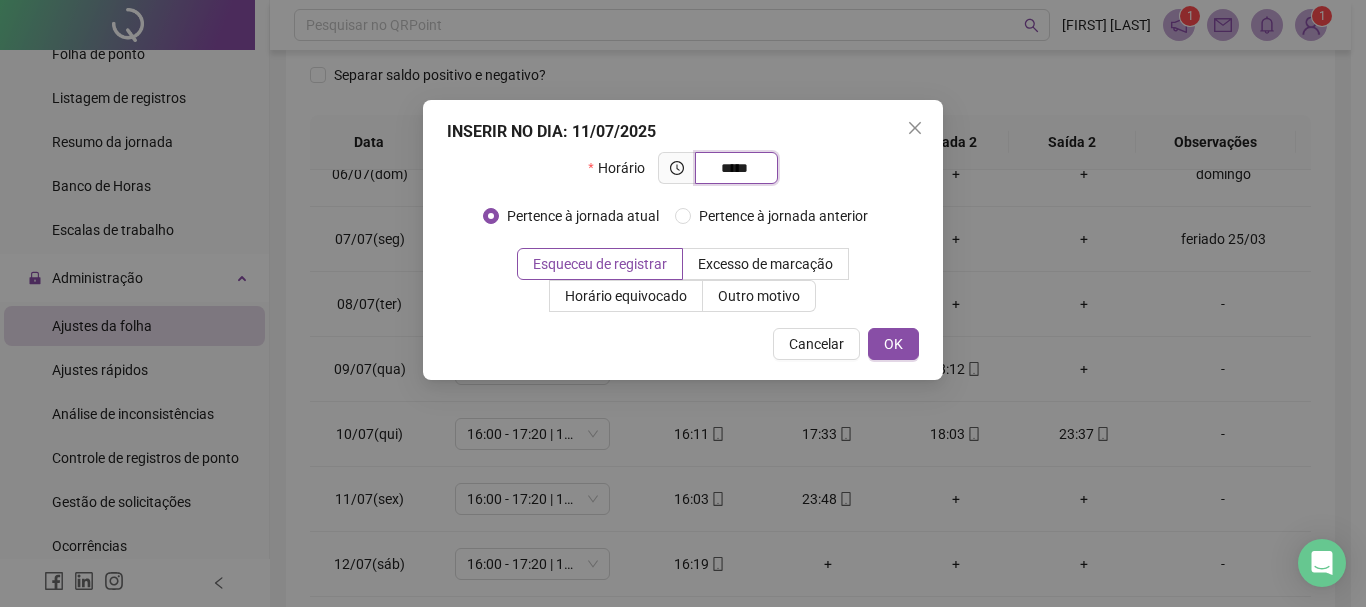 type on "*****" 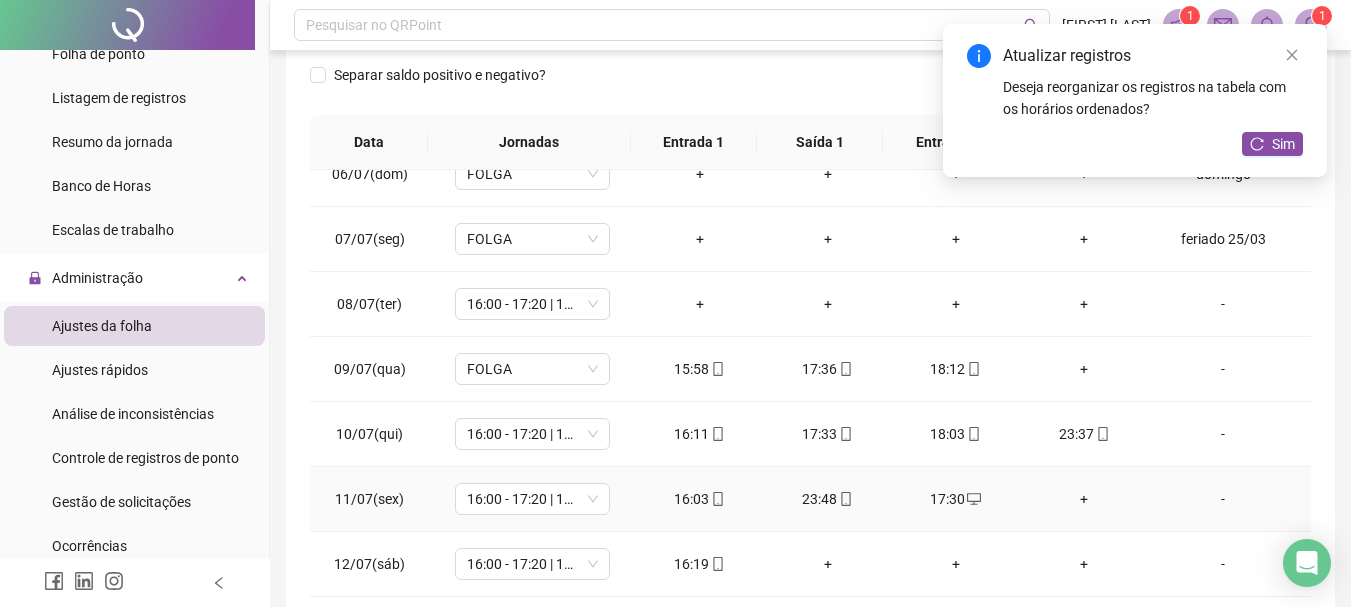 click on "+" at bounding box center [1084, 499] 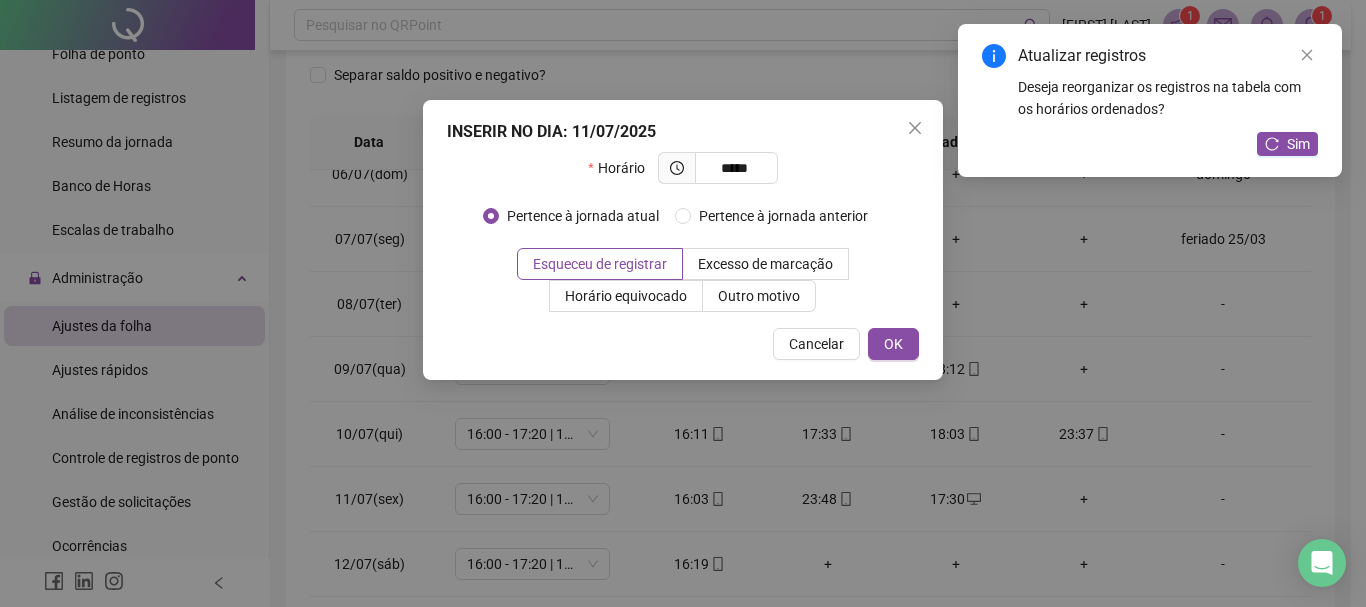 type on "*****" 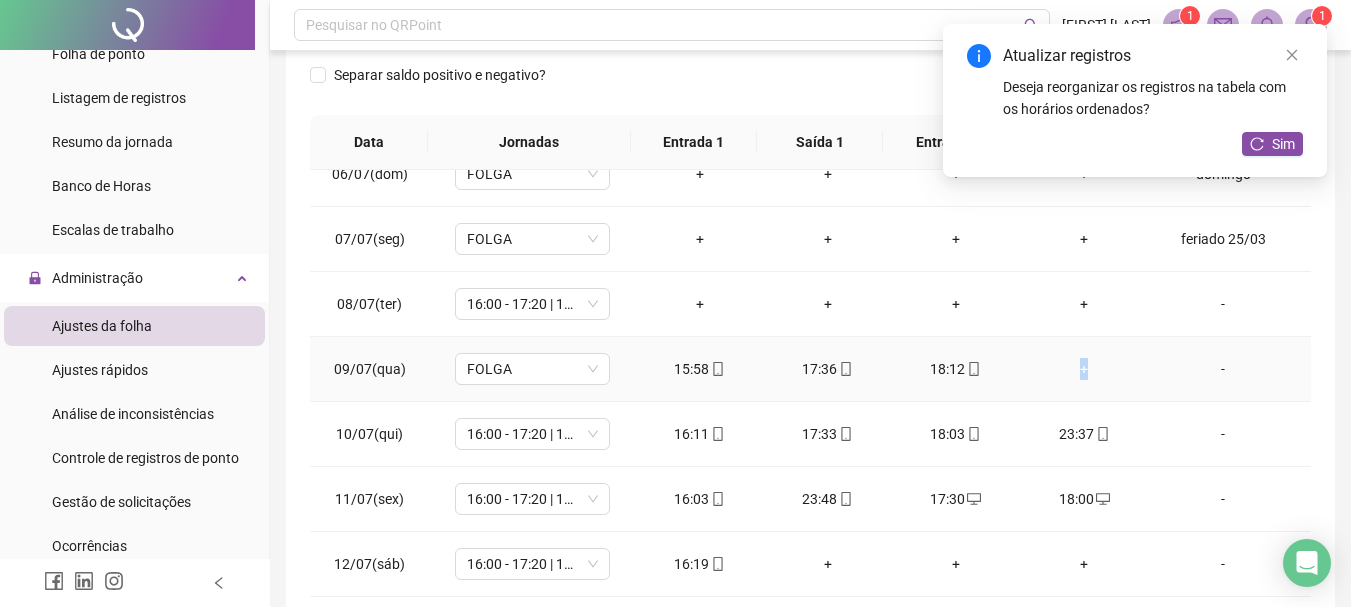 click on "+" at bounding box center [1084, 369] 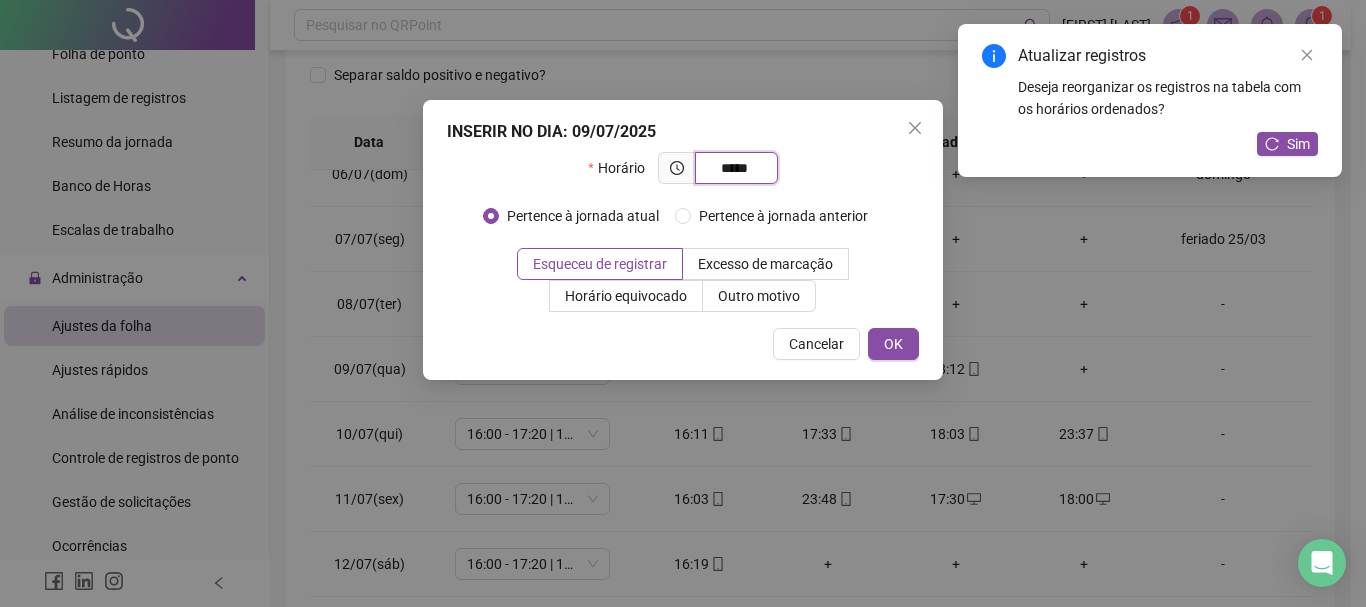 type on "*****" 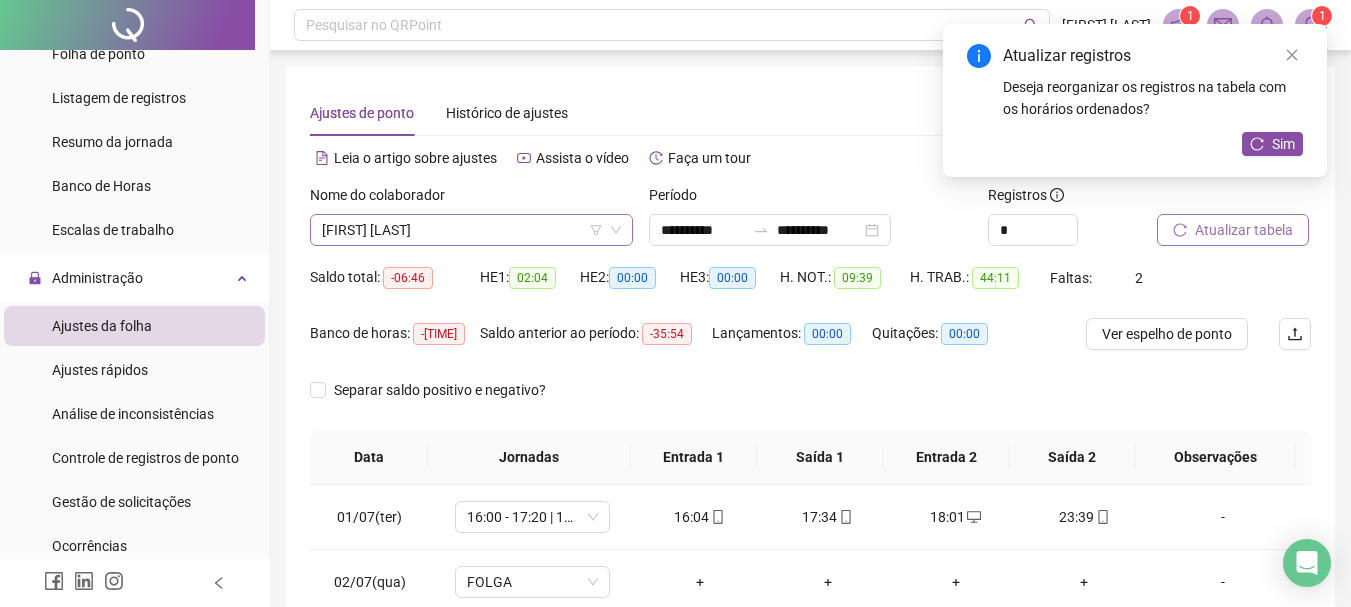 click on "[FIRST] [LAST]" at bounding box center (471, 230) 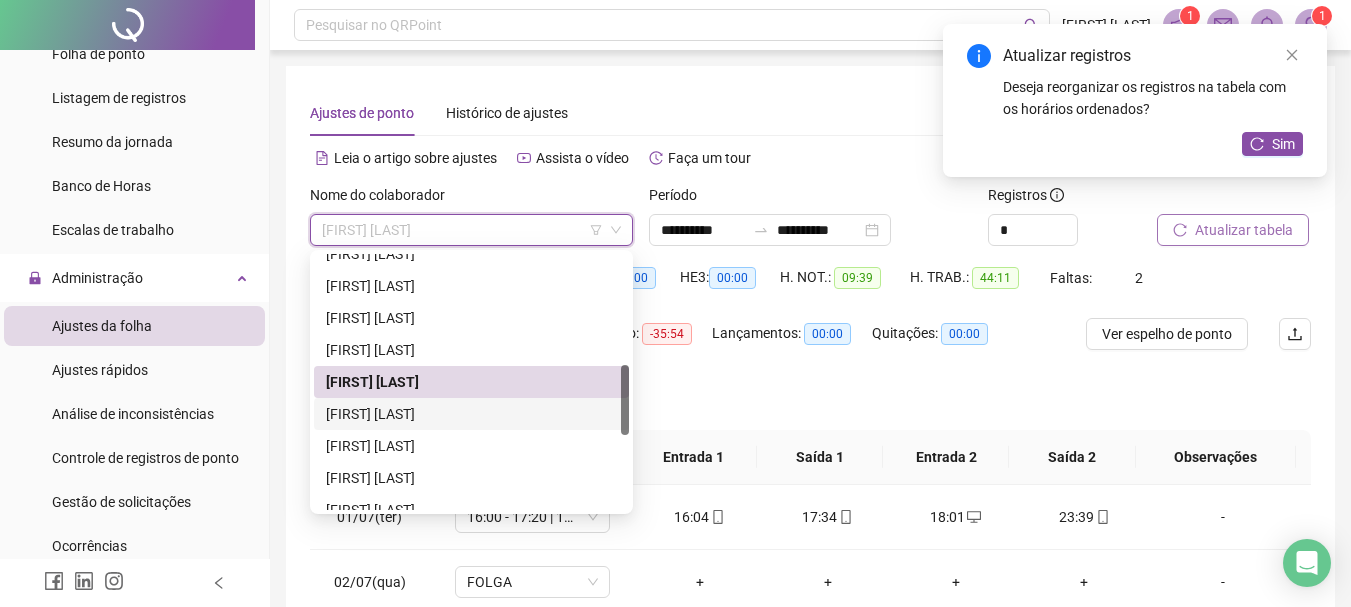 click on "[FIRST] [LAST]" at bounding box center (471, 414) 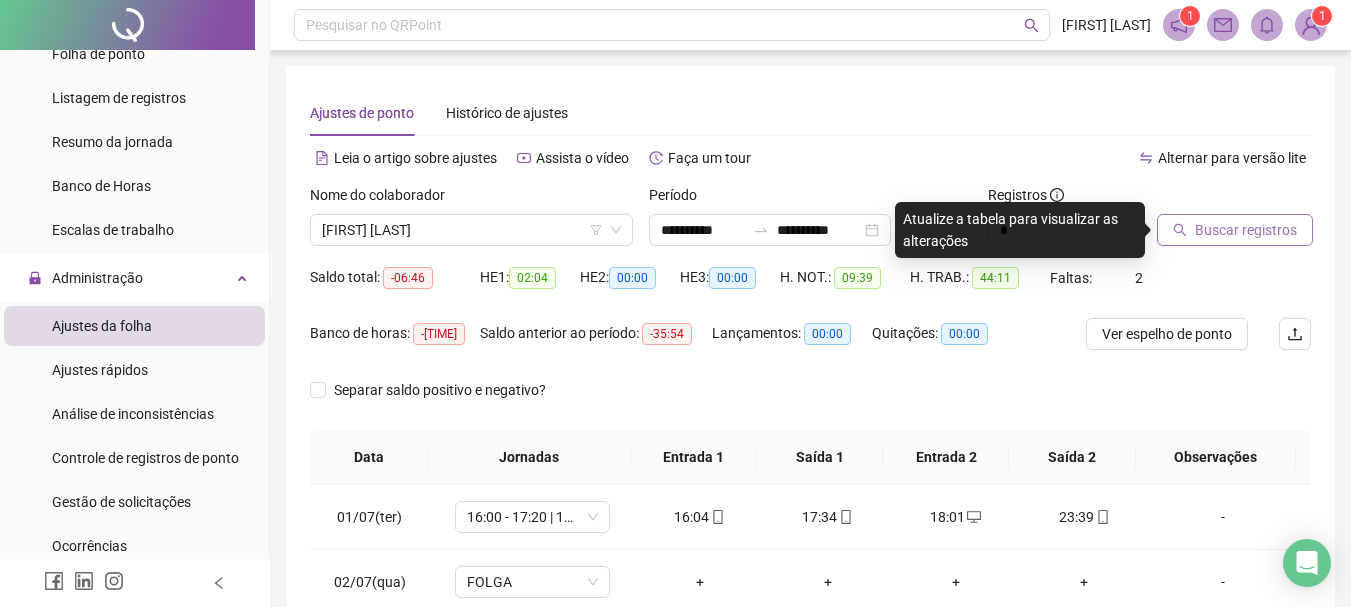 click 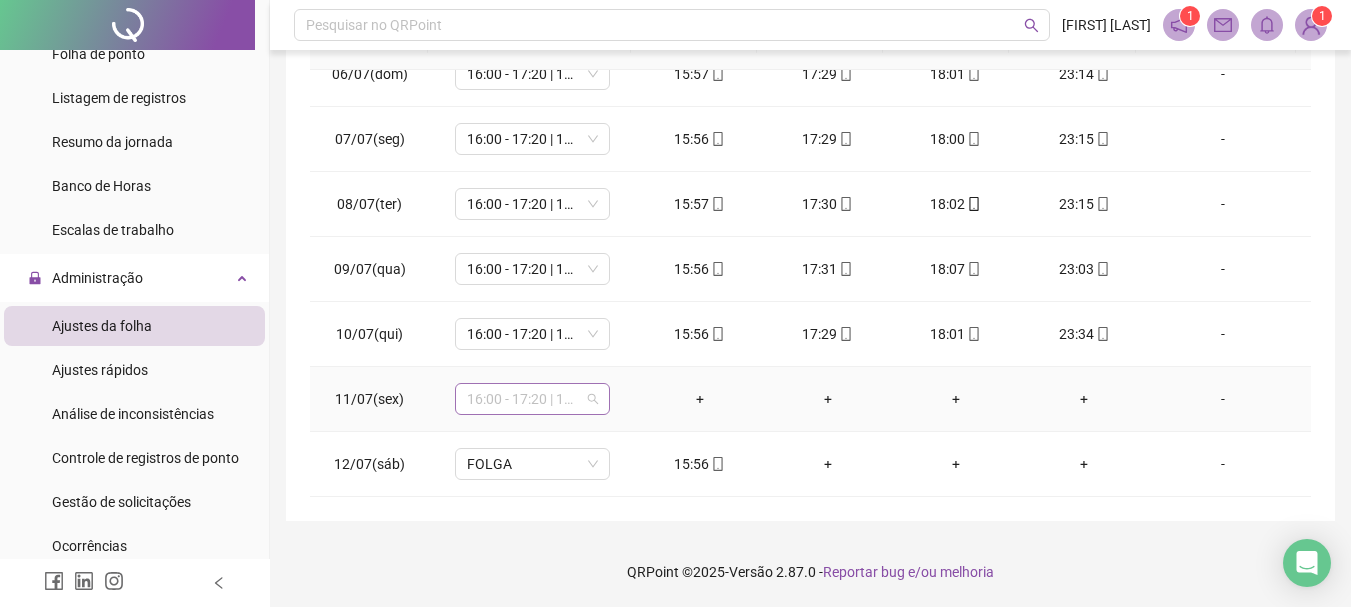click on "16:00 - 17:20 | 17:50 - 00:00" at bounding box center [532, 399] 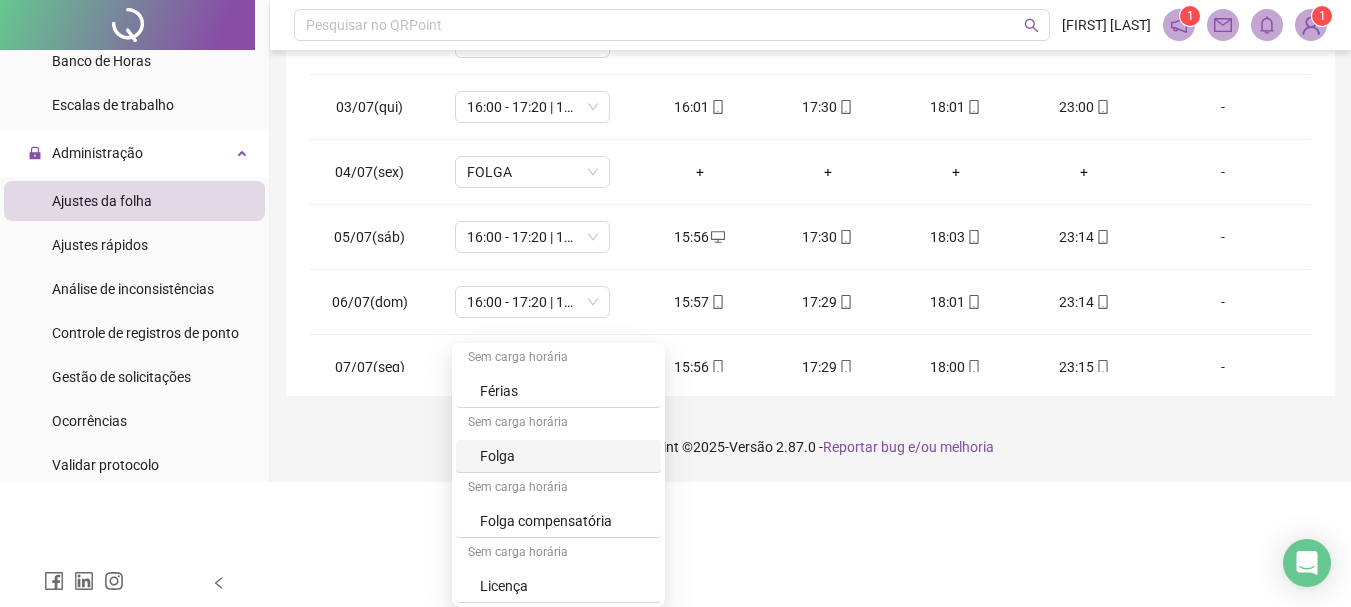 click on "Folga" at bounding box center [564, 456] 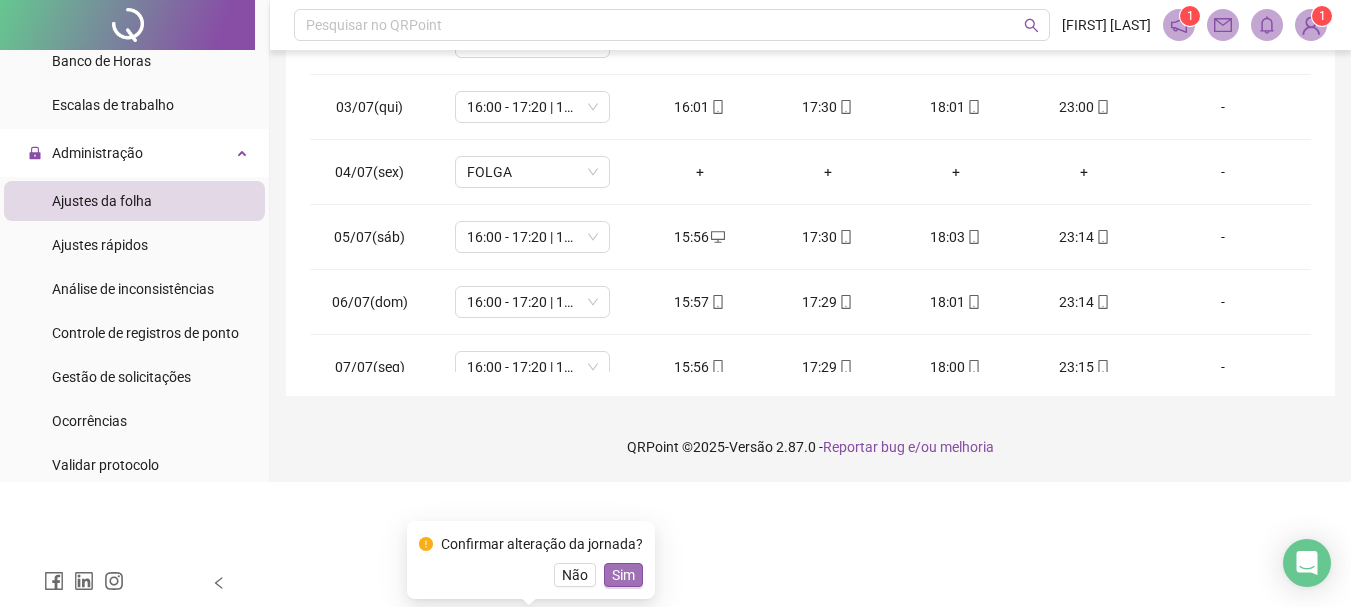 drag, startPoint x: 630, startPoint y: 565, endPoint x: 625, endPoint y: 524, distance: 41.303753 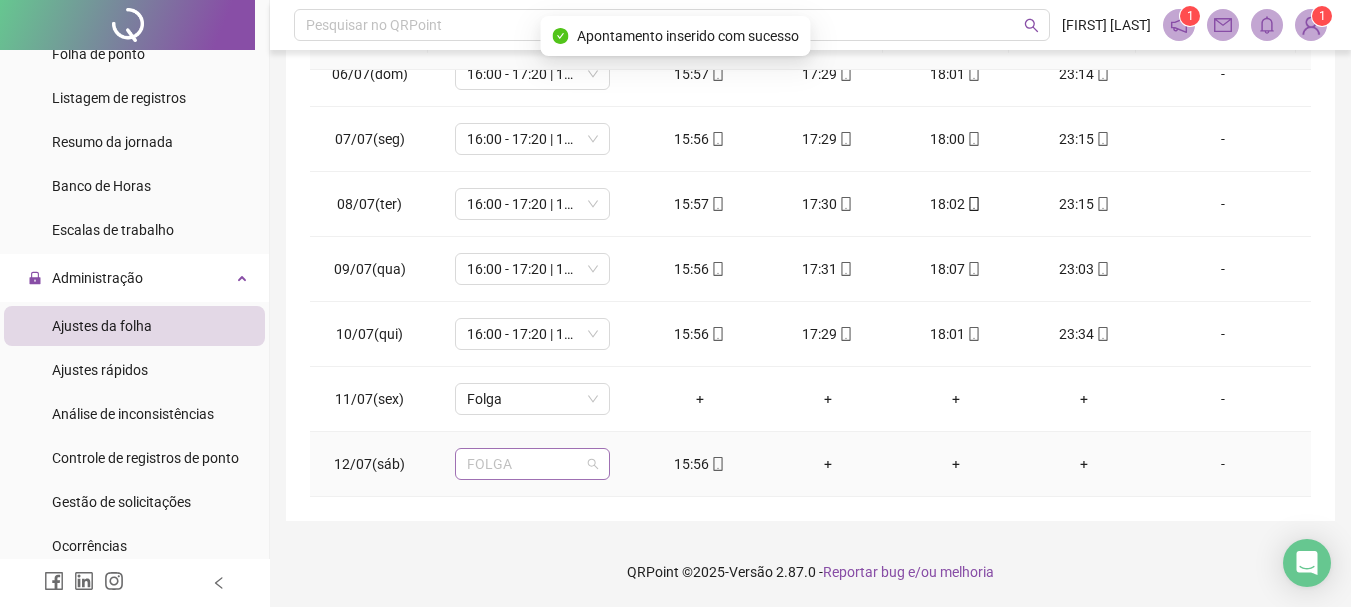 click on "FOLGA" at bounding box center (532, 464) 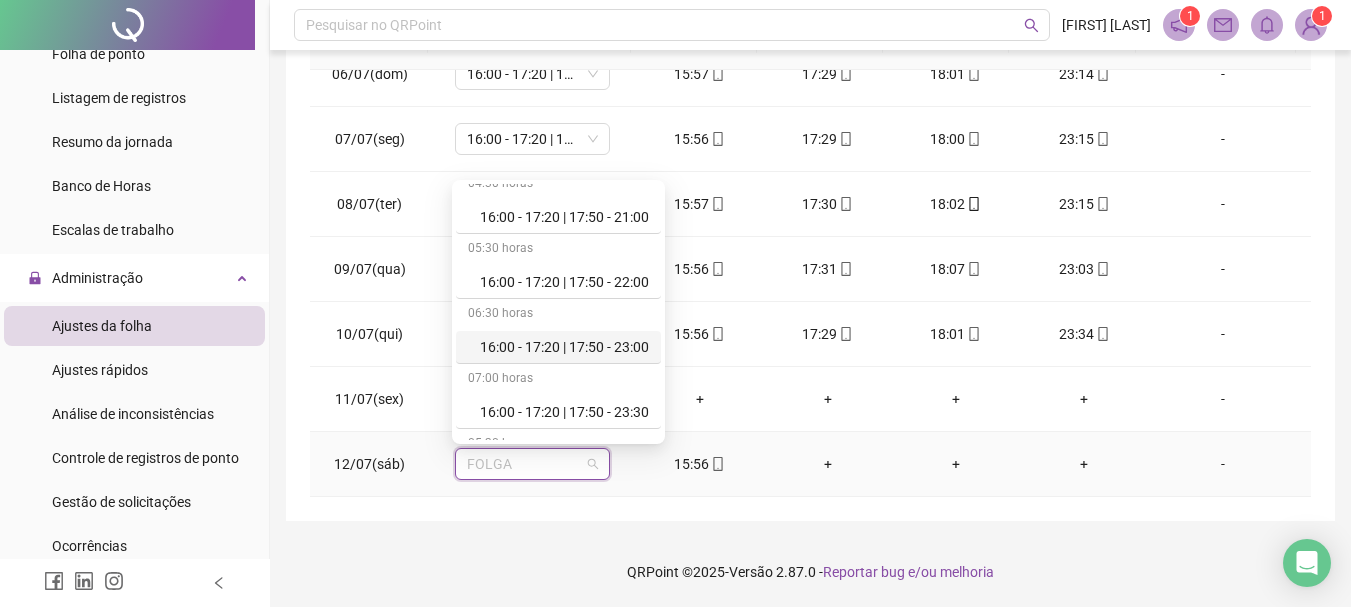 click on "16:00 - 17:20 | 17:50 - 23:00" at bounding box center [564, 347] 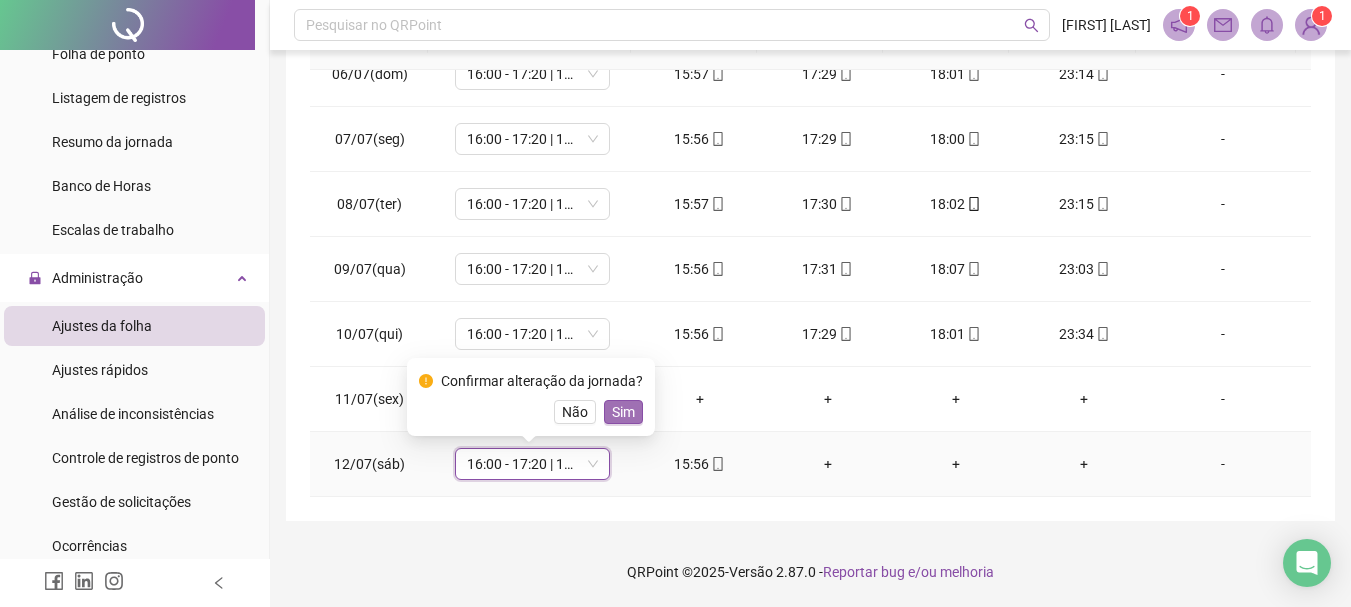 click on "Sim" at bounding box center (623, 412) 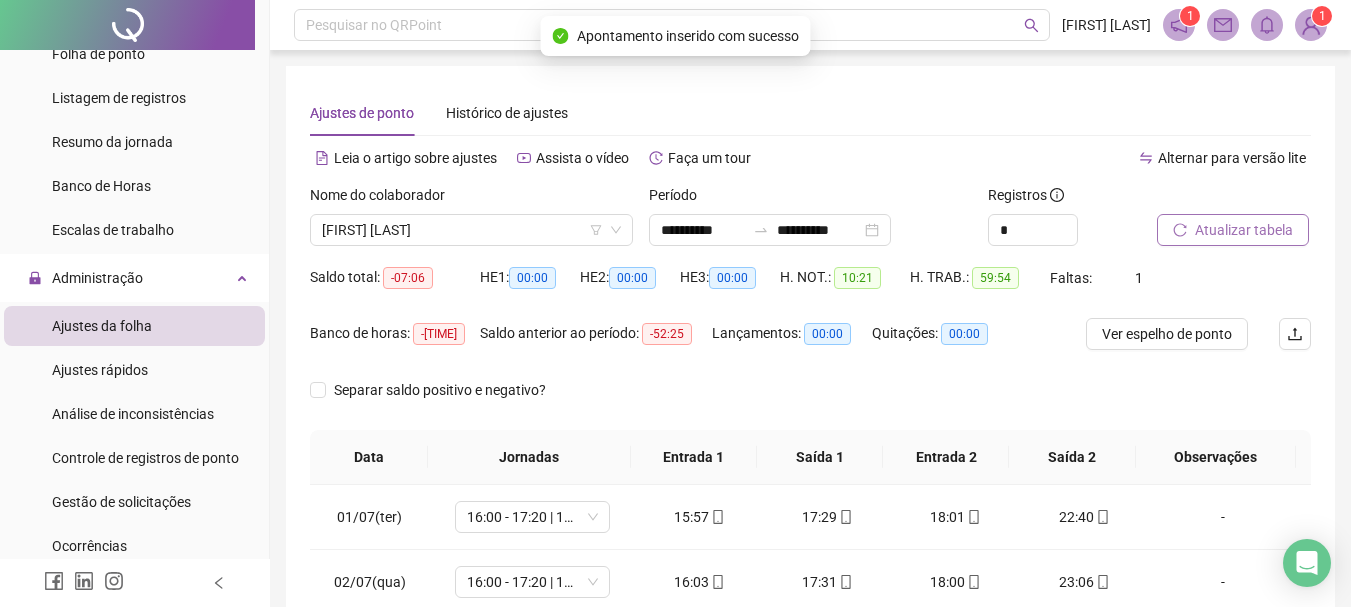click on "Nome do colaborador" at bounding box center [471, 199] 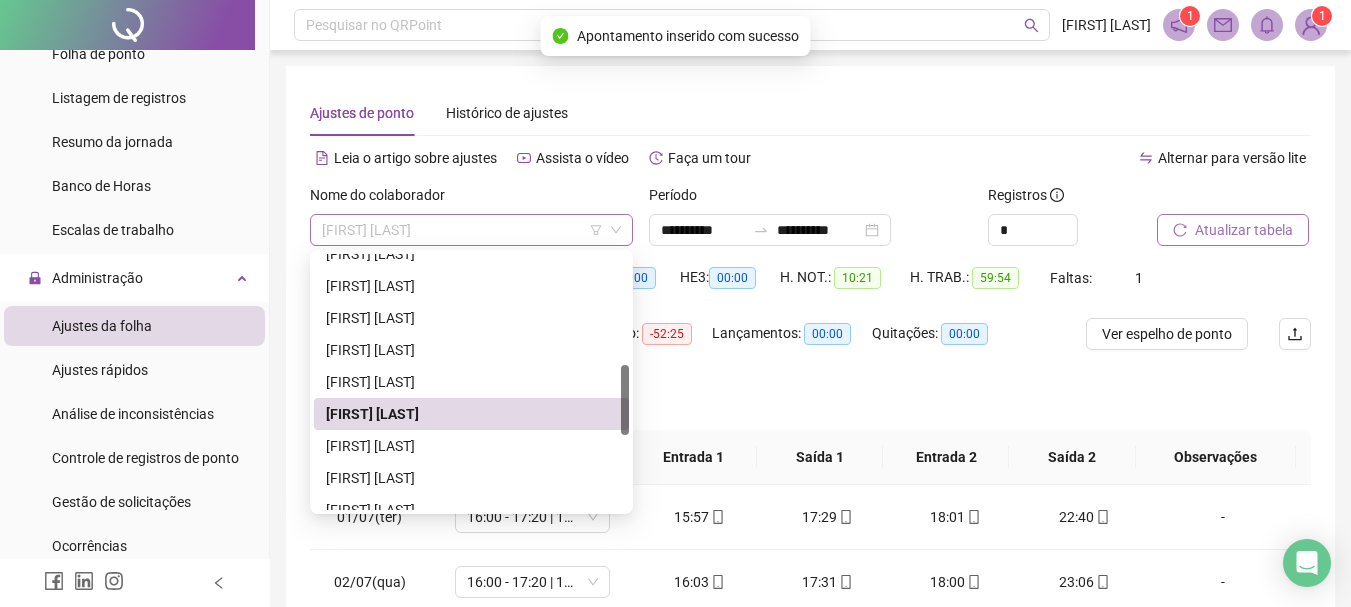 click on "[FIRST] [LAST]" at bounding box center [471, 230] 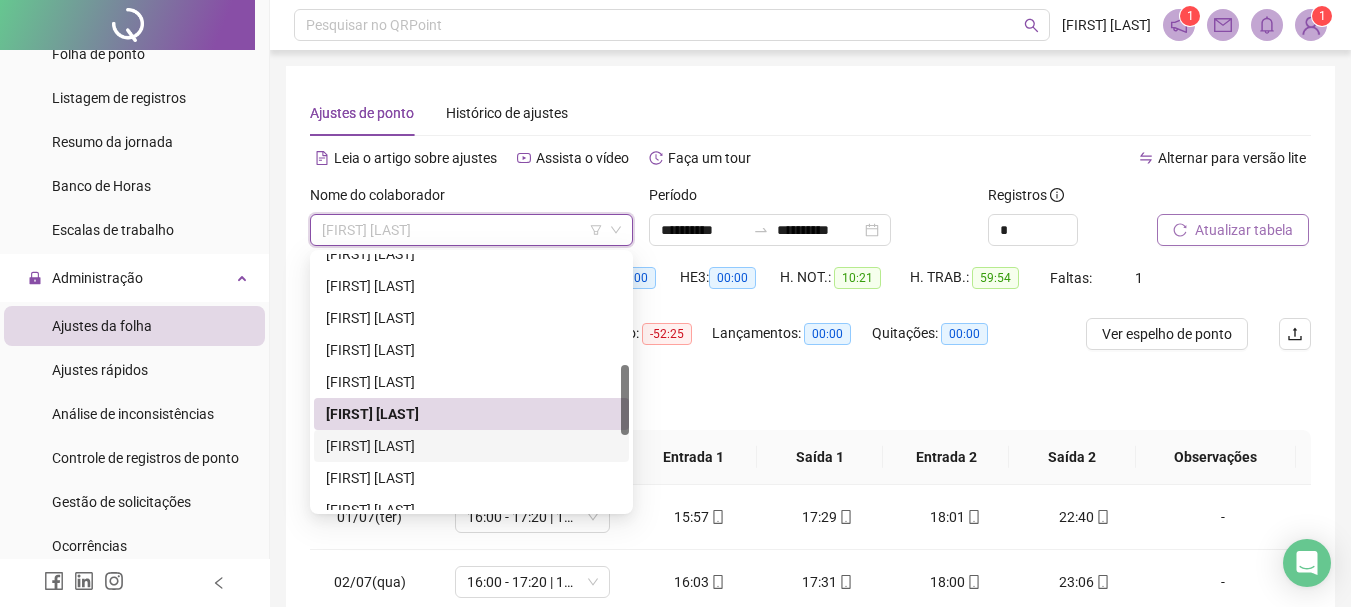 click on "[FIRST] [LAST]" at bounding box center (471, 446) 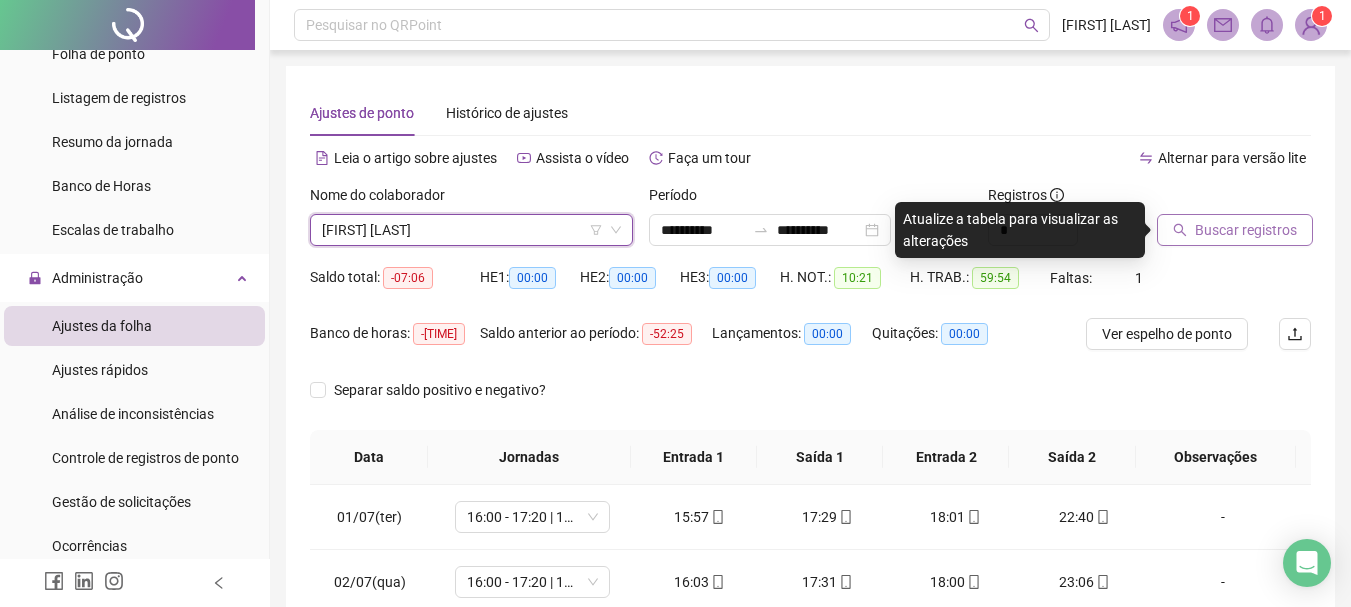 click on "Buscar registros" at bounding box center (1235, 230) 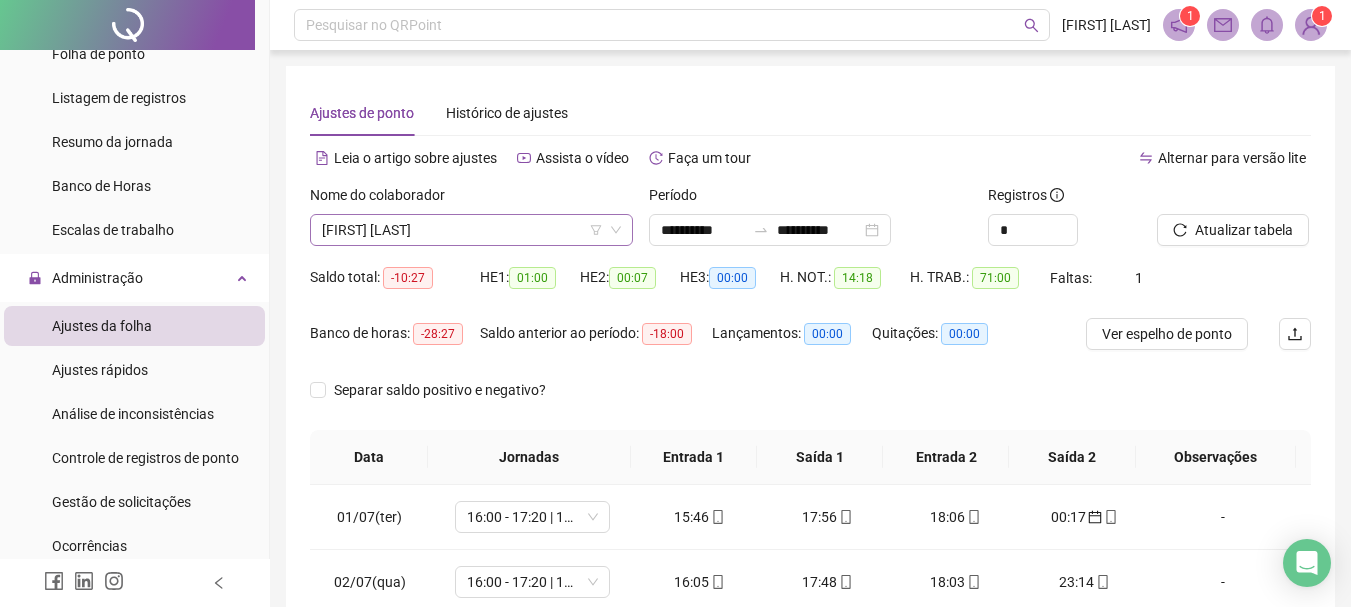 click on "[FIRST] [LAST]" at bounding box center [471, 230] 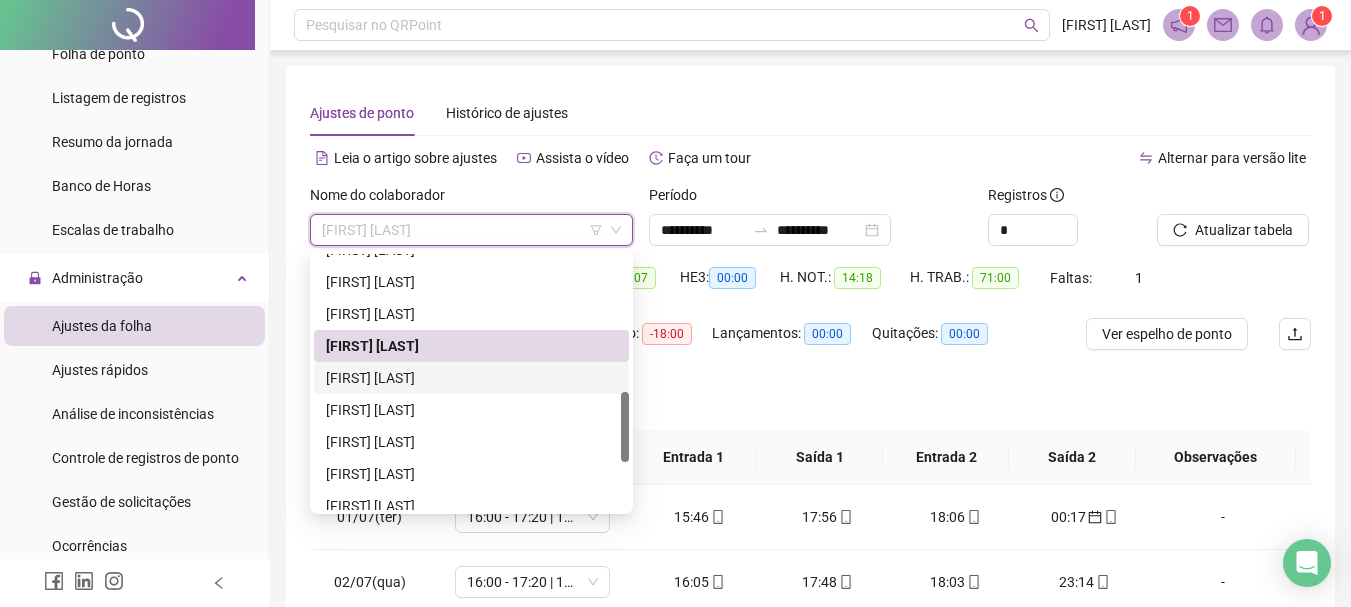 click on "[FIRST] [LAST]" at bounding box center [471, 378] 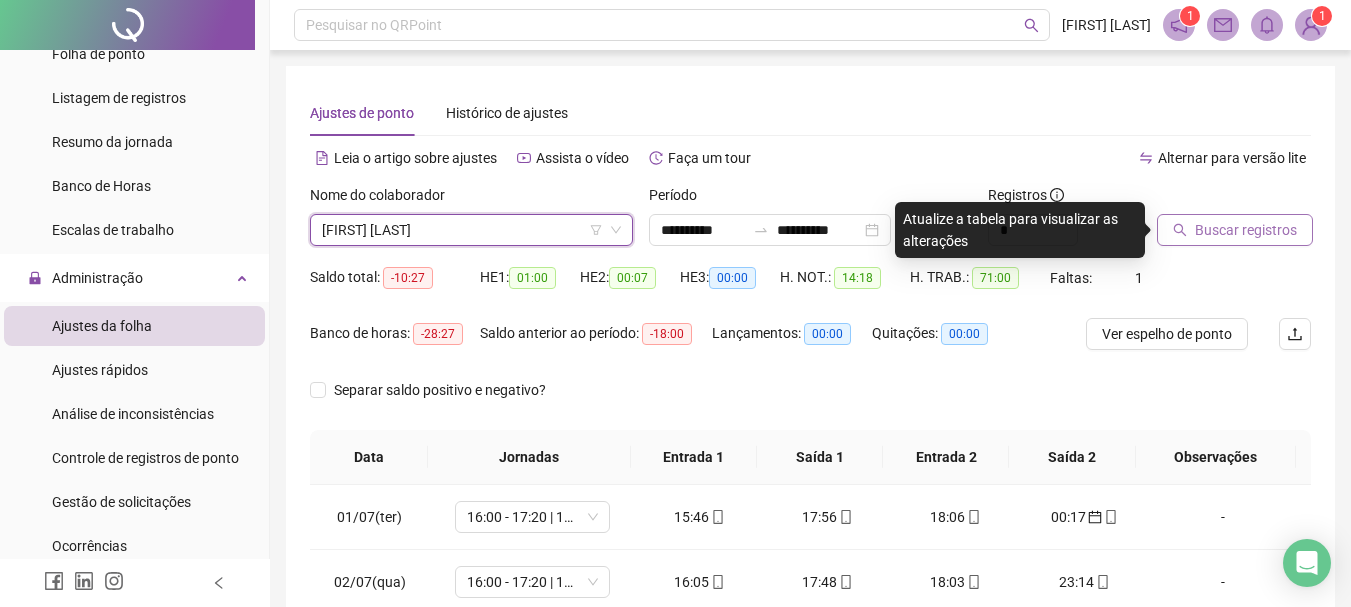 click on "Buscar registros" at bounding box center (1246, 230) 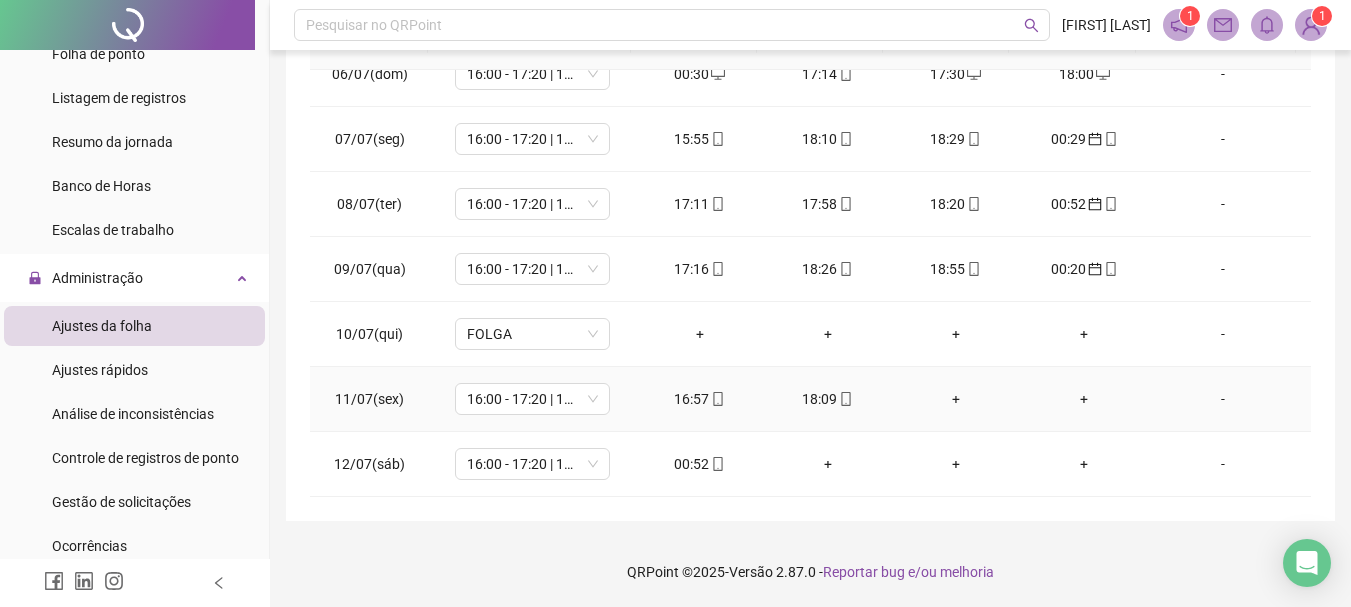 click on "+" at bounding box center (956, 399) 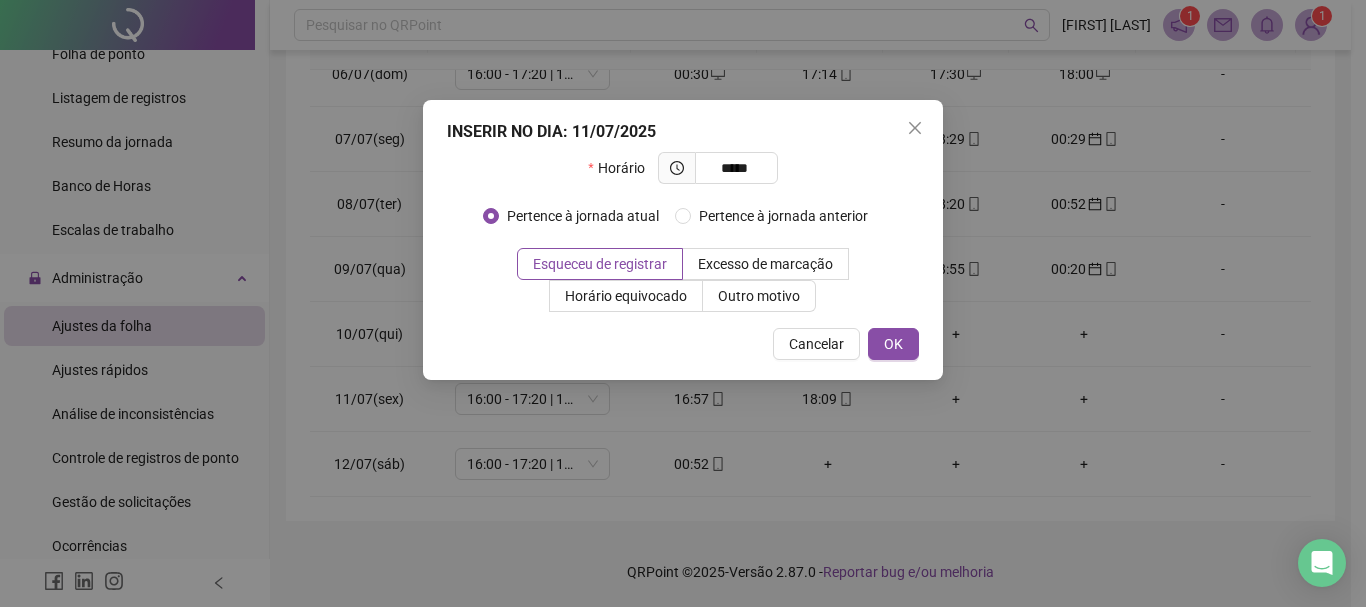 type on "*****" 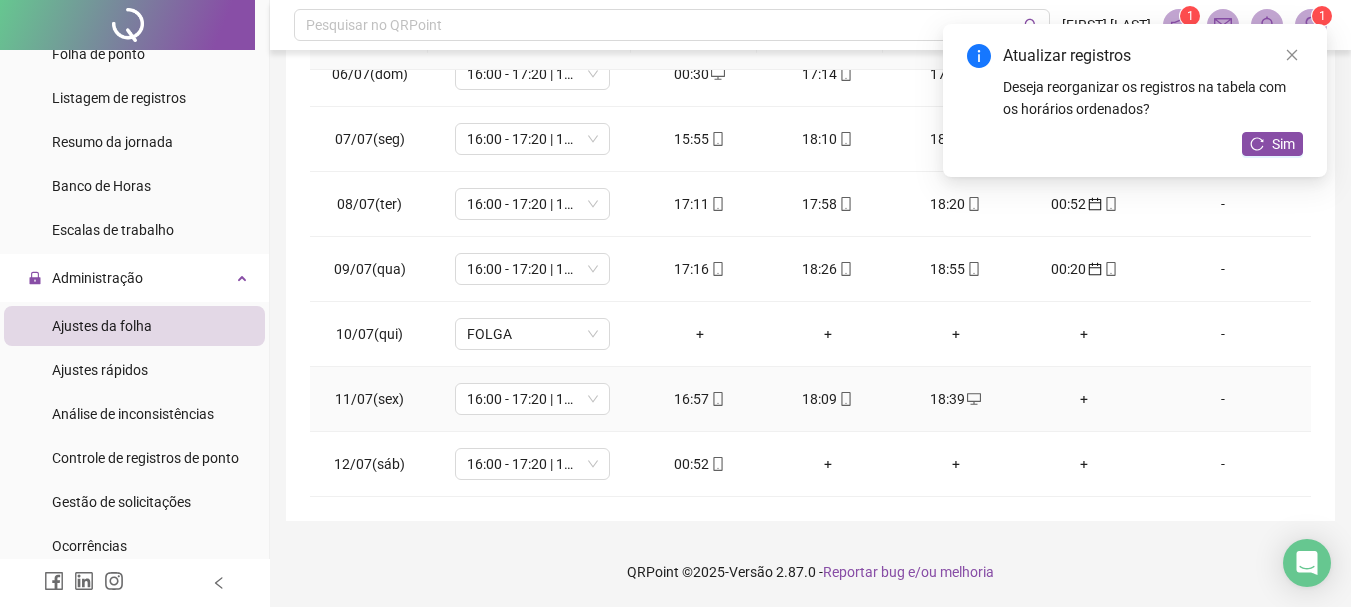 click on "+" at bounding box center [1084, 399] 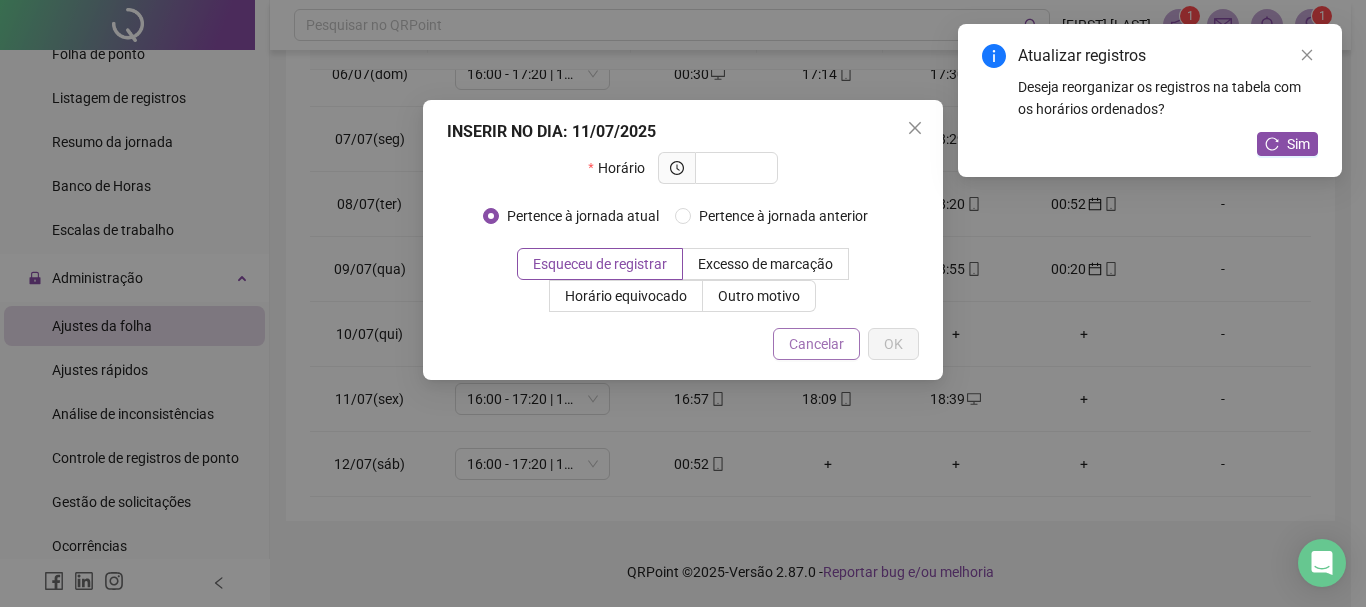 click on "Cancelar" at bounding box center (816, 344) 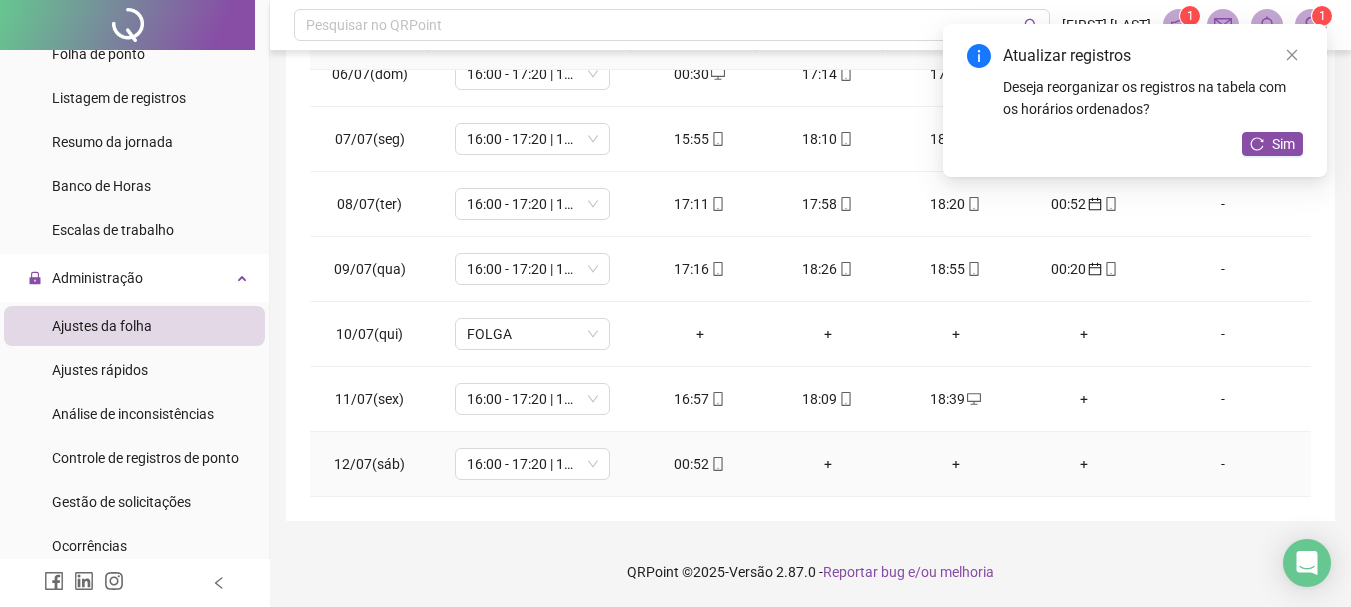 click on "00:52" at bounding box center [700, 464] 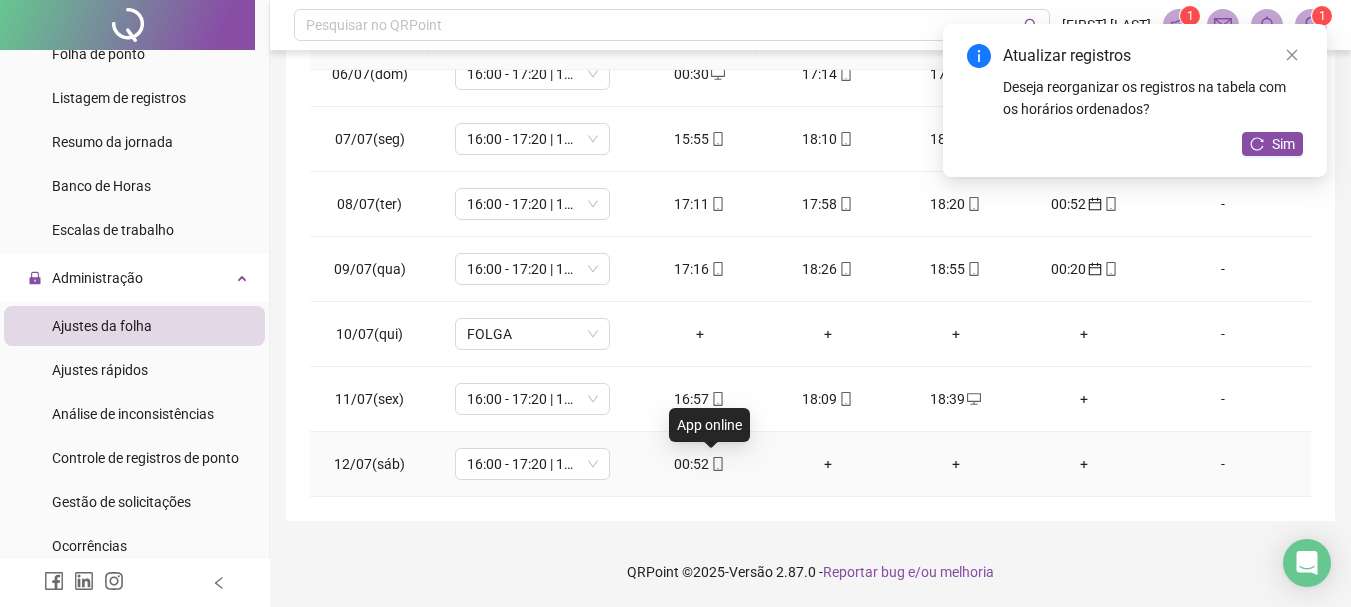click 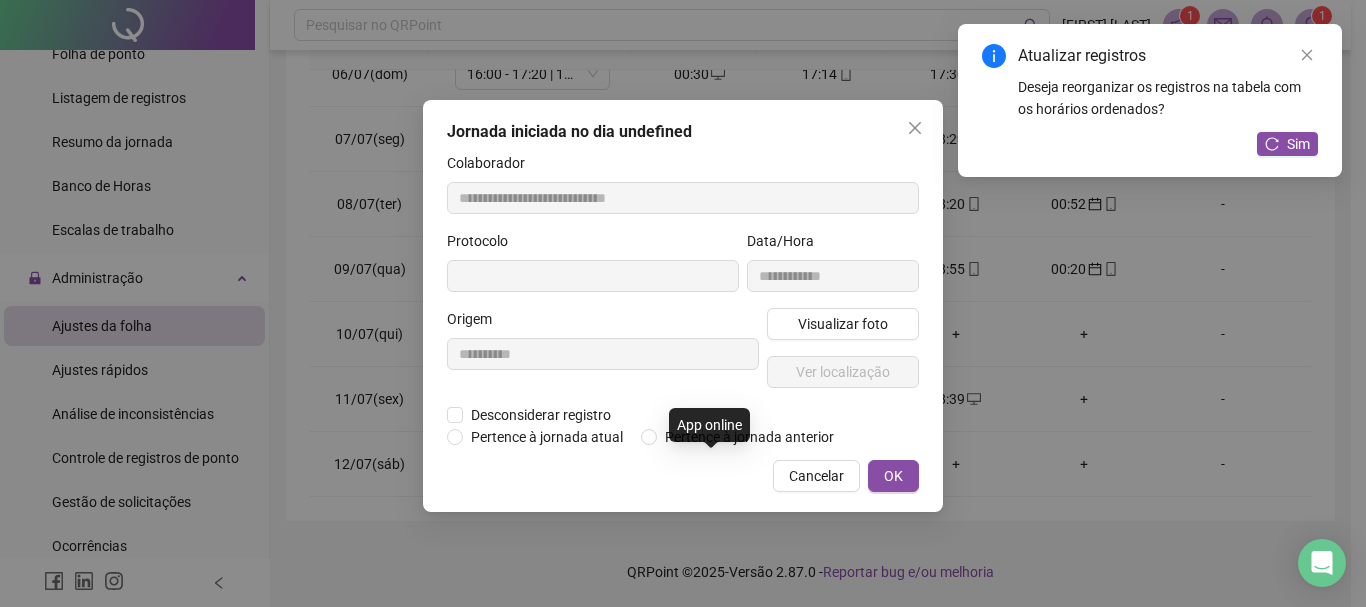 type on "**********" 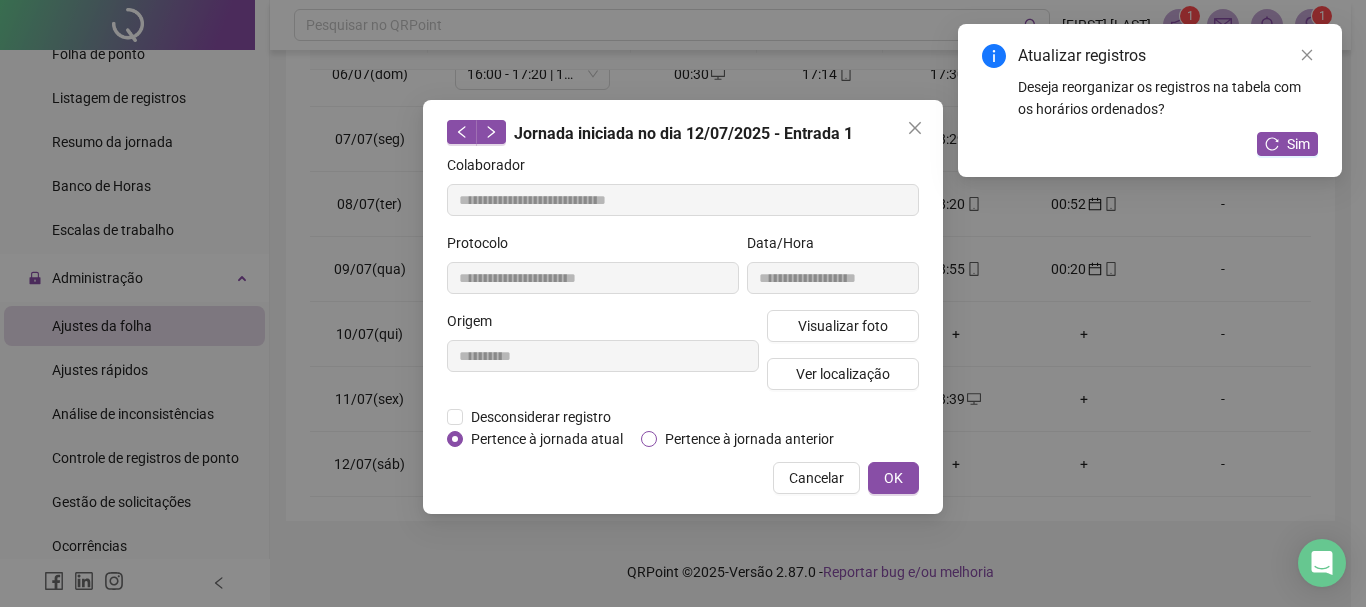 click on "Pertence à jornada anterior" at bounding box center [749, 439] 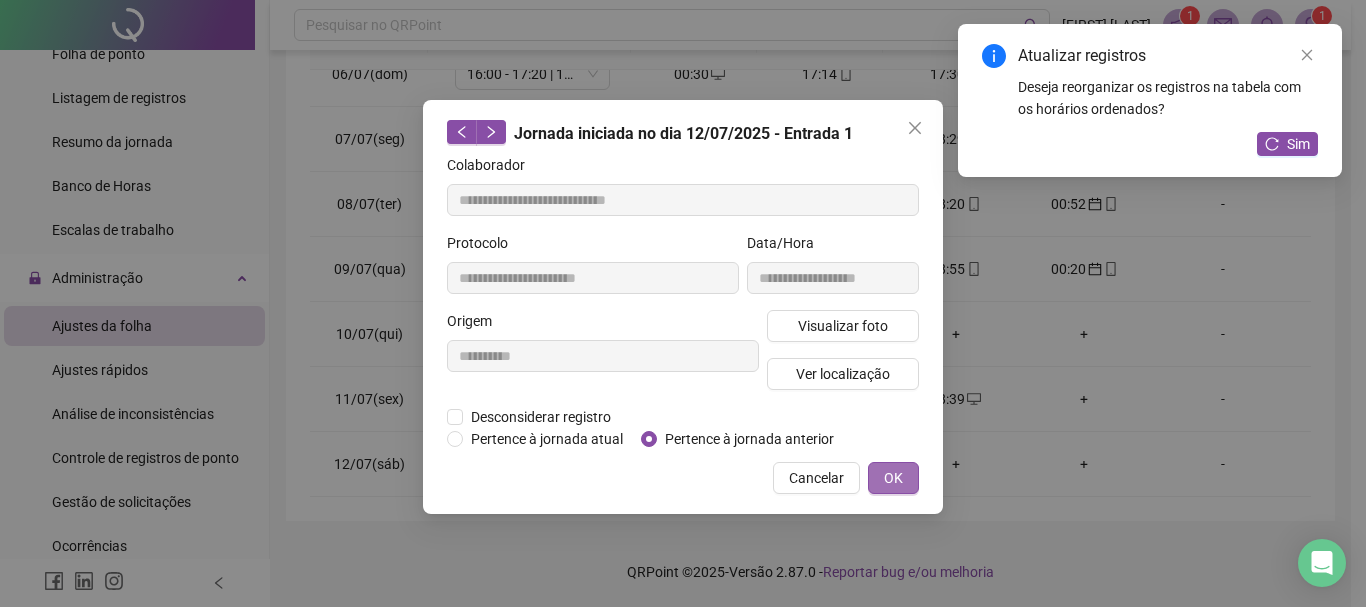 click on "OK" at bounding box center (893, 478) 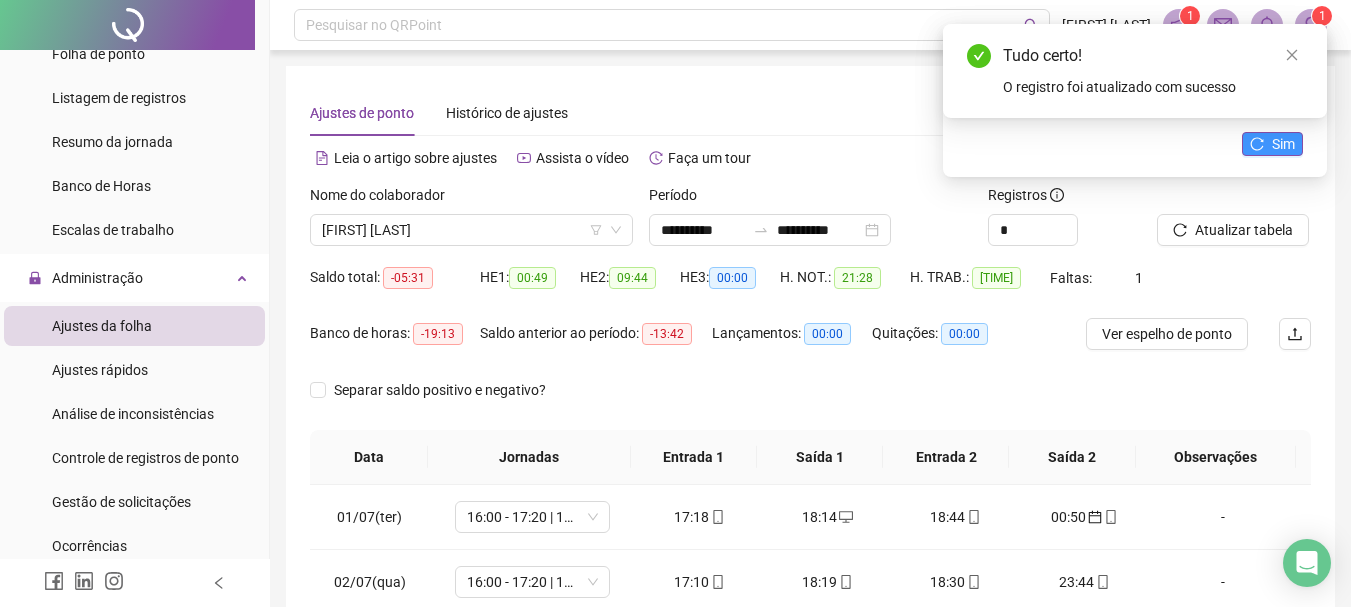 click on "Sim" at bounding box center [1272, 144] 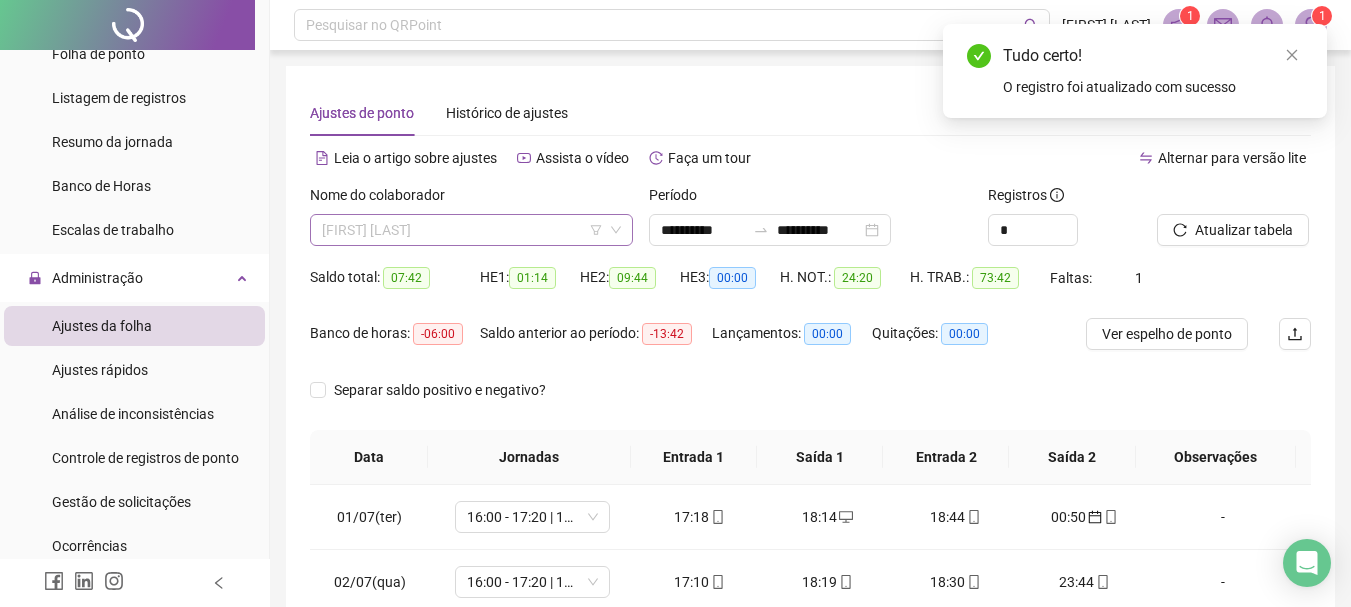 click on "[FIRST] [LAST]" at bounding box center (471, 230) 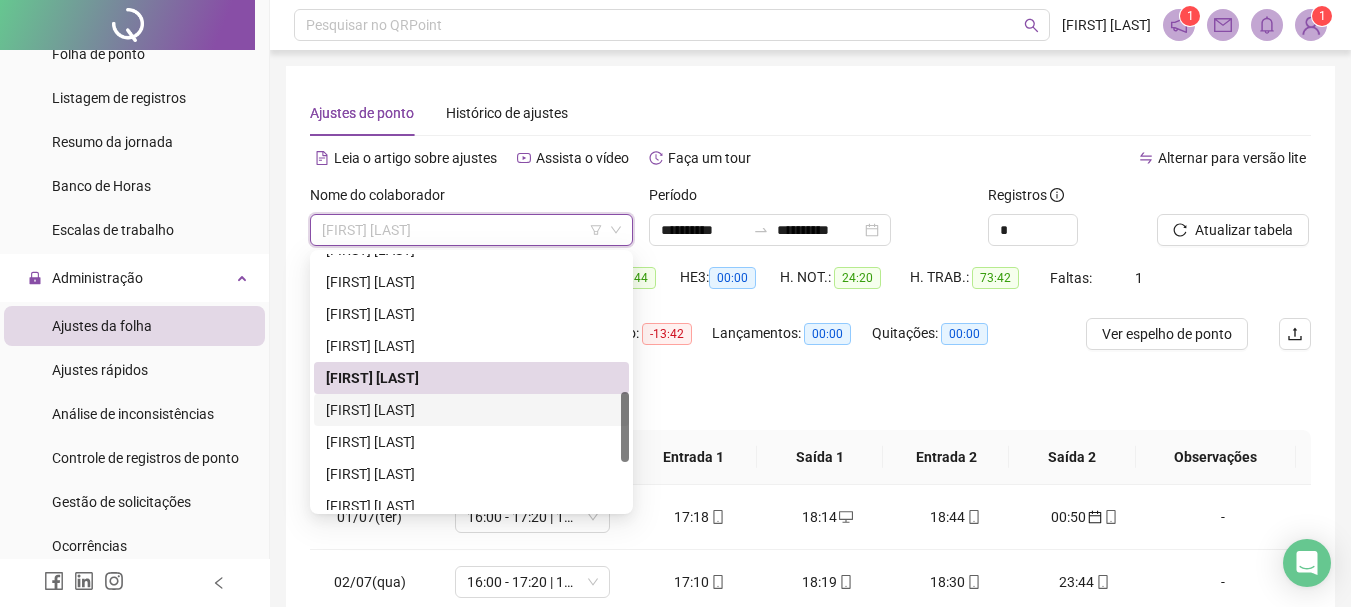 click on "[FIRST] [LAST]" at bounding box center (471, 410) 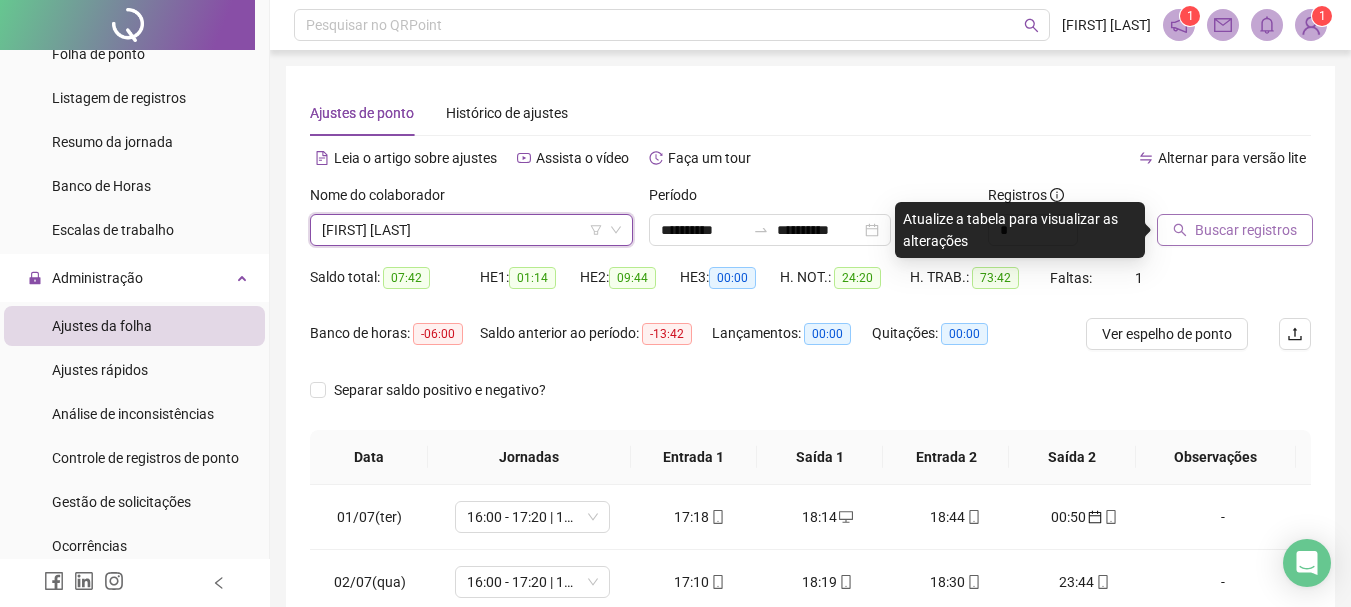 click on "Buscar registros" at bounding box center [1235, 230] 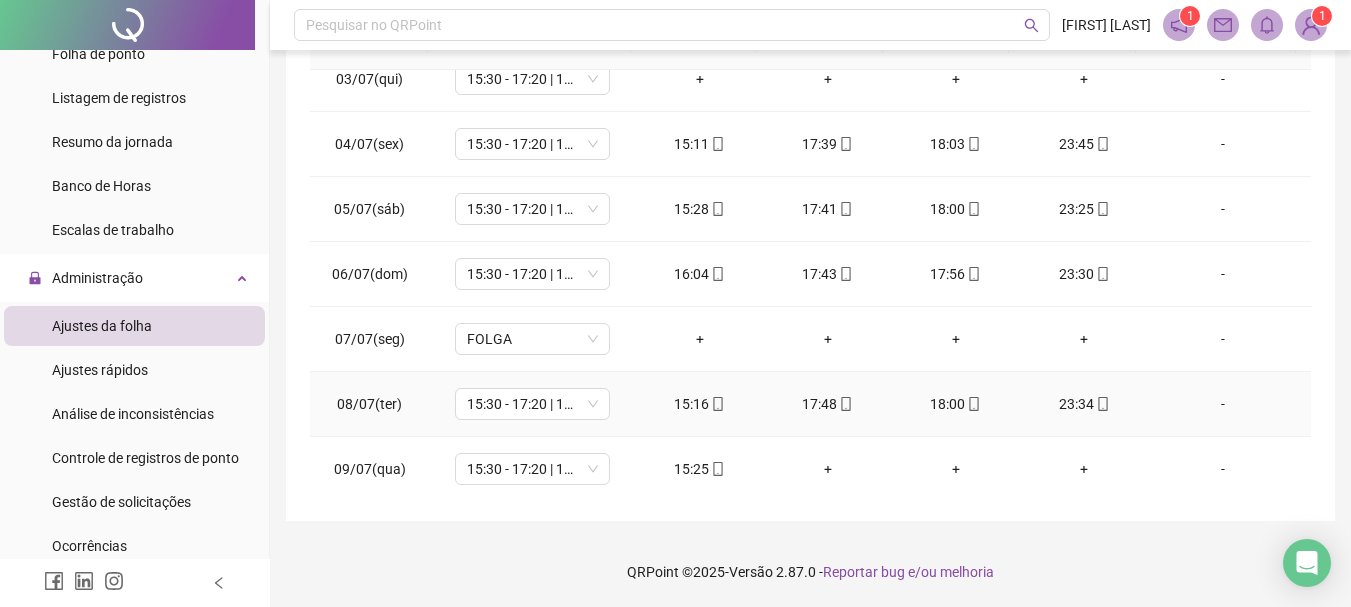 scroll, scrollTop: 0, scrollLeft: 0, axis: both 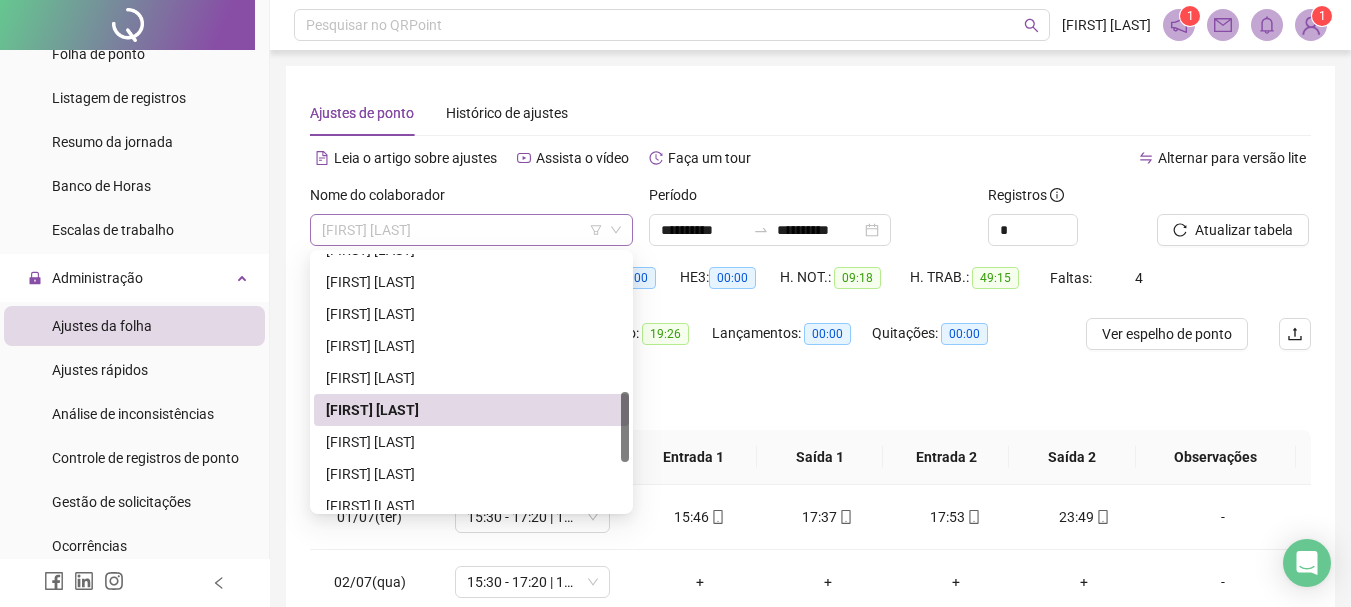 click on "[FIRST] [LAST]" at bounding box center (471, 230) 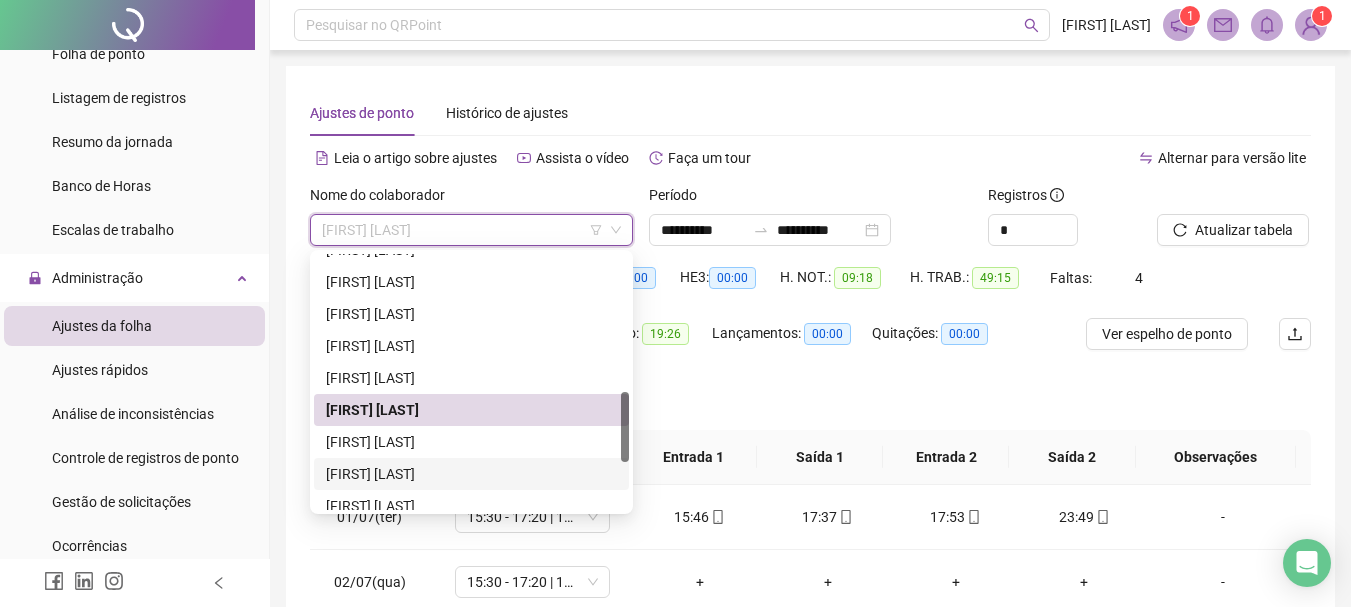 click on "[FIRST] [LAST]" at bounding box center (471, 474) 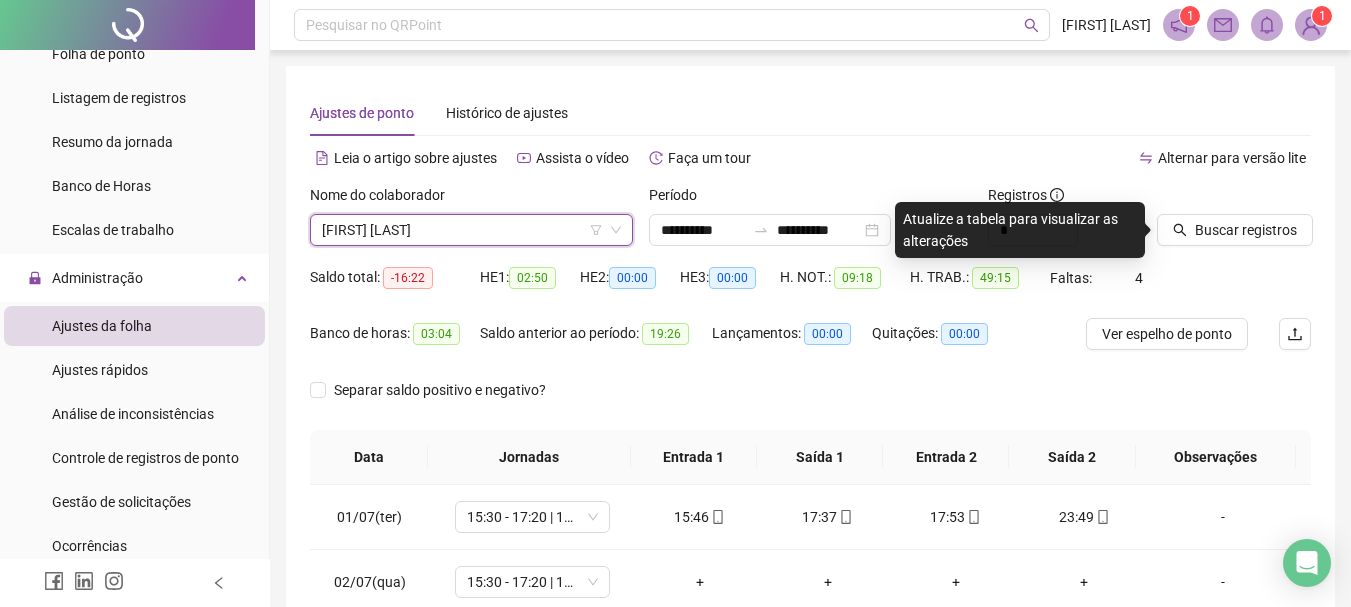 click on "[FIRST] [LAST]" at bounding box center [471, 230] 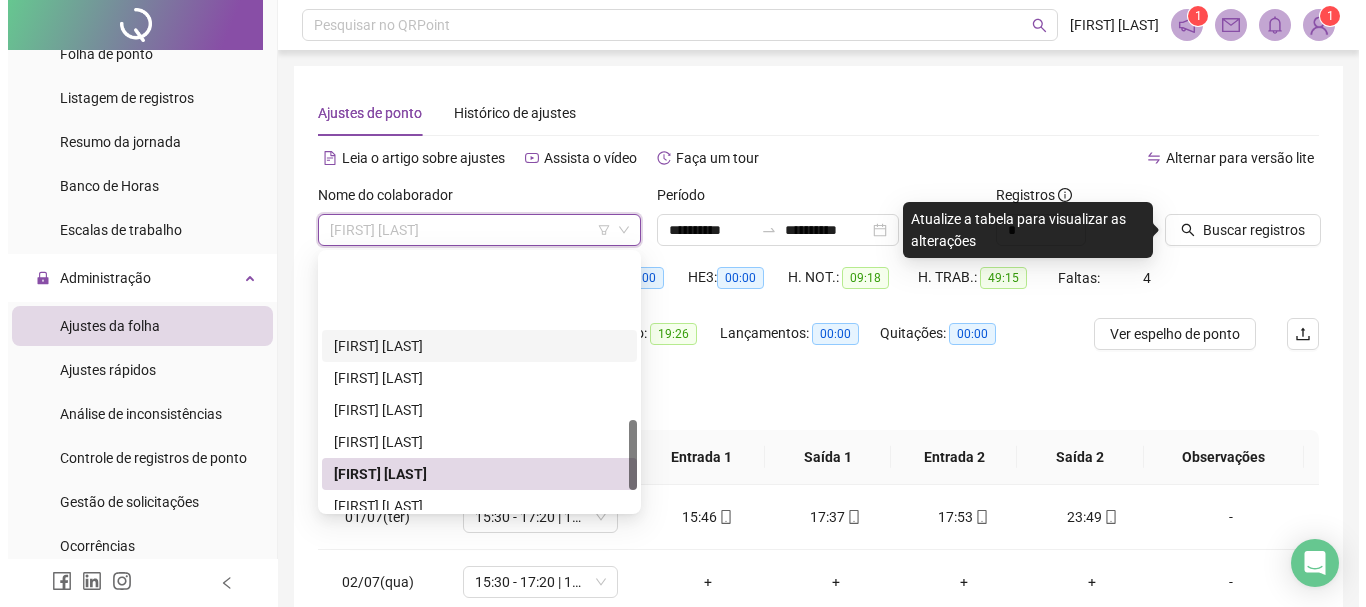 scroll, scrollTop: 600, scrollLeft: 0, axis: vertical 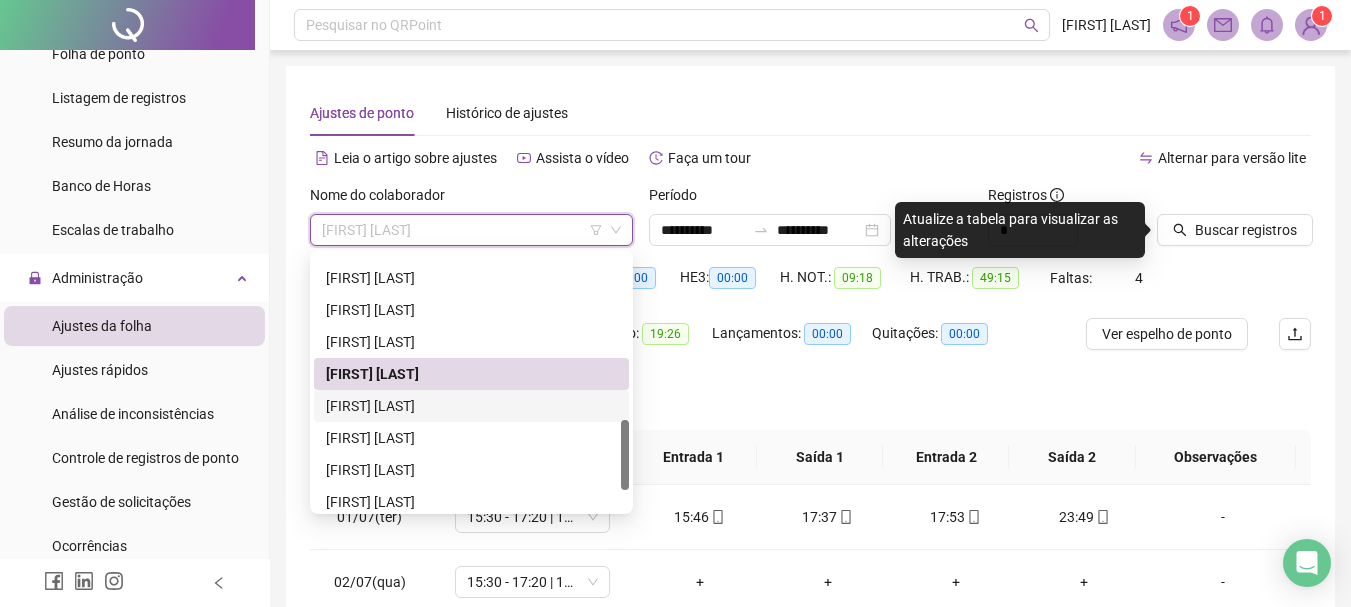click on "[FIRST] [LAST]" at bounding box center [471, 406] 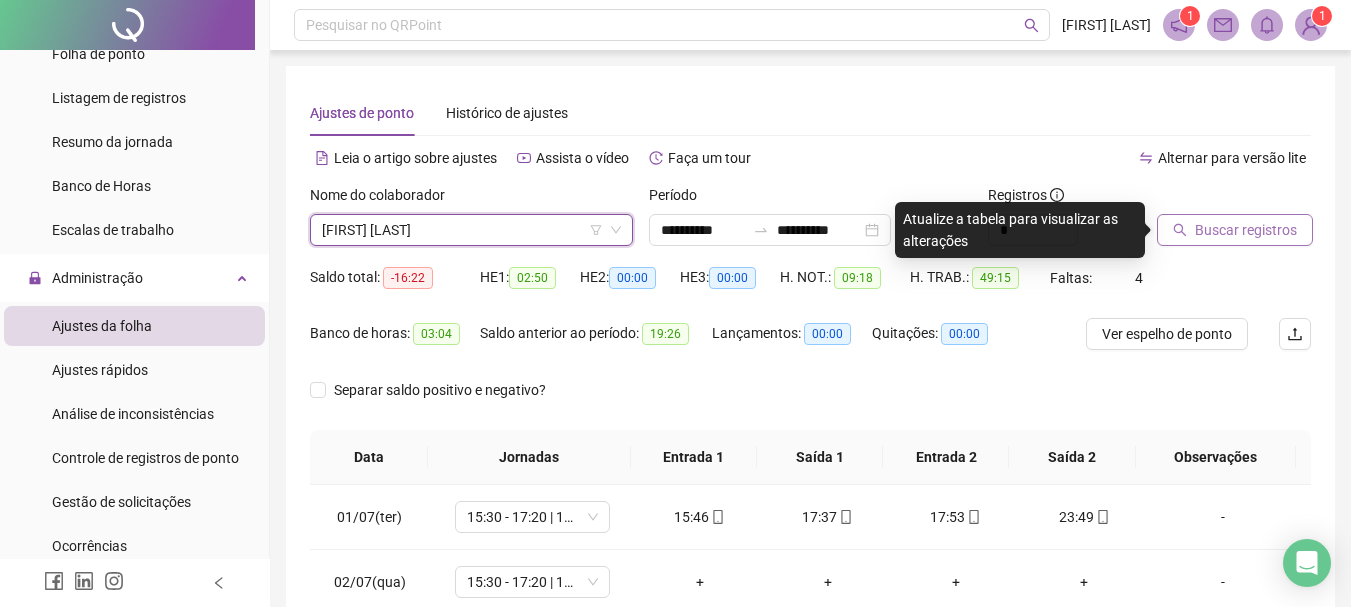 click on "Buscar registros" at bounding box center [1235, 230] 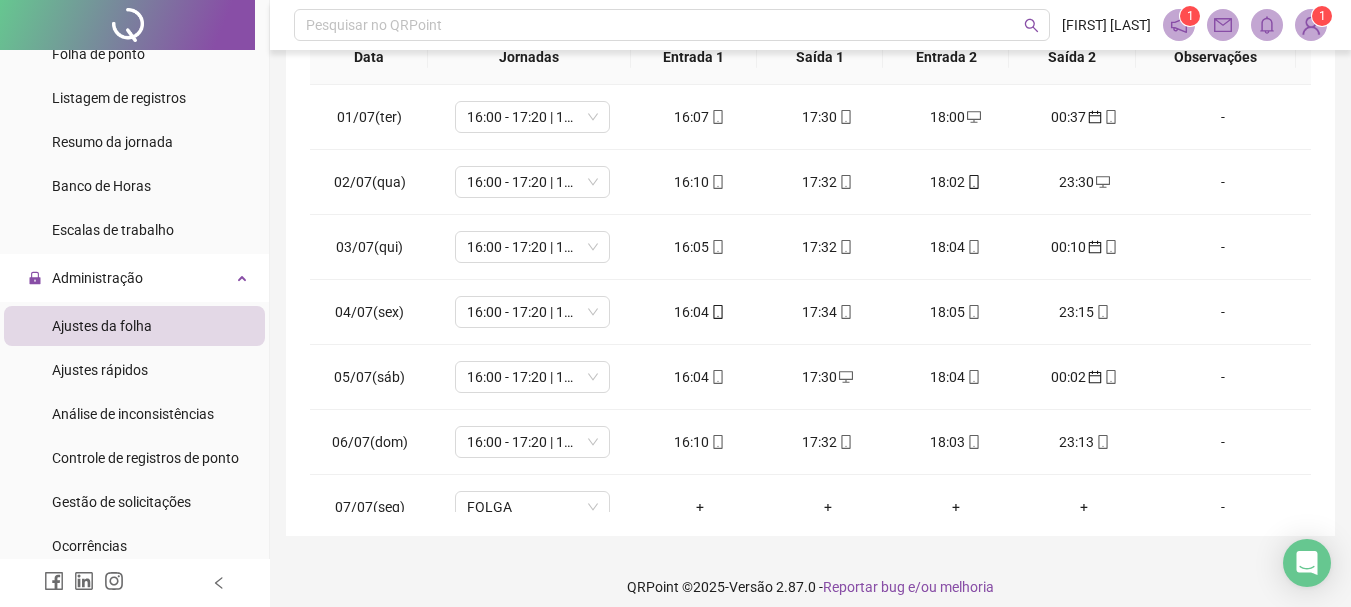 scroll, scrollTop: 415, scrollLeft: 0, axis: vertical 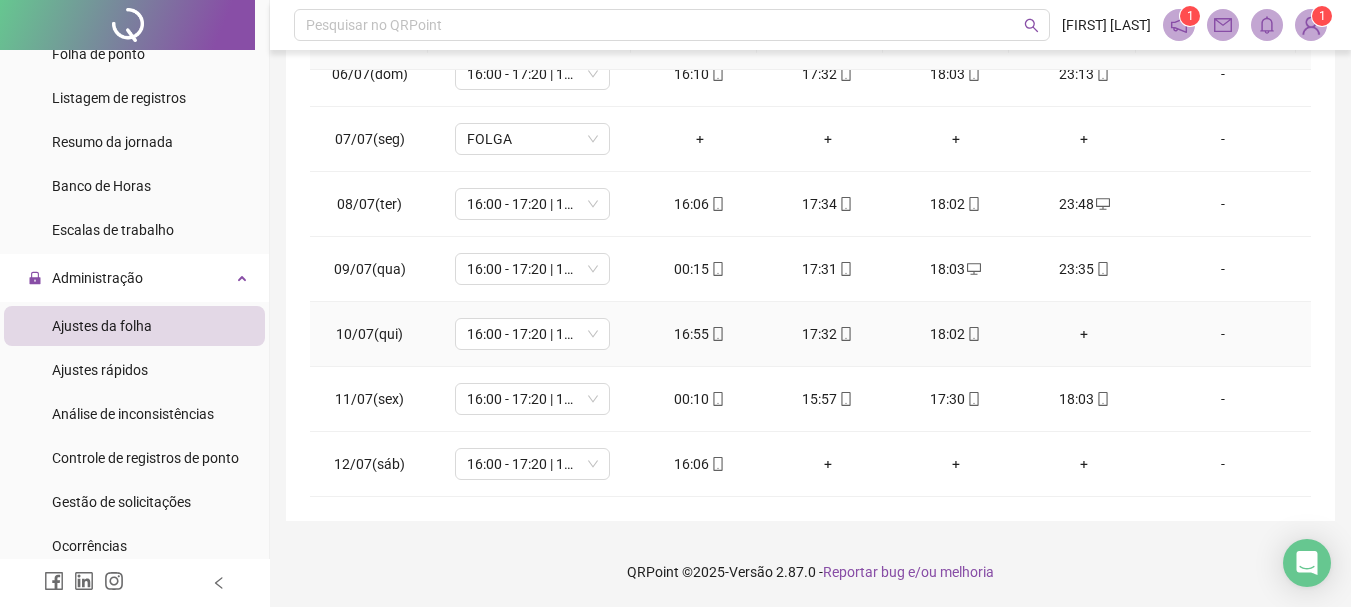 click on "+" at bounding box center [1084, 334] 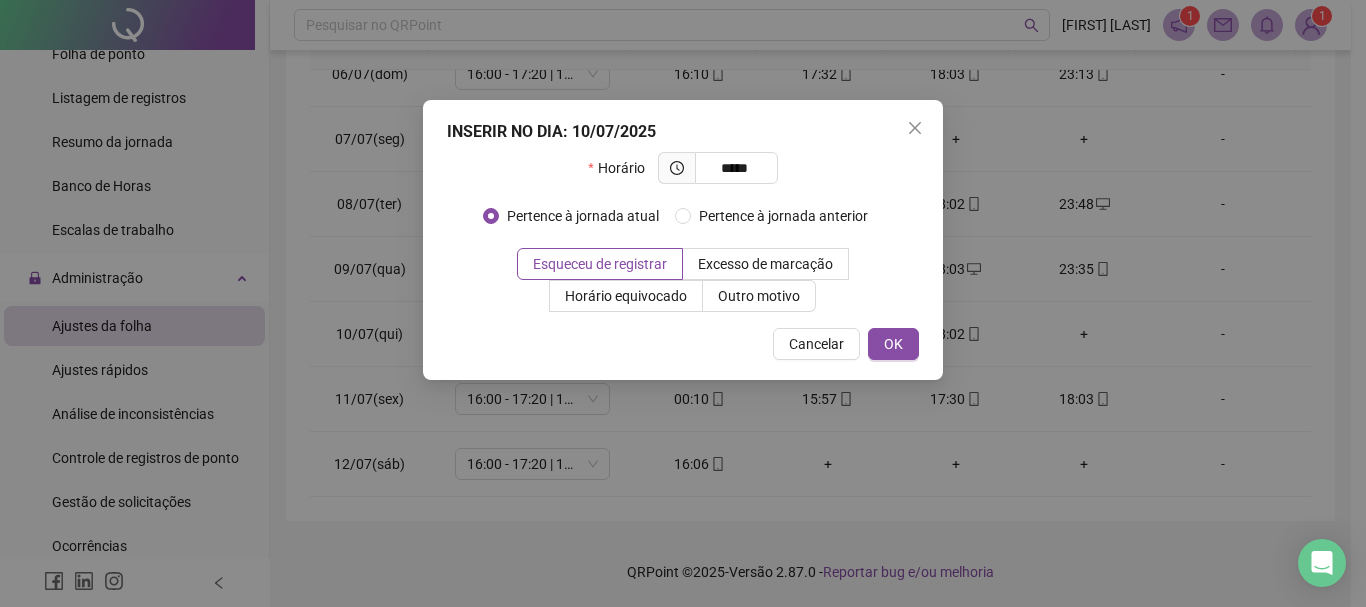 type on "*****" 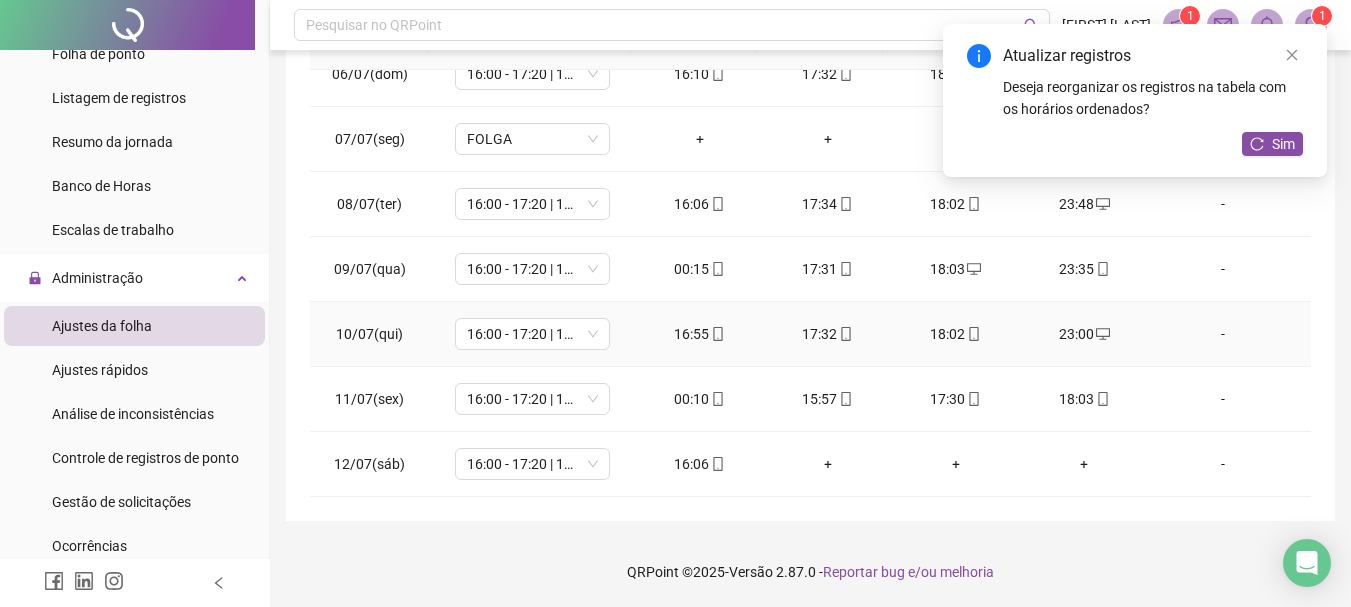 scroll, scrollTop: 0, scrollLeft: 0, axis: both 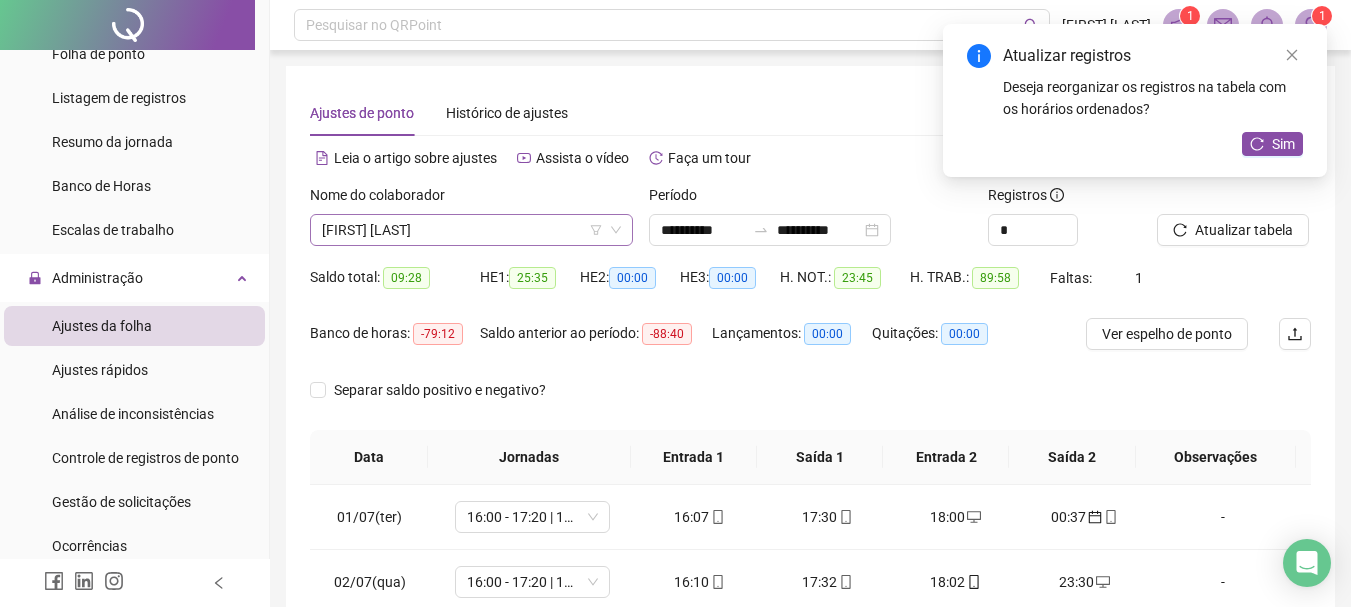 click on "[FIRST] [LAST]" at bounding box center (471, 230) 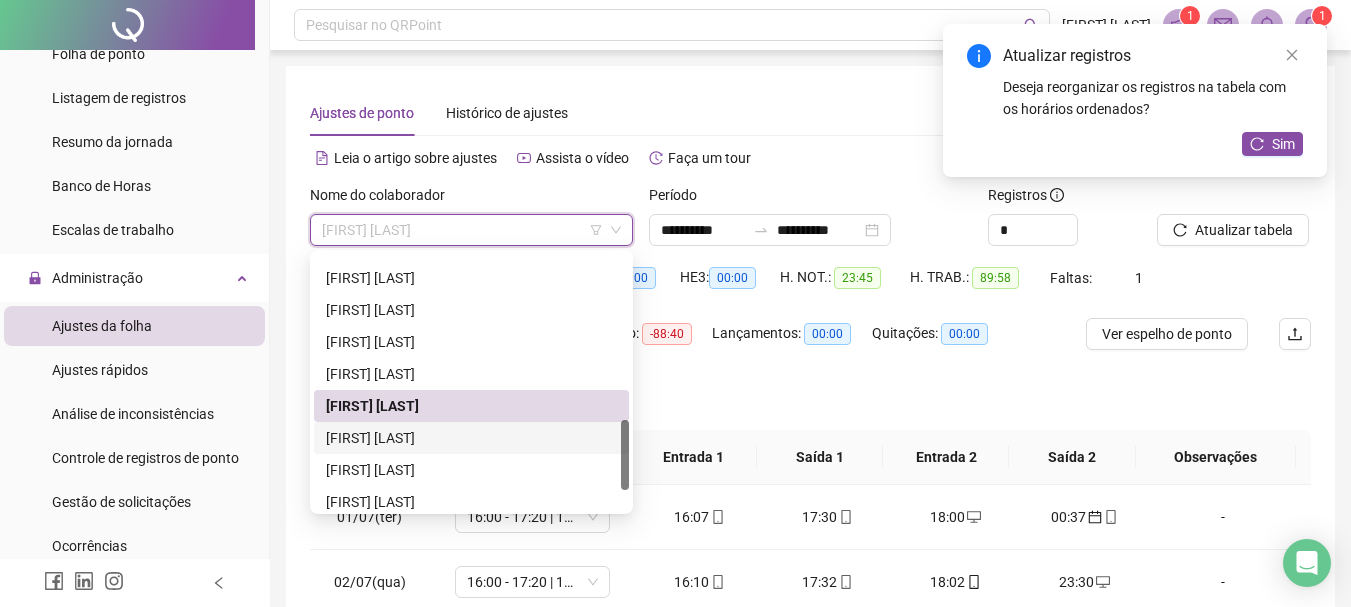 scroll, scrollTop: 672, scrollLeft: 0, axis: vertical 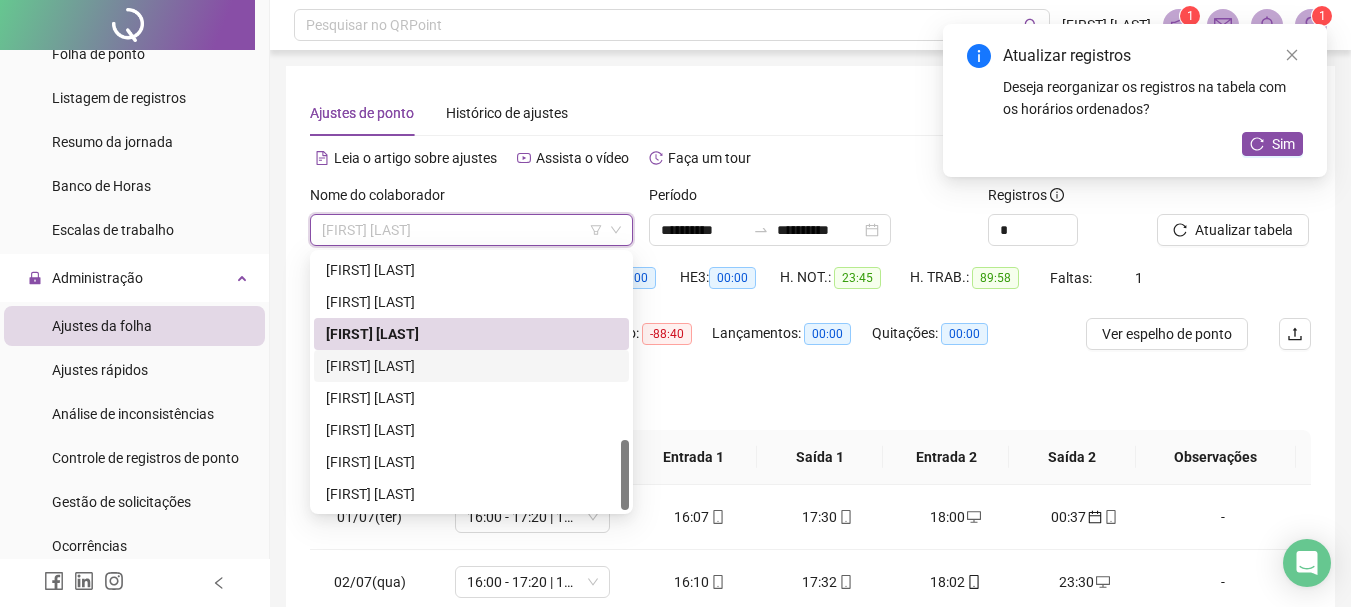 click on "[FIRST] [LAST]" at bounding box center [471, 366] 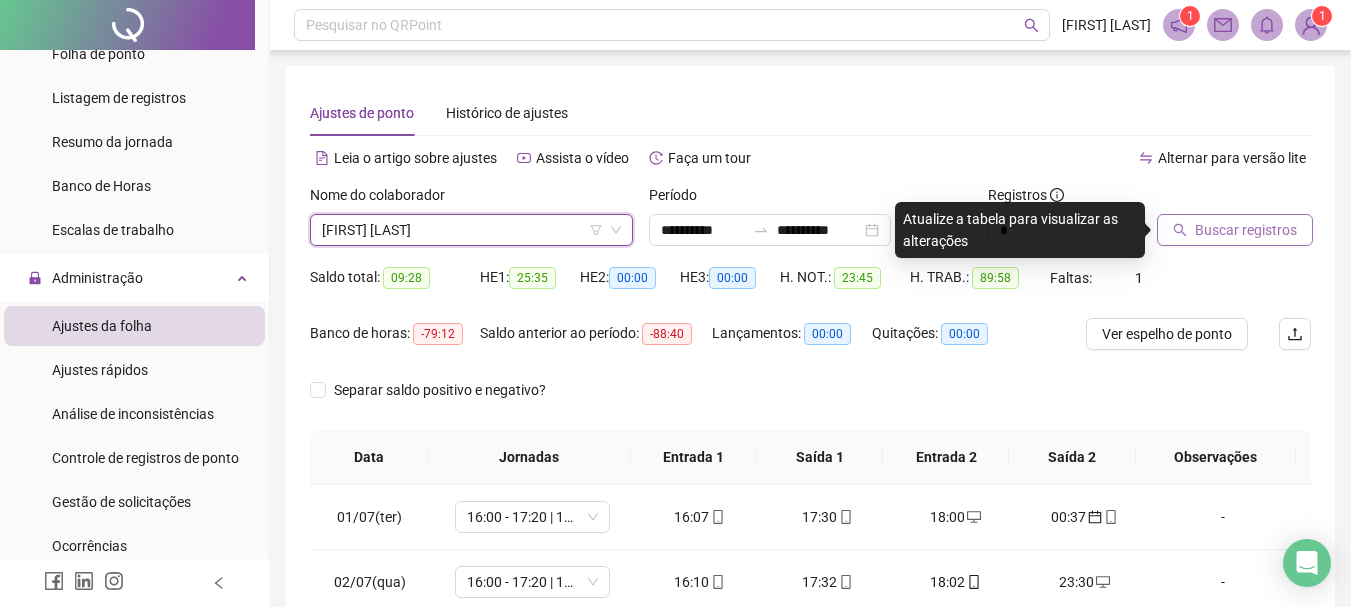 click on "Buscar registros" at bounding box center (1246, 230) 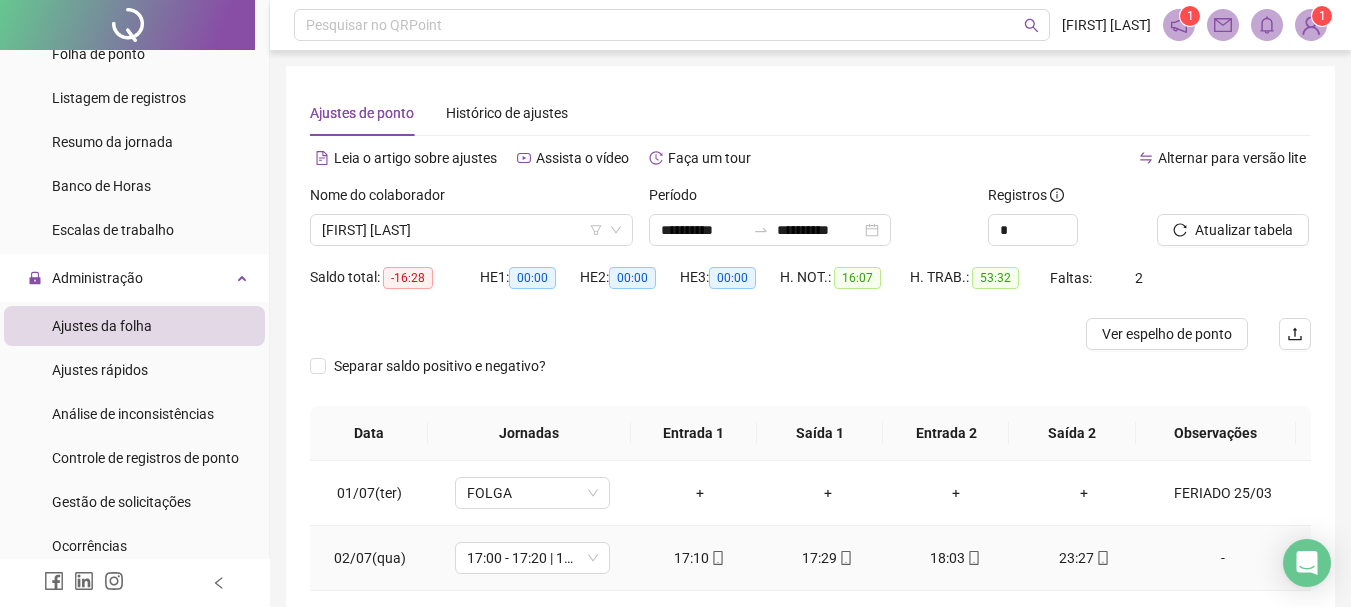 scroll, scrollTop: 300, scrollLeft: 0, axis: vertical 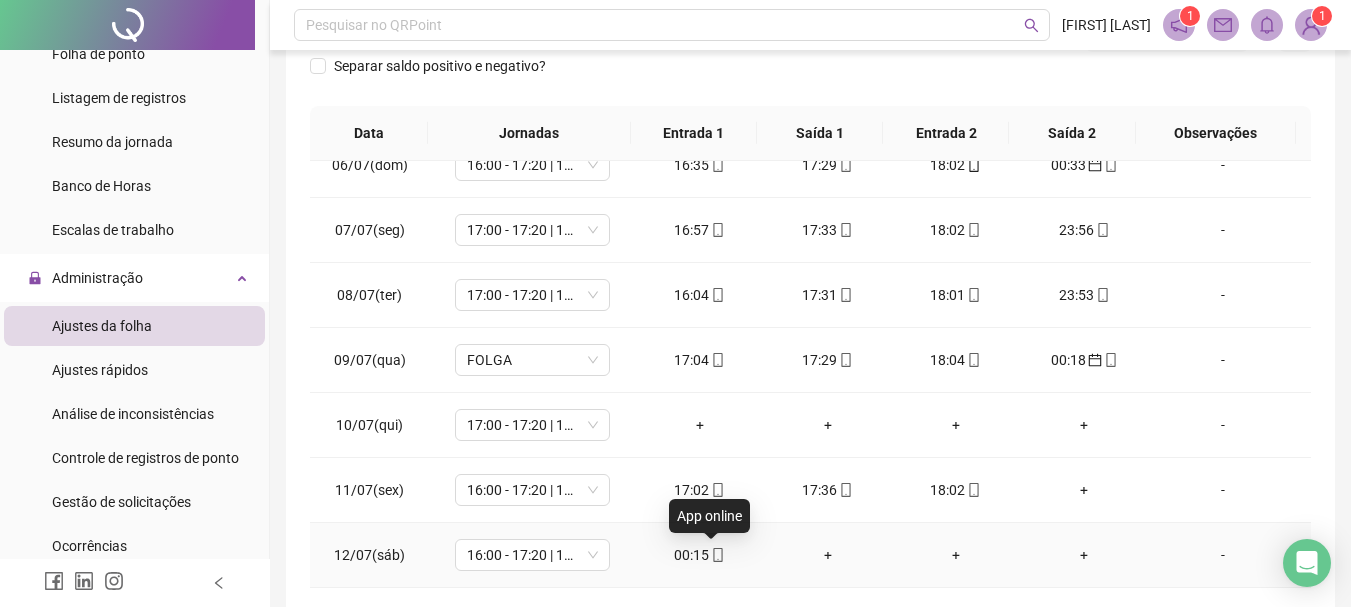 click at bounding box center [717, 555] 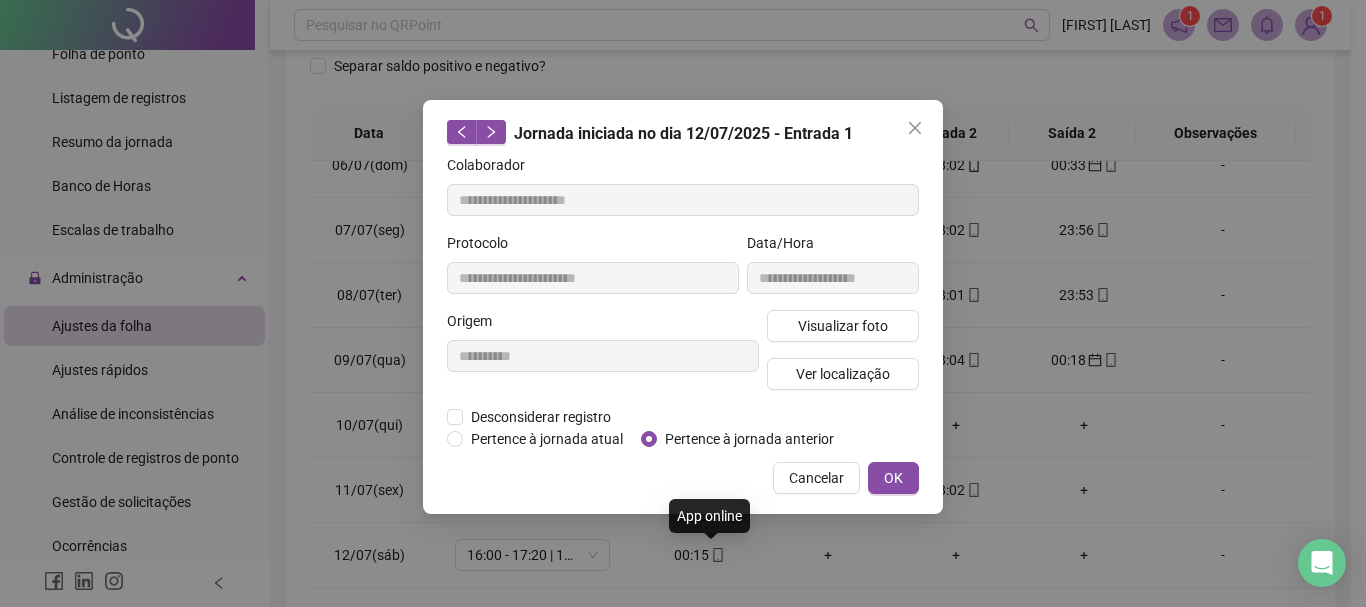 type on "**********" 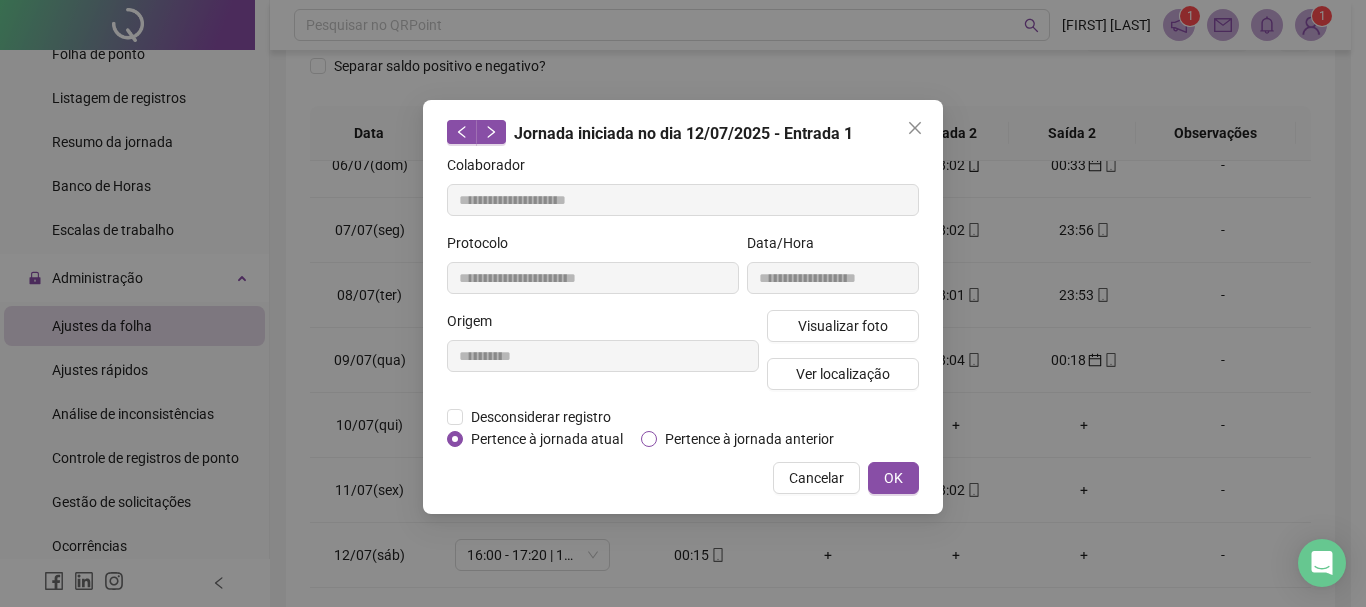 click on "Pertence à jornada anterior" at bounding box center [749, 439] 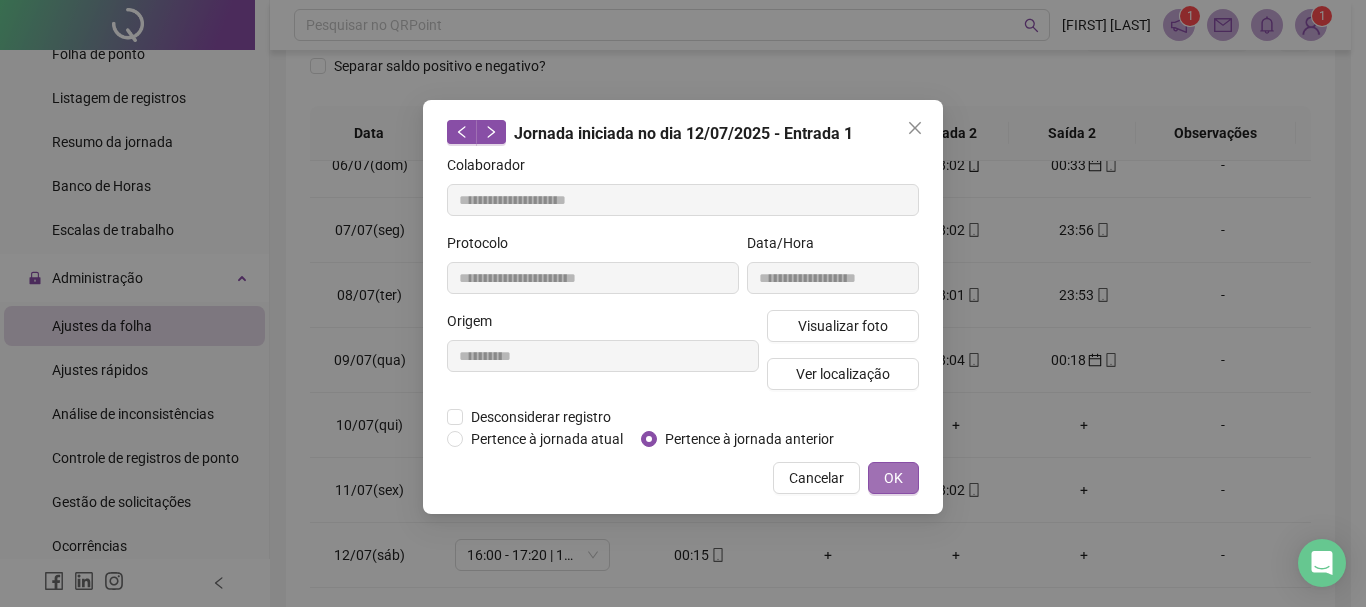 click on "OK" at bounding box center (893, 478) 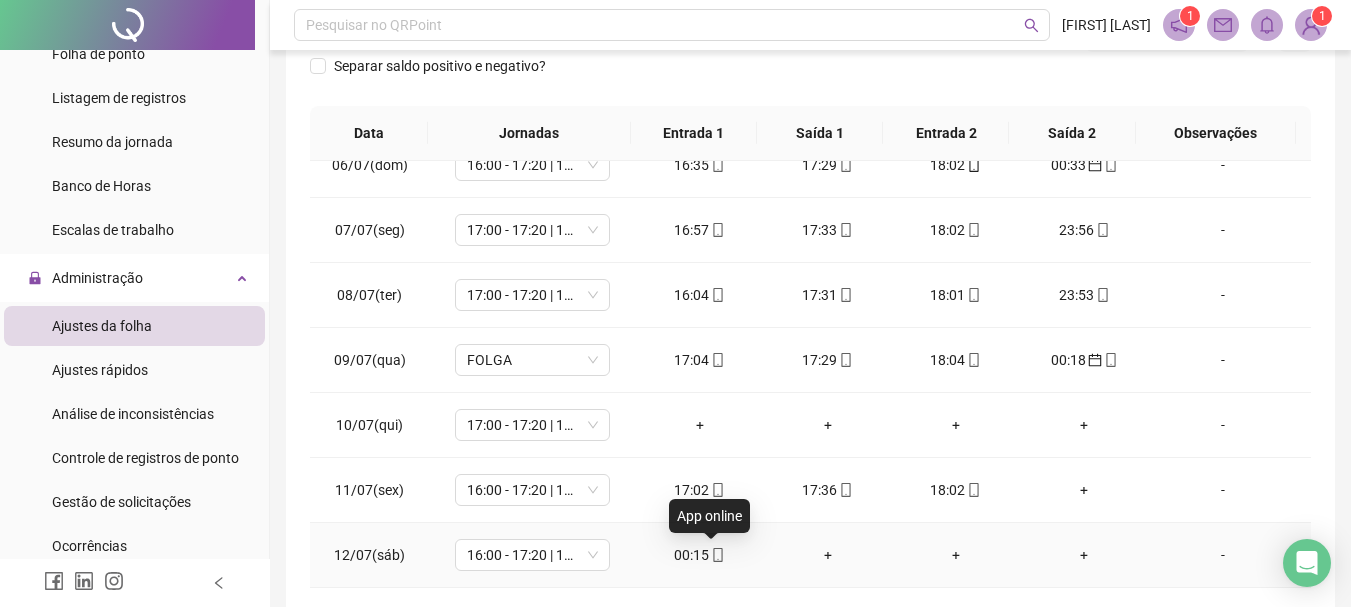 click 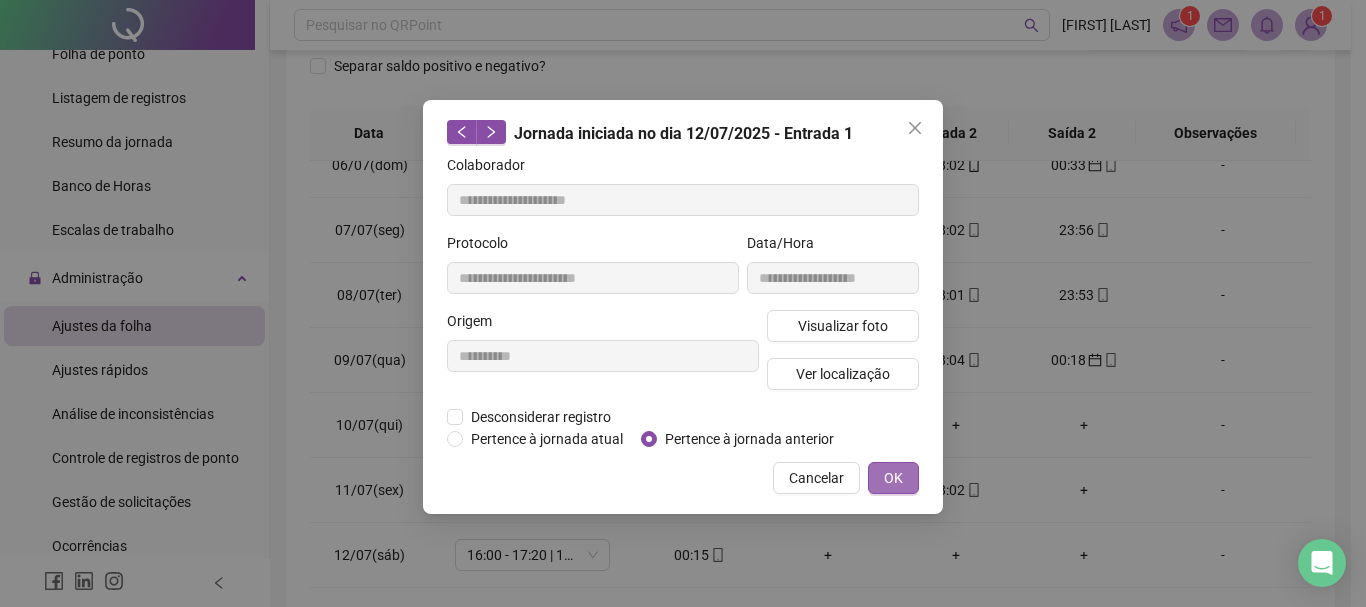 click on "OK" at bounding box center (893, 478) 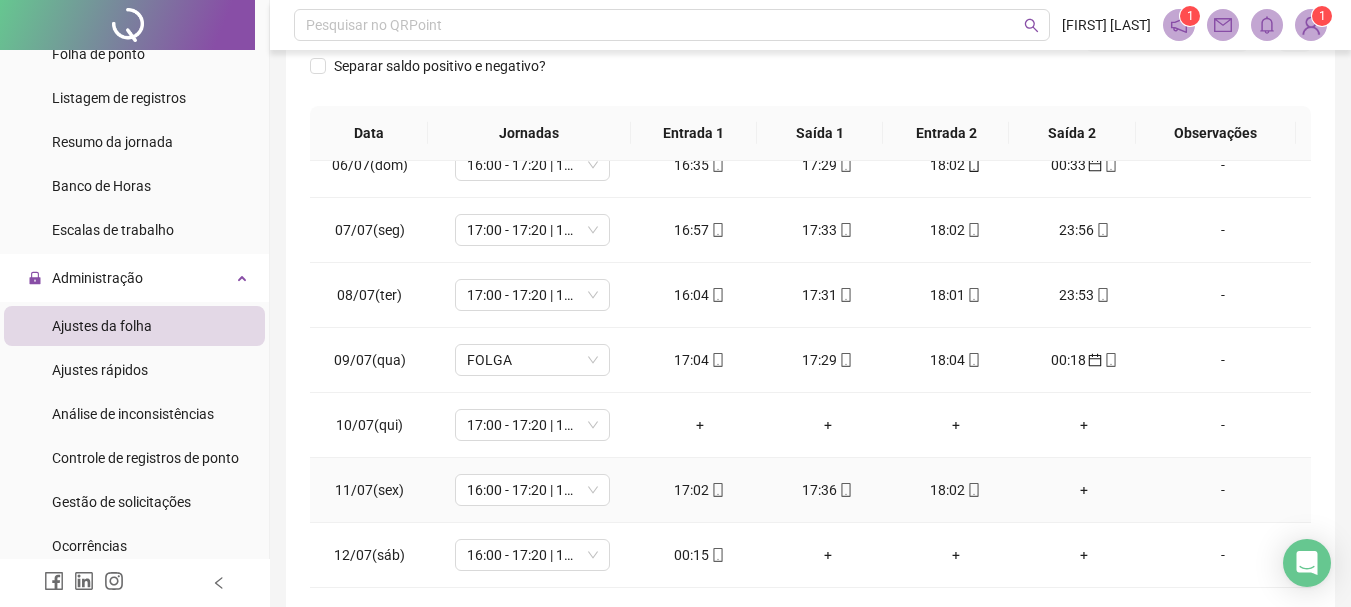 scroll, scrollTop: 0, scrollLeft: 0, axis: both 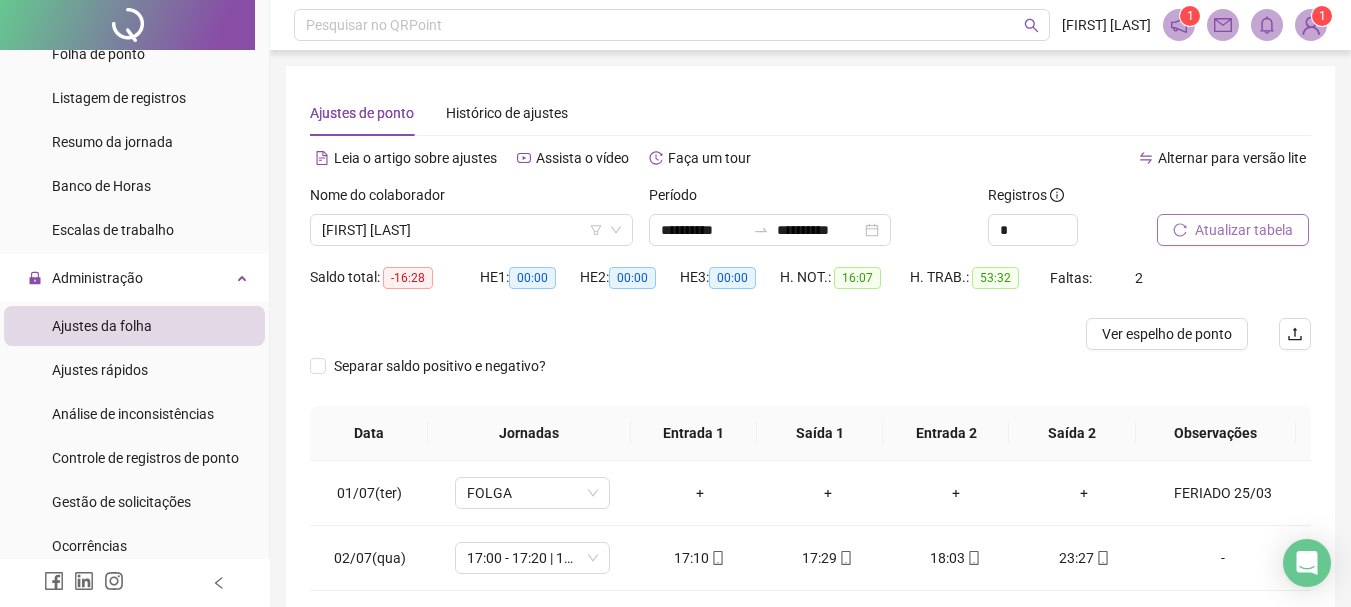 click on "Atualizar tabela" at bounding box center (1244, 230) 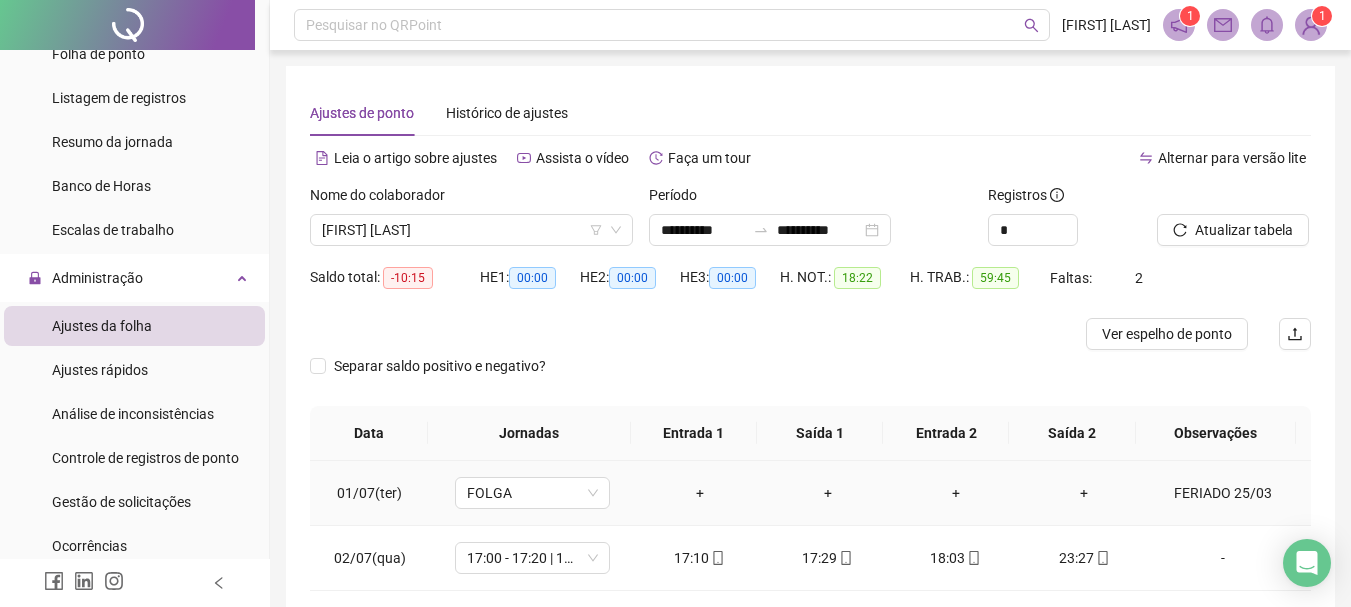 scroll, scrollTop: 300, scrollLeft: 0, axis: vertical 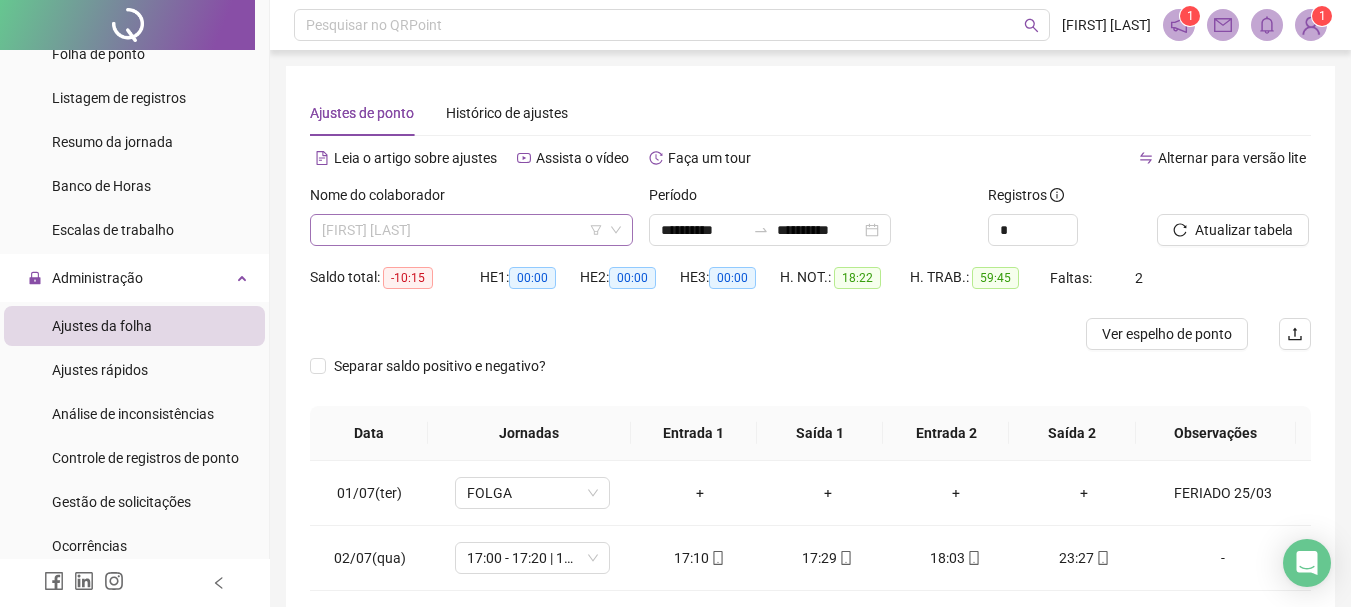 click on "[FIRST] [LAST]" at bounding box center [471, 230] 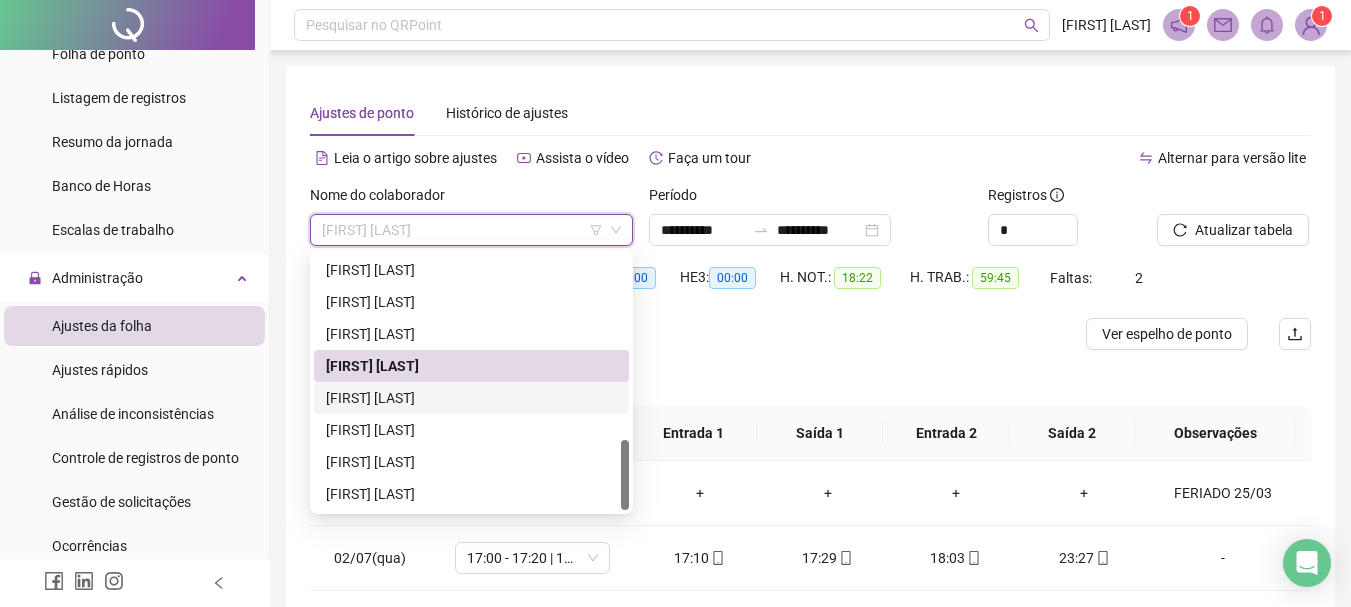 click on "[FIRST] [LAST]" at bounding box center [471, 398] 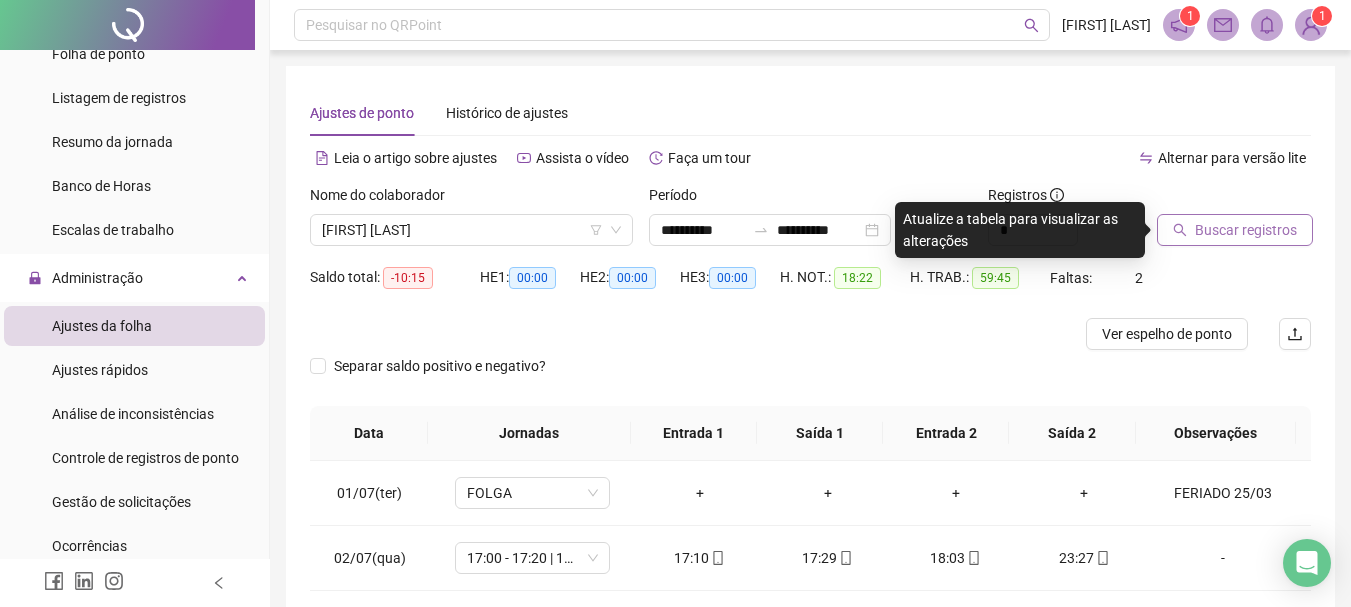 click on "Buscar registros" at bounding box center (1246, 230) 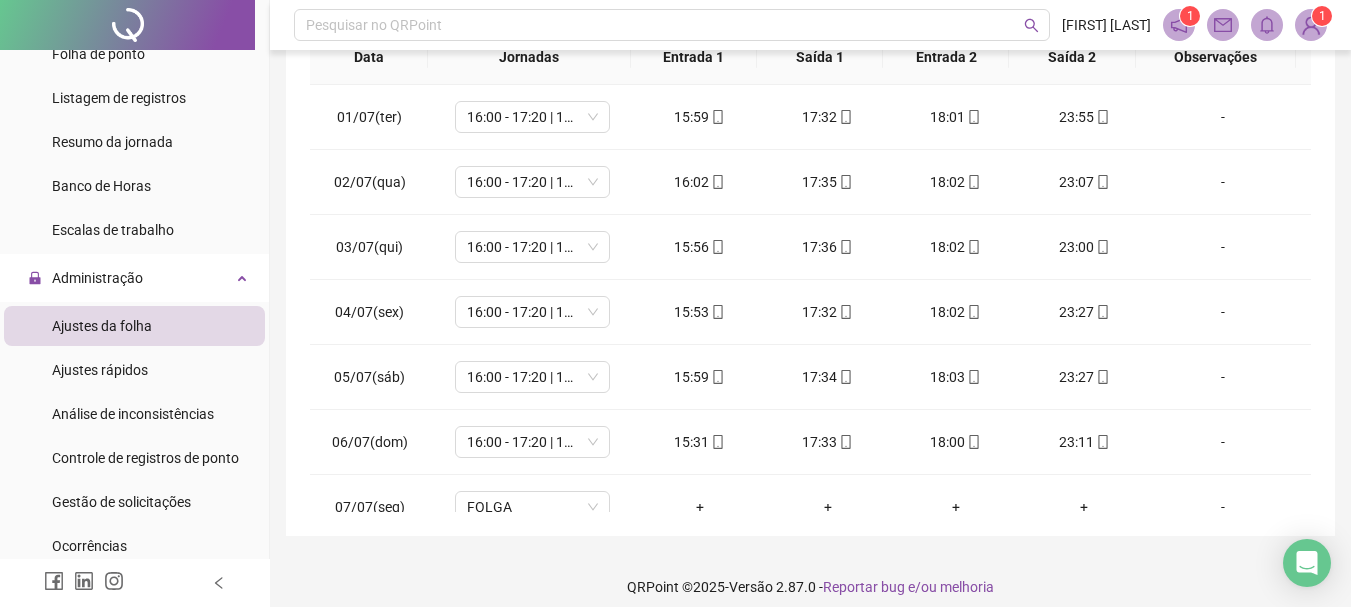 scroll, scrollTop: 415, scrollLeft: 0, axis: vertical 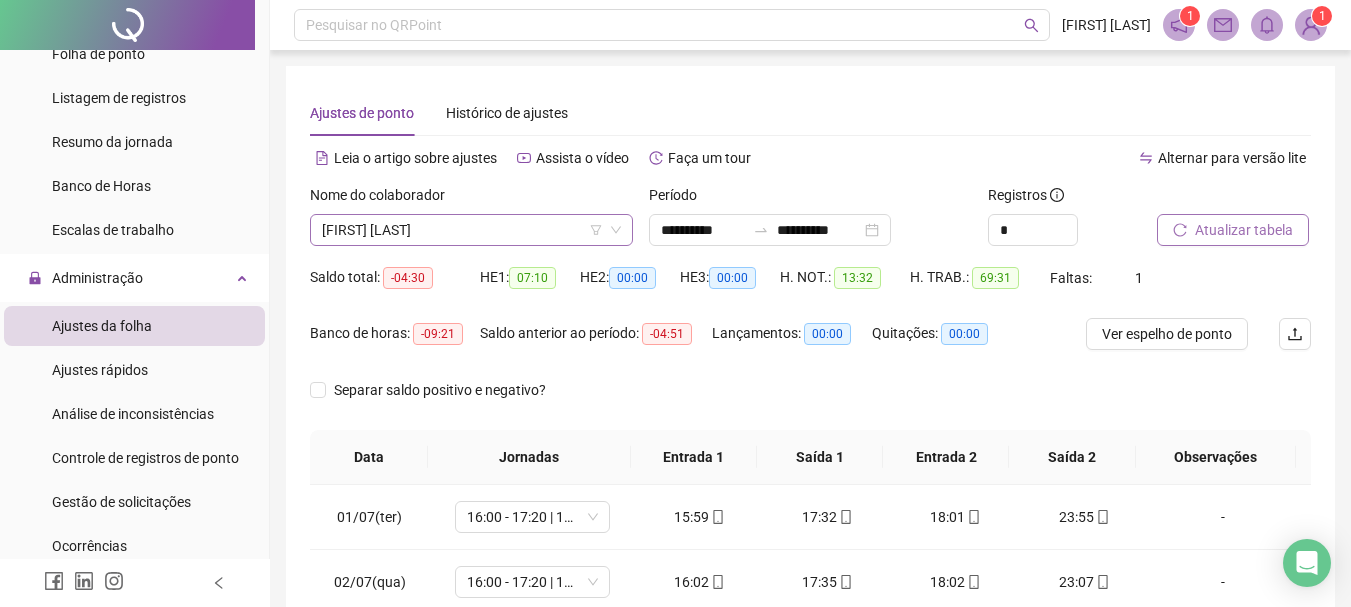click on "[FIRST] [LAST]" at bounding box center [471, 230] 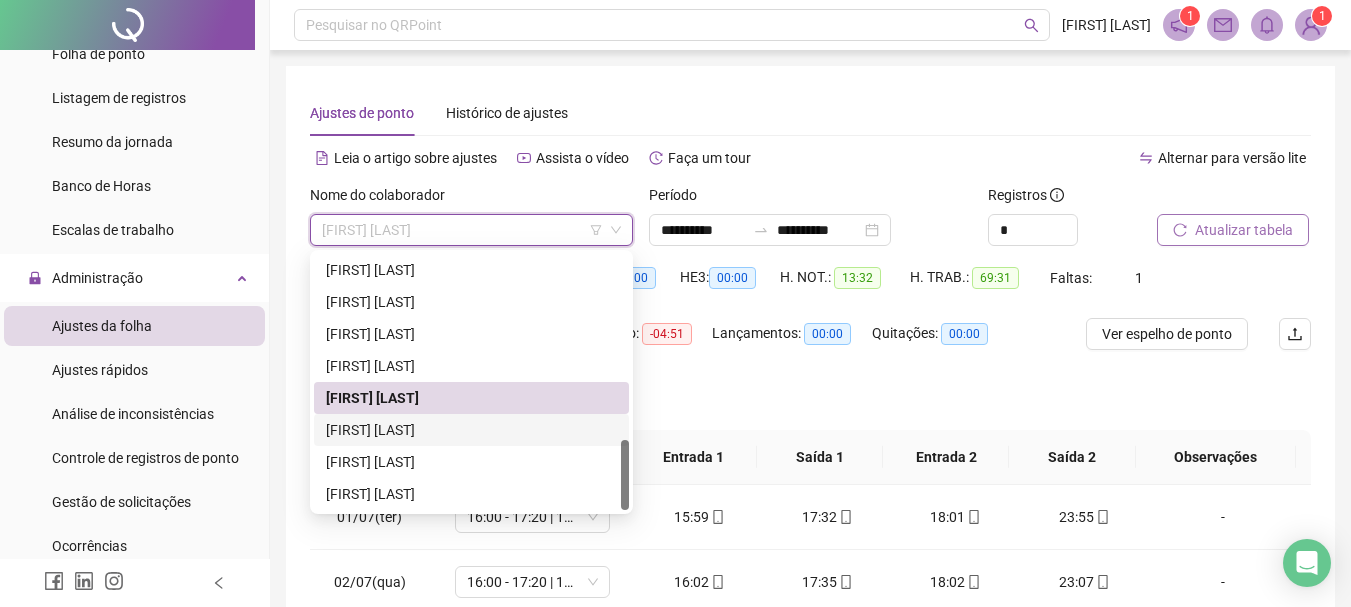 click on "[FIRST] [LAST]" at bounding box center [471, 430] 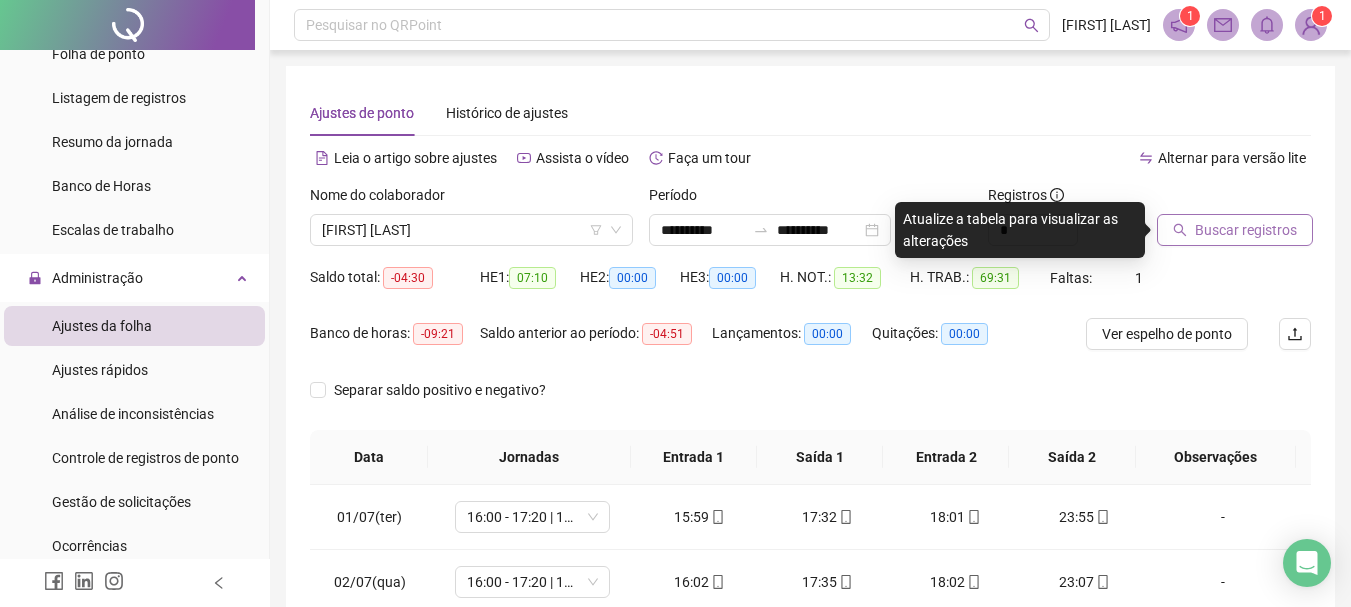click on "Buscar registros" at bounding box center [1246, 230] 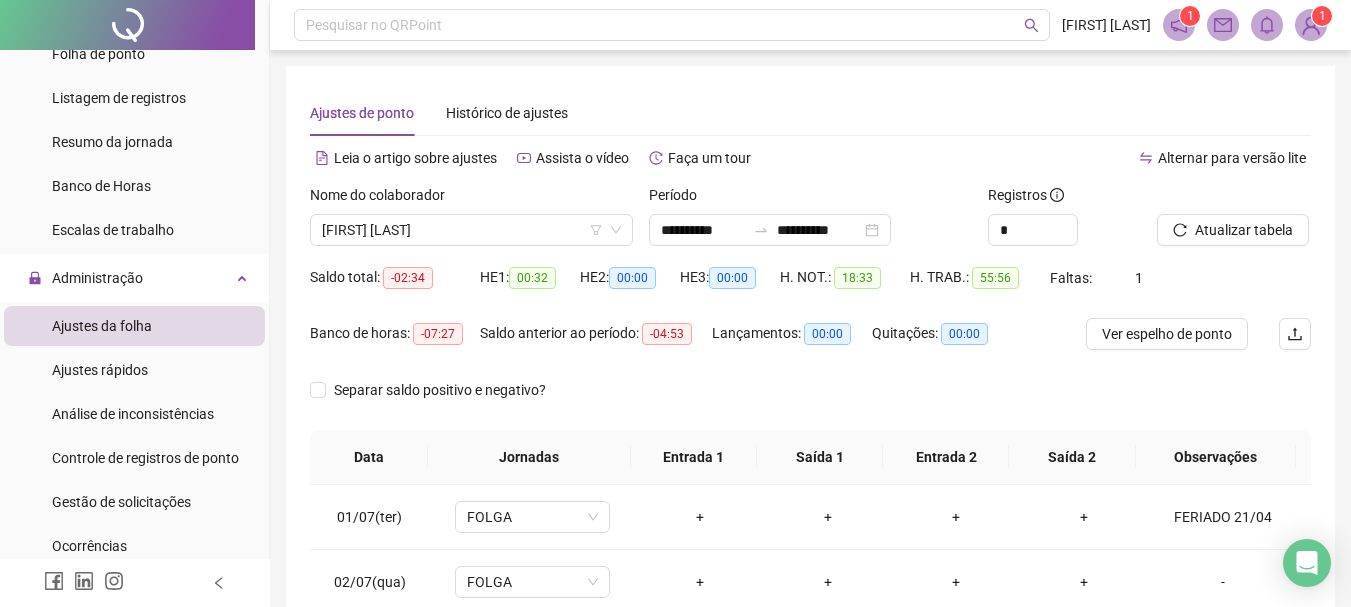 scroll, scrollTop: 415, scrollLeft: 0, axis: vertical 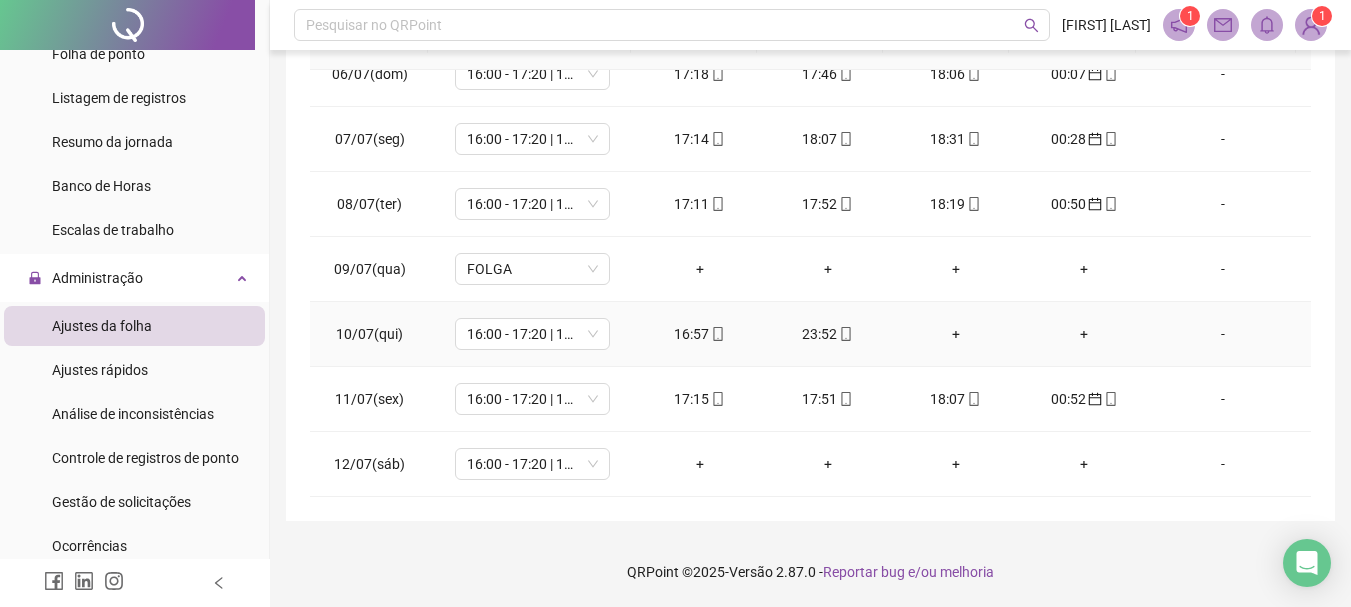click on "+" at bounding box center [956, 334] 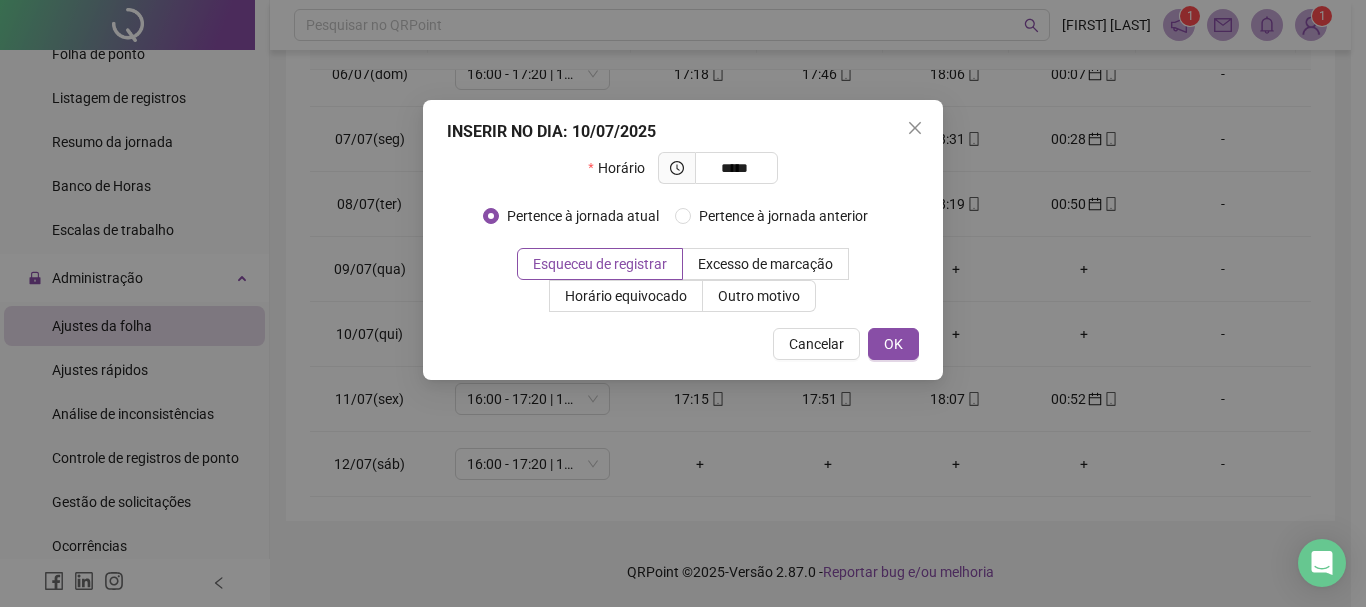 type on "*****" 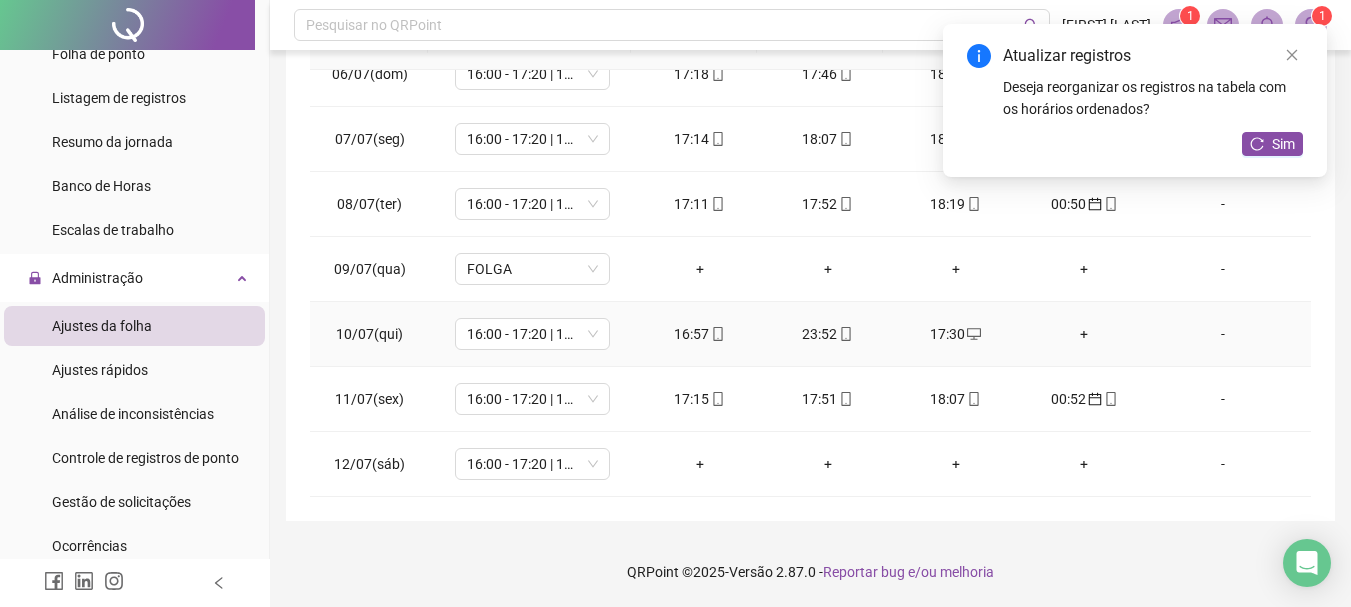click on "+" at bounding box center [1084, 334] 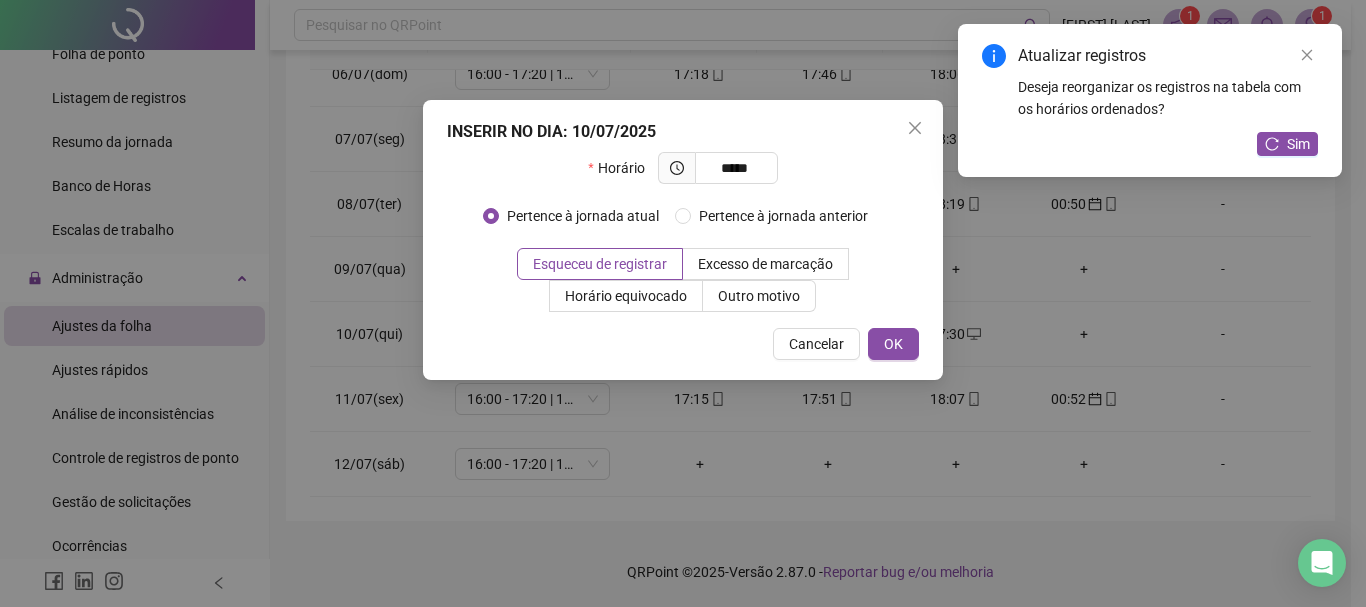 type on "*****" 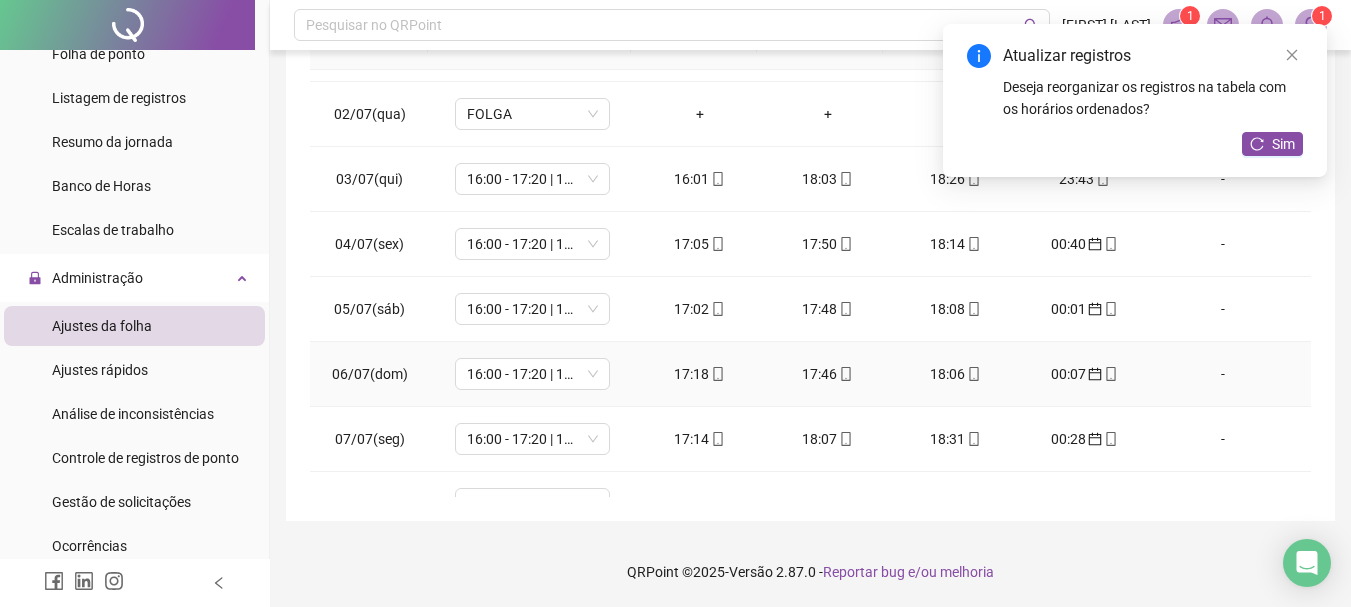 scroll, scrollTop: 0, scrollLeft: 0, axis: both 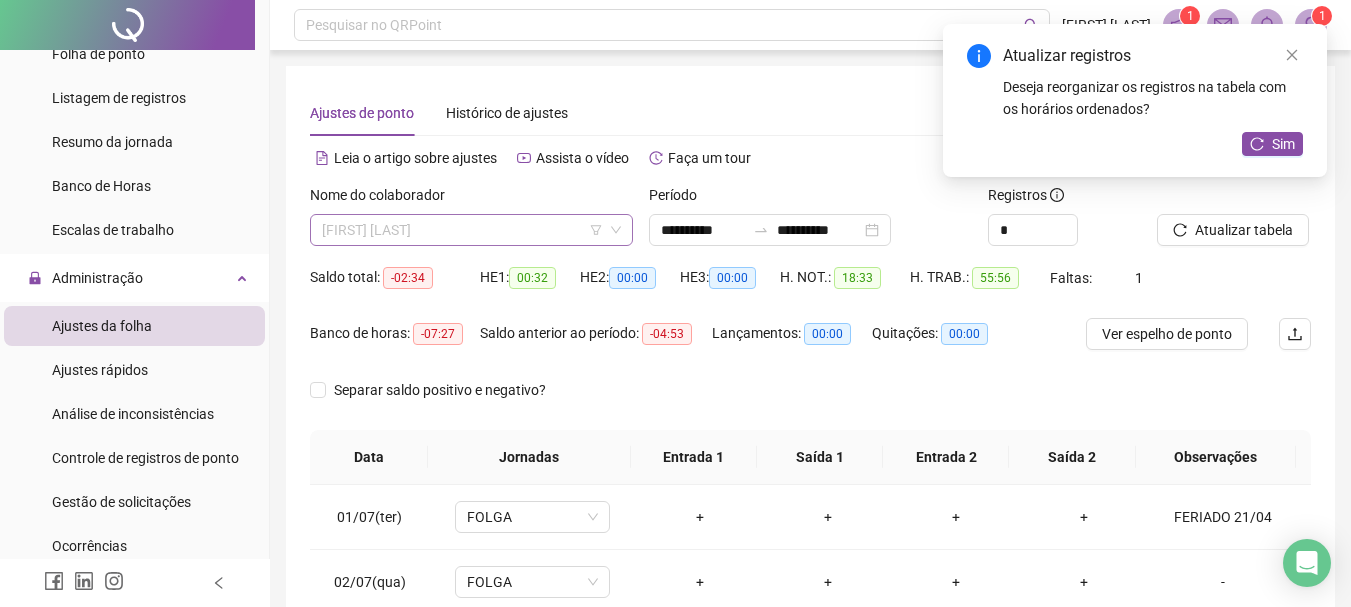 click on "[FIRST] [LAST]" at bounding box center (471, 230) 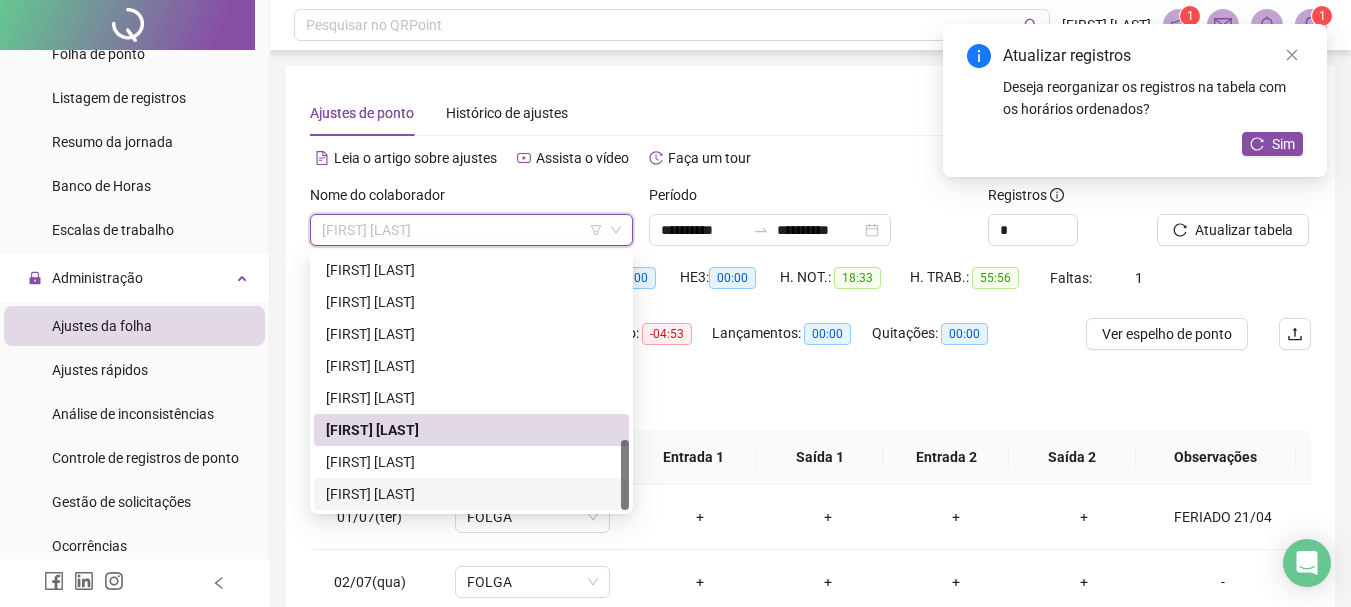 click on "[FIRST] [LAST]" at bounding box center [471, 494] 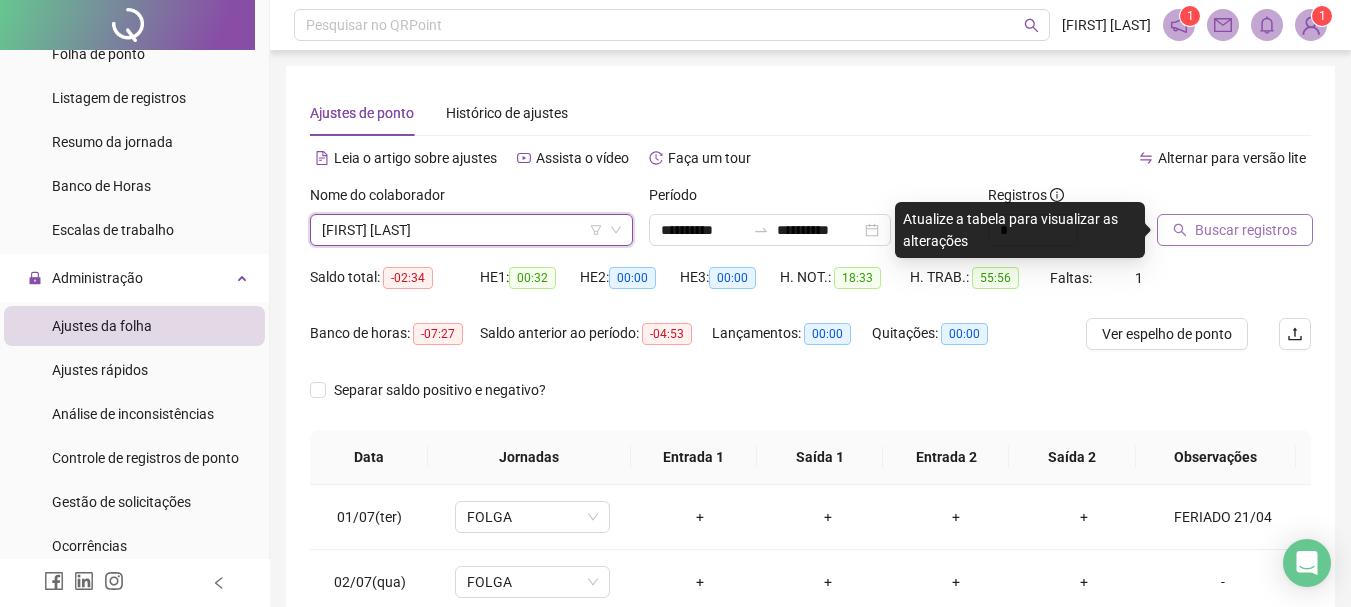 click on "Buscar registros" at bounding box center [1235, 230] 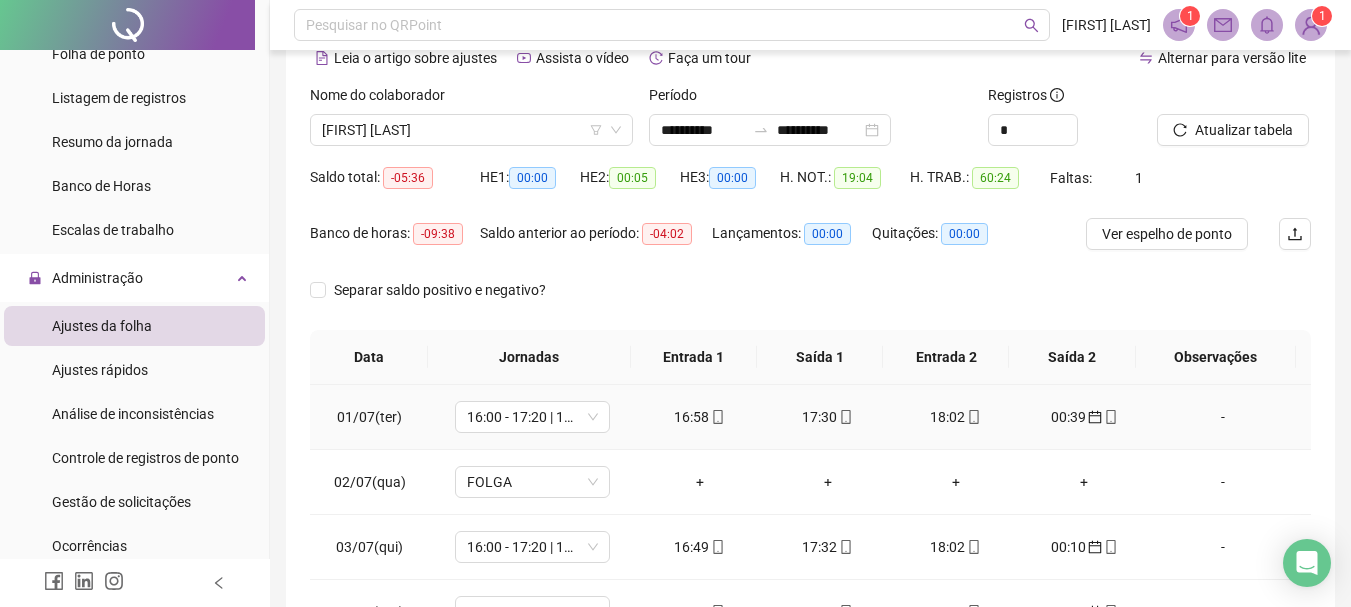 scroll, scrollTop: 200, scrollLeft: 0, axis: vertical 